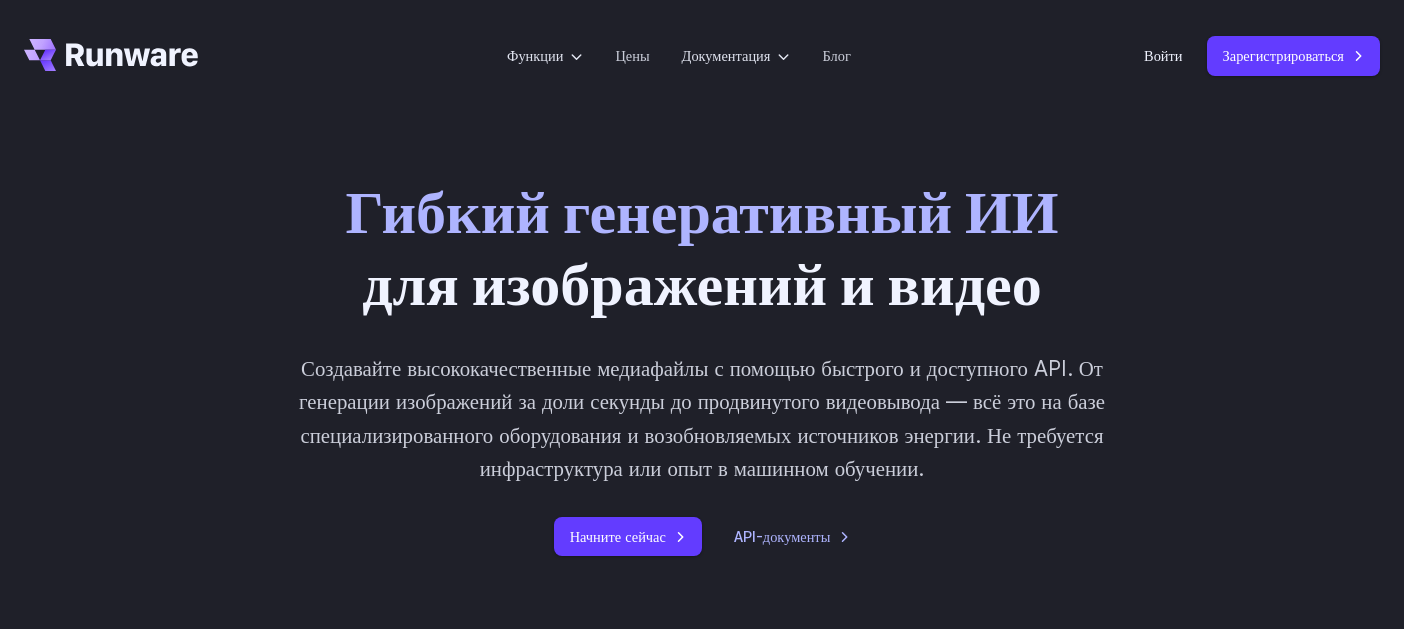 scroll, scrollTop: 0, scrollLeft: 0, axis: both 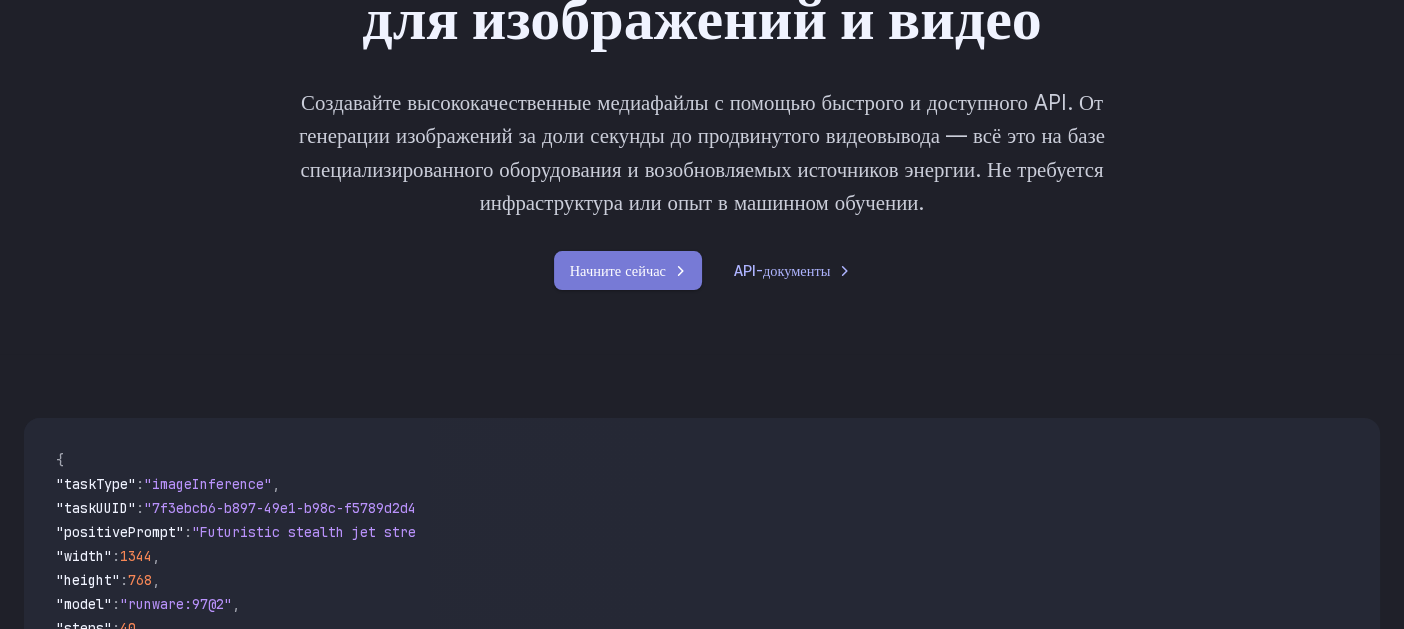 click on "Начните сейчас" at bounding box center (618, 270) 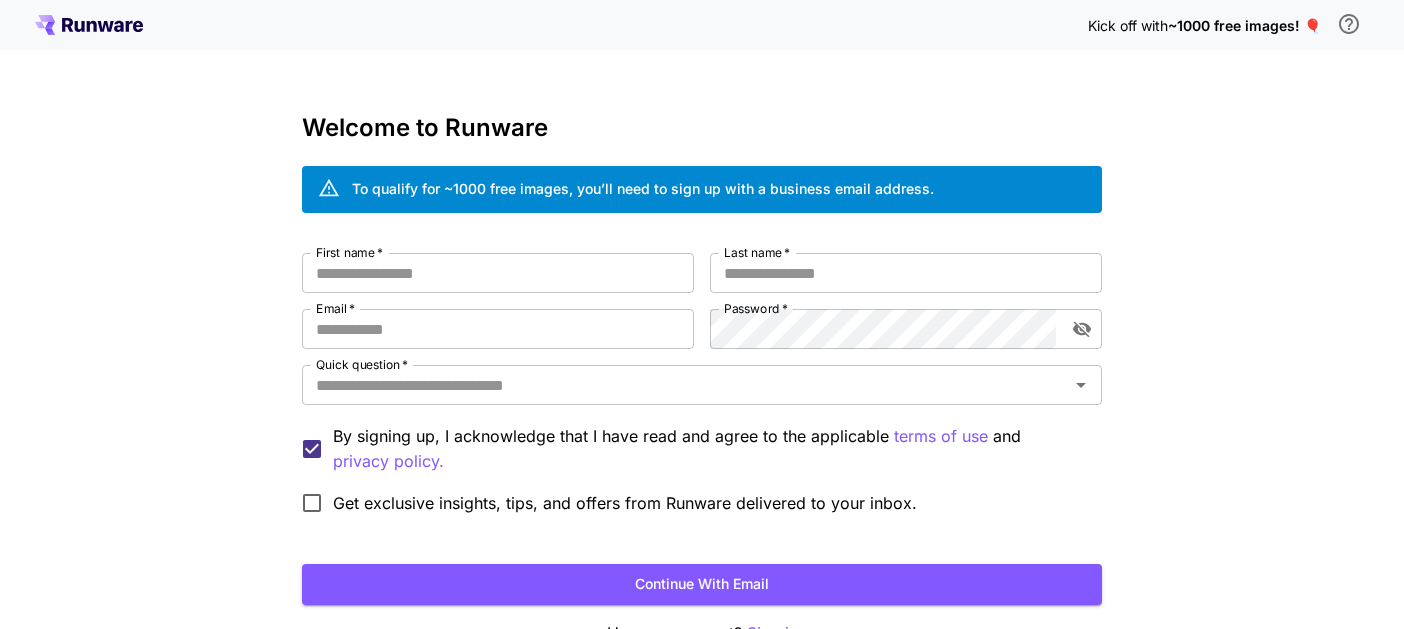scroll, scrollTop: 0, scrollLeft: 0, axis: both 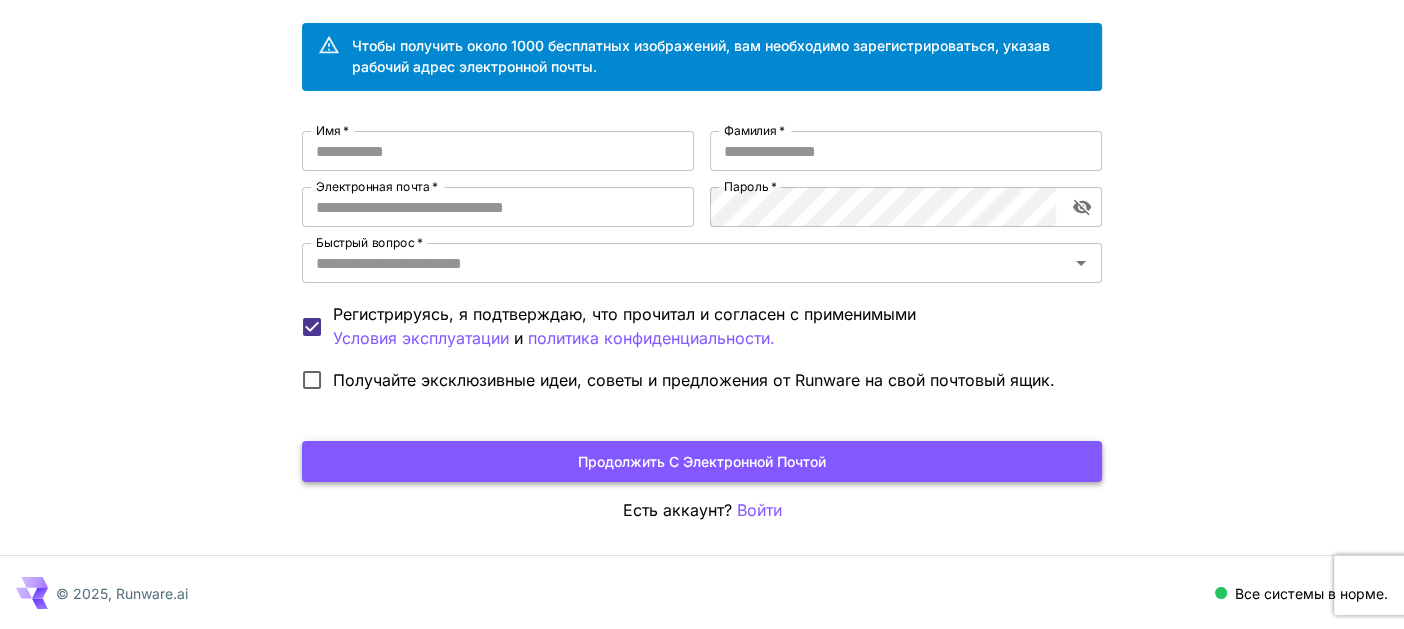 click on "Продолжить с электронной почтой" at bounding box center (702, 461) 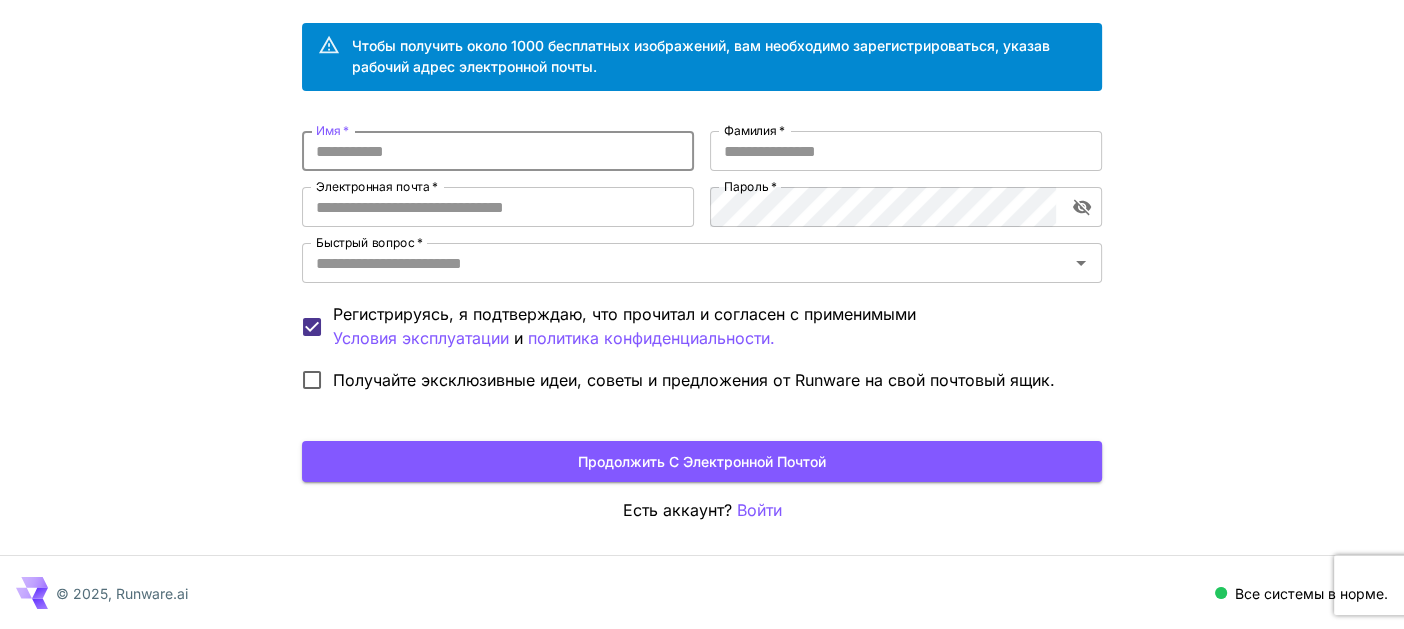 click on "Имя    *" at bounding box center (498, 151) 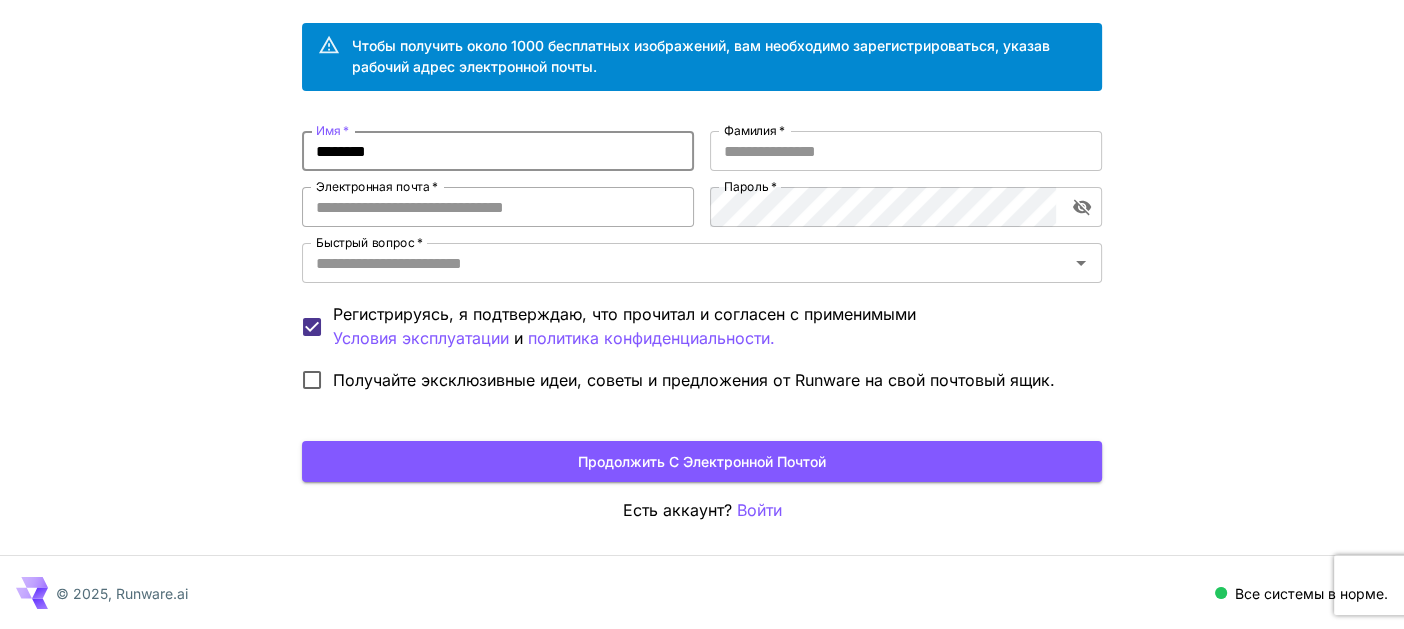 type on "********" 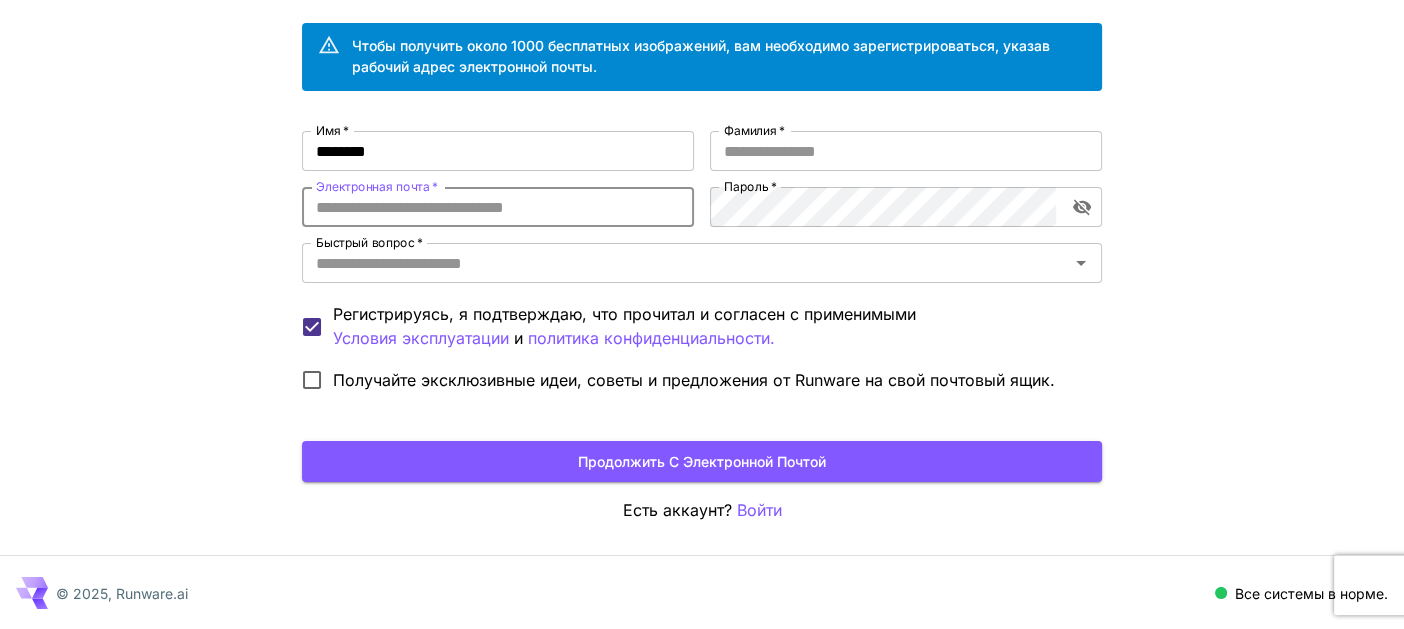click on "Электронная почта    *" at bounding box center [498, 207] 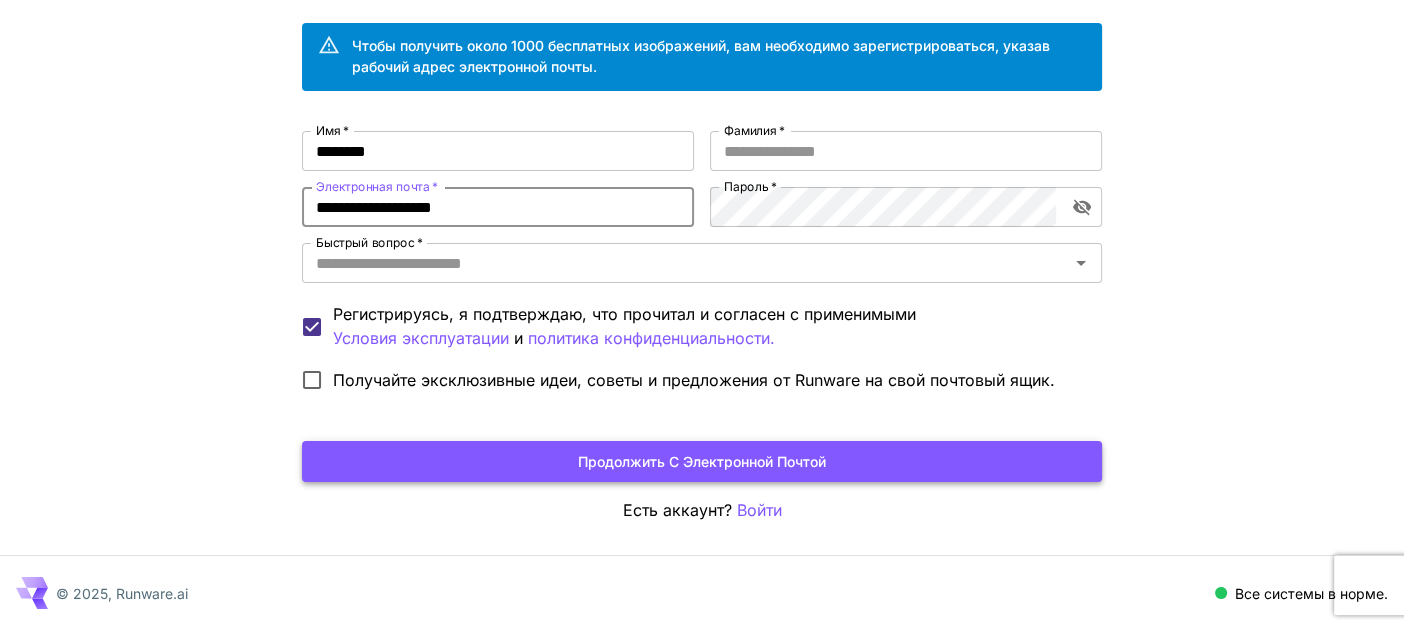 click on "Продолжить с электронной почтой" at bounding box center [702, 461] 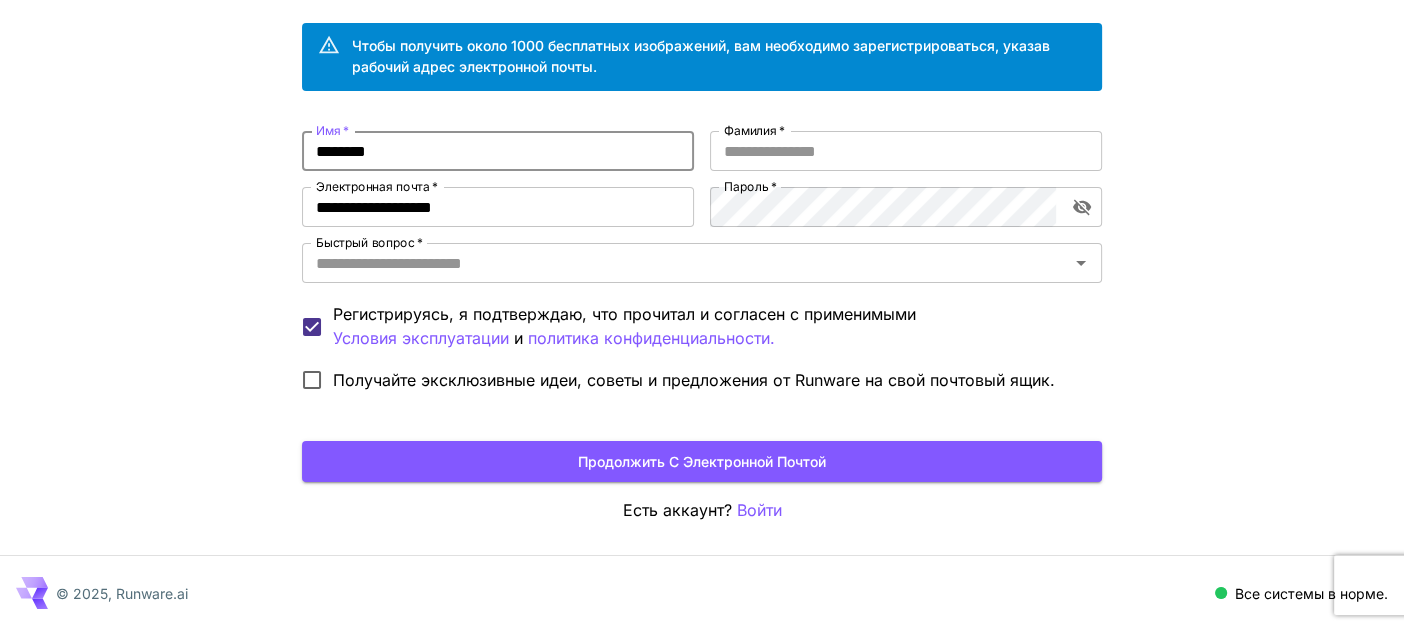 click on "********" at bounding box center [498, 151] 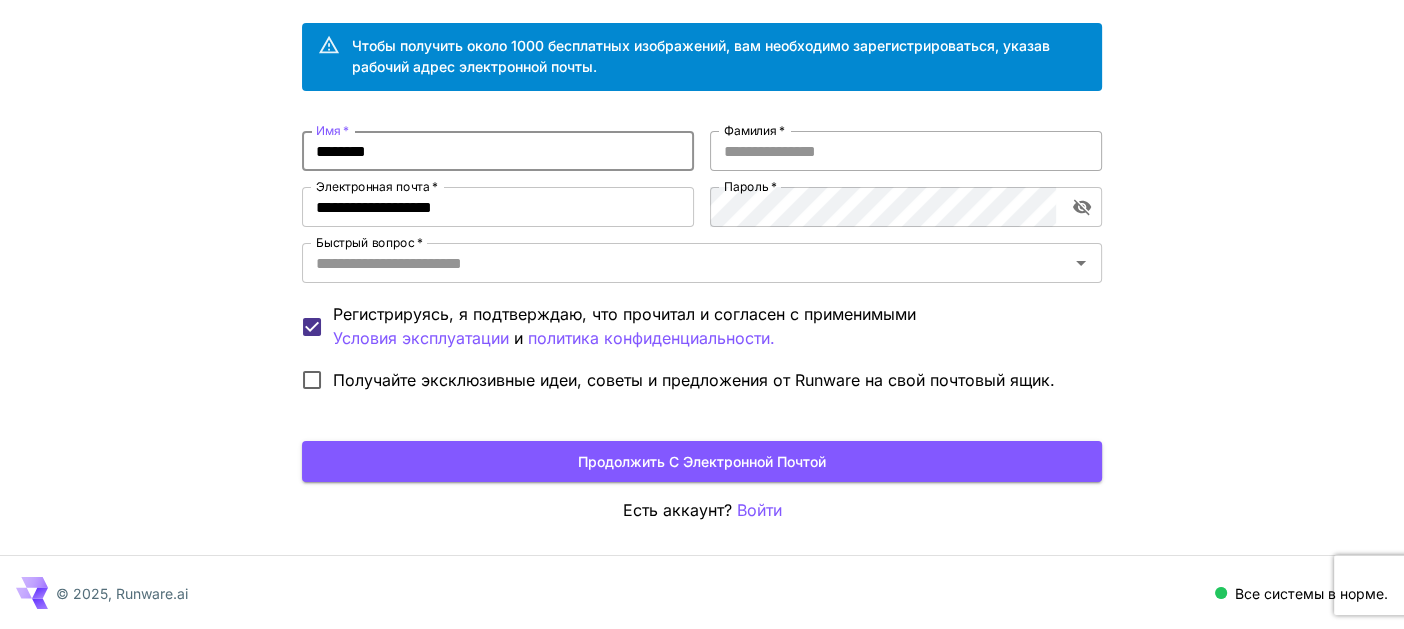 type on "********" 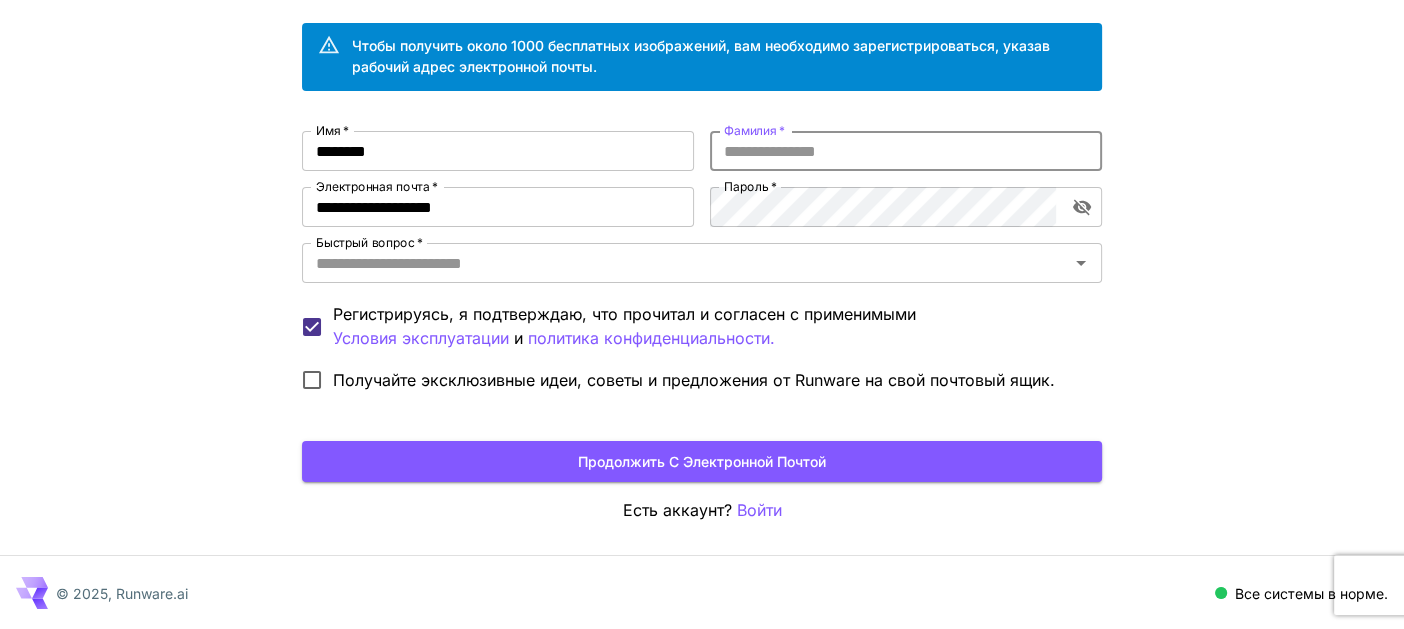 click on "Фамилия    *" at bounding box center [906, 151] 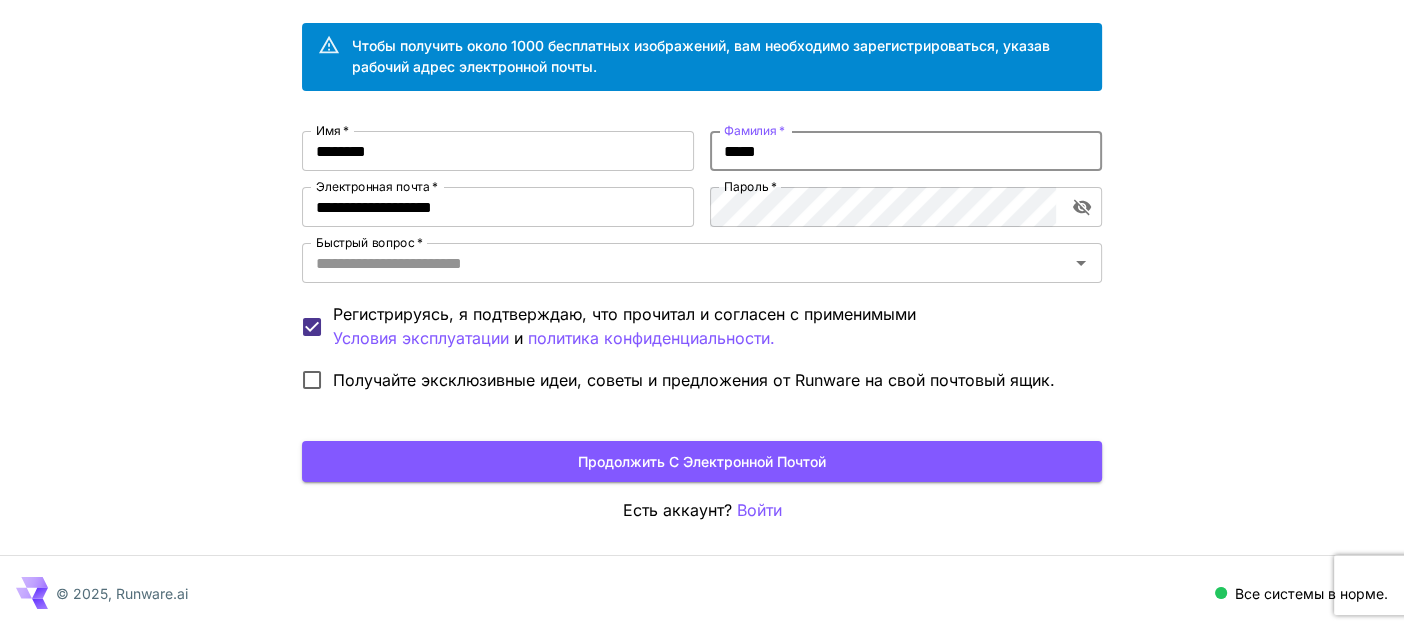 type on "*****" 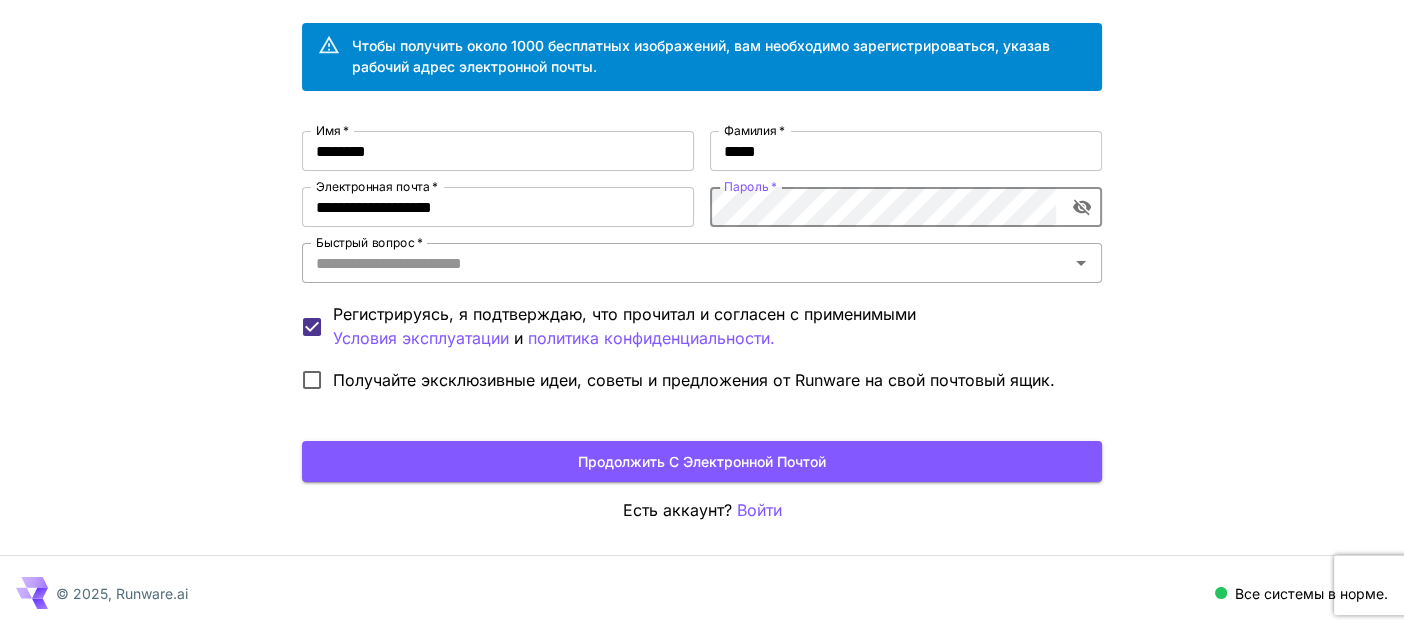 click on "Быстрый вопрос    *" at bounding box center (685, 263) 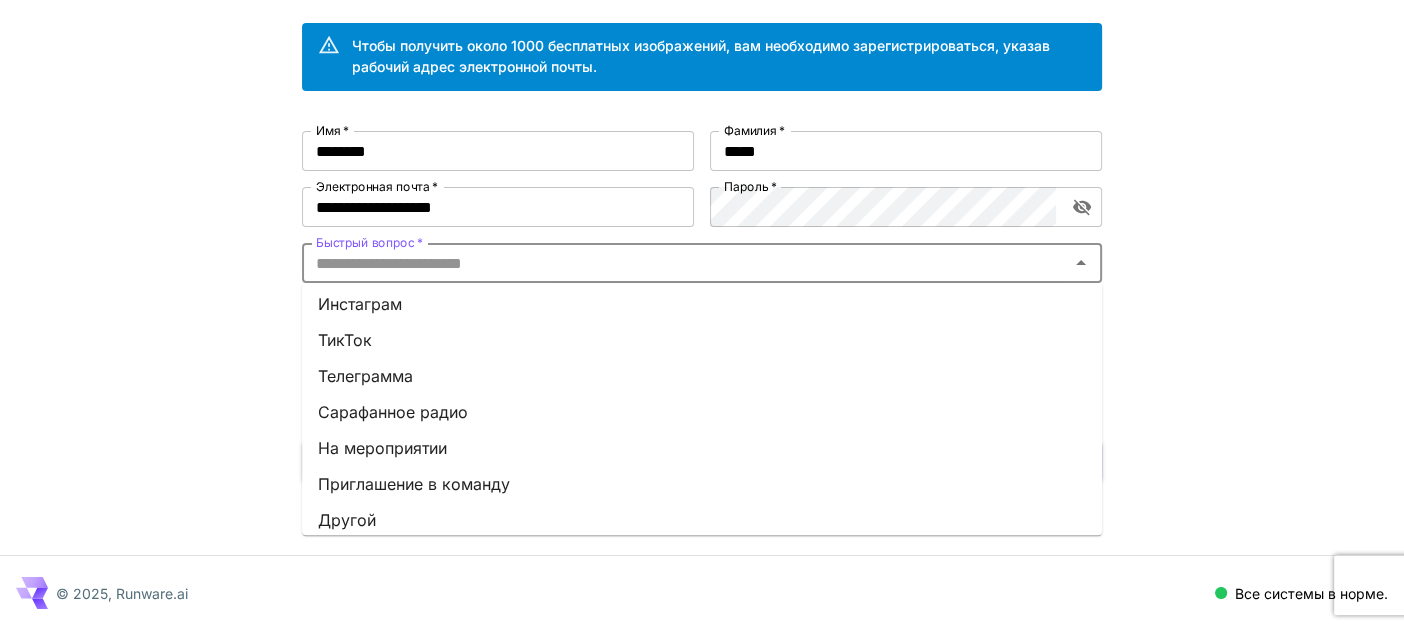 scroll, scrollTop: 304, scrollLeft: 0, axis: vertical 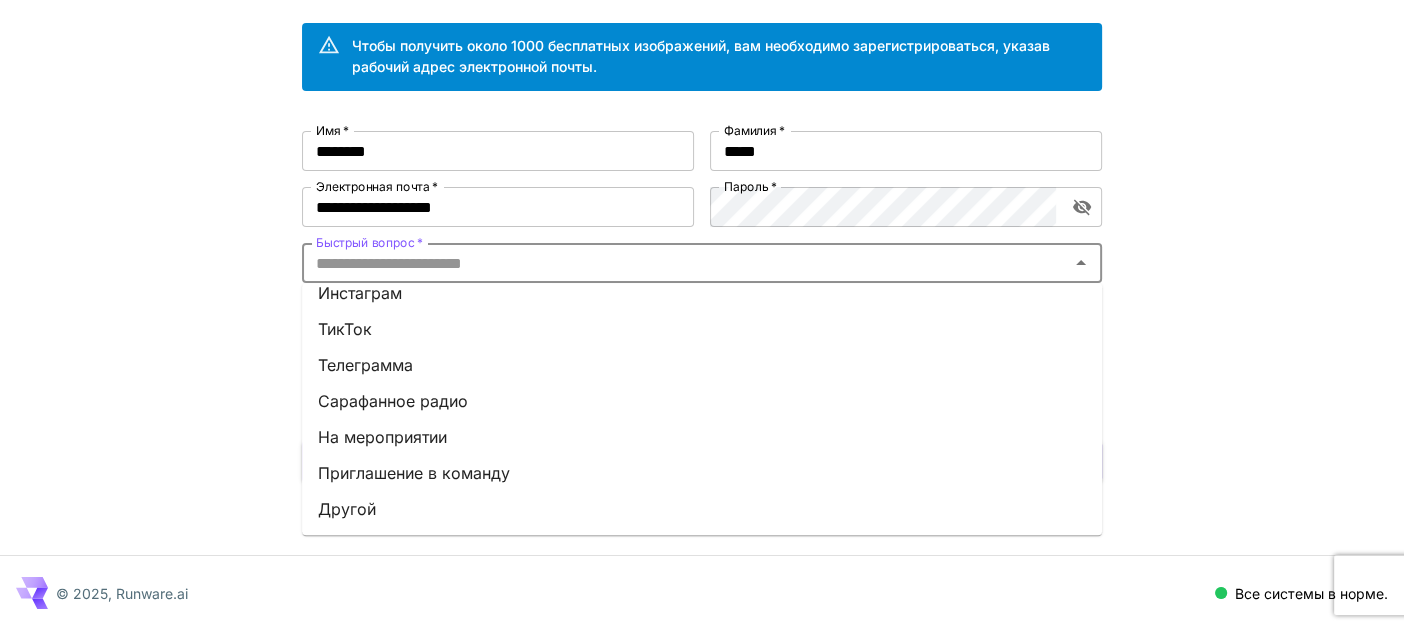 click on "Другой" at bounding box center [702, 509] 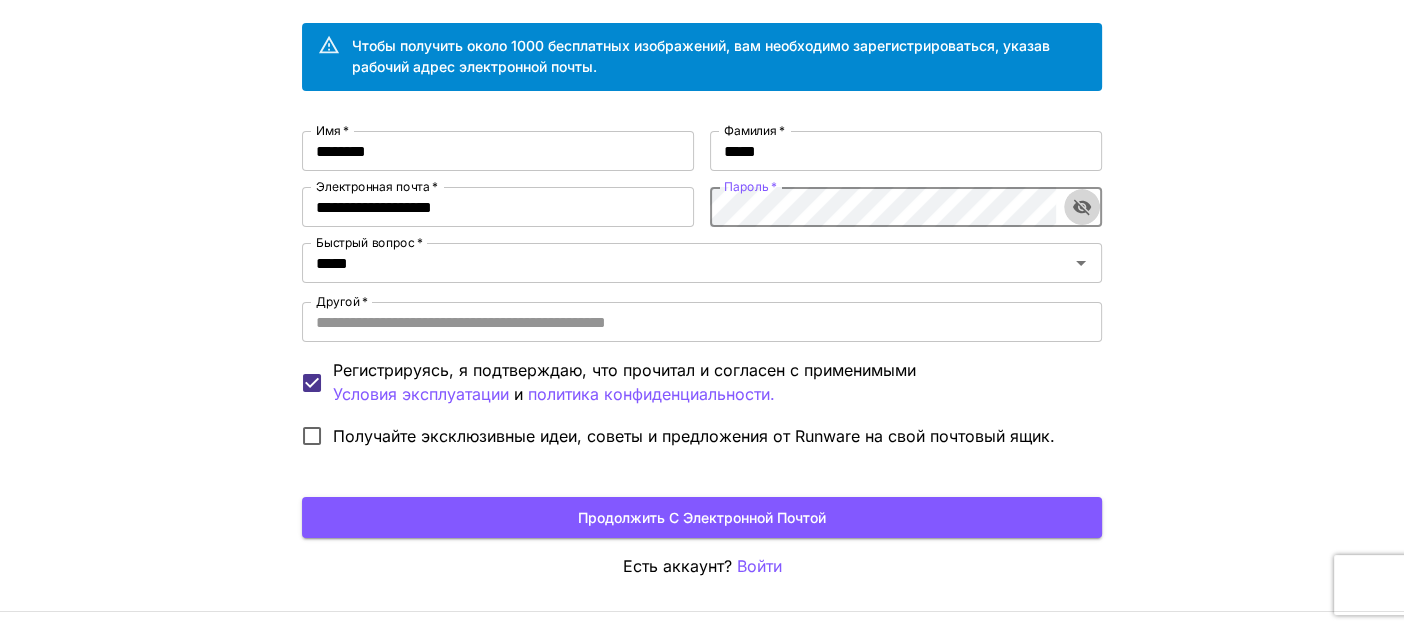 click 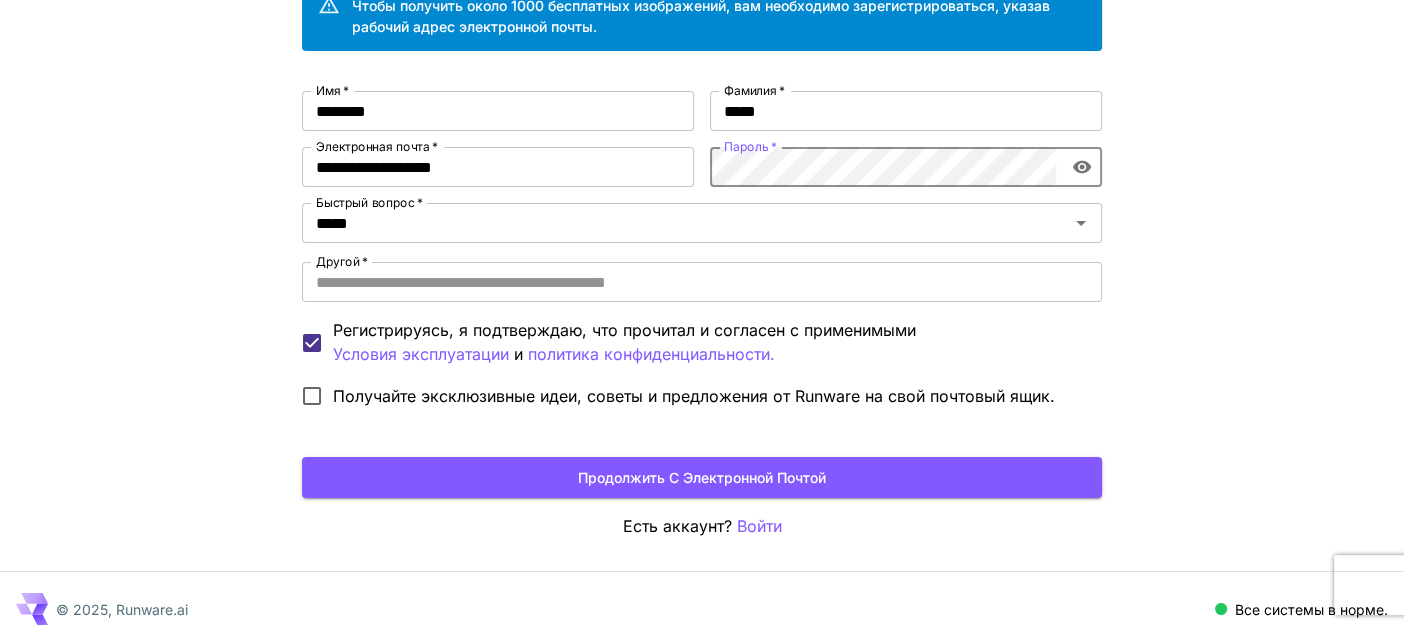 scroll, scrollTop: 199, scrollLeft: 0, axis: vertical 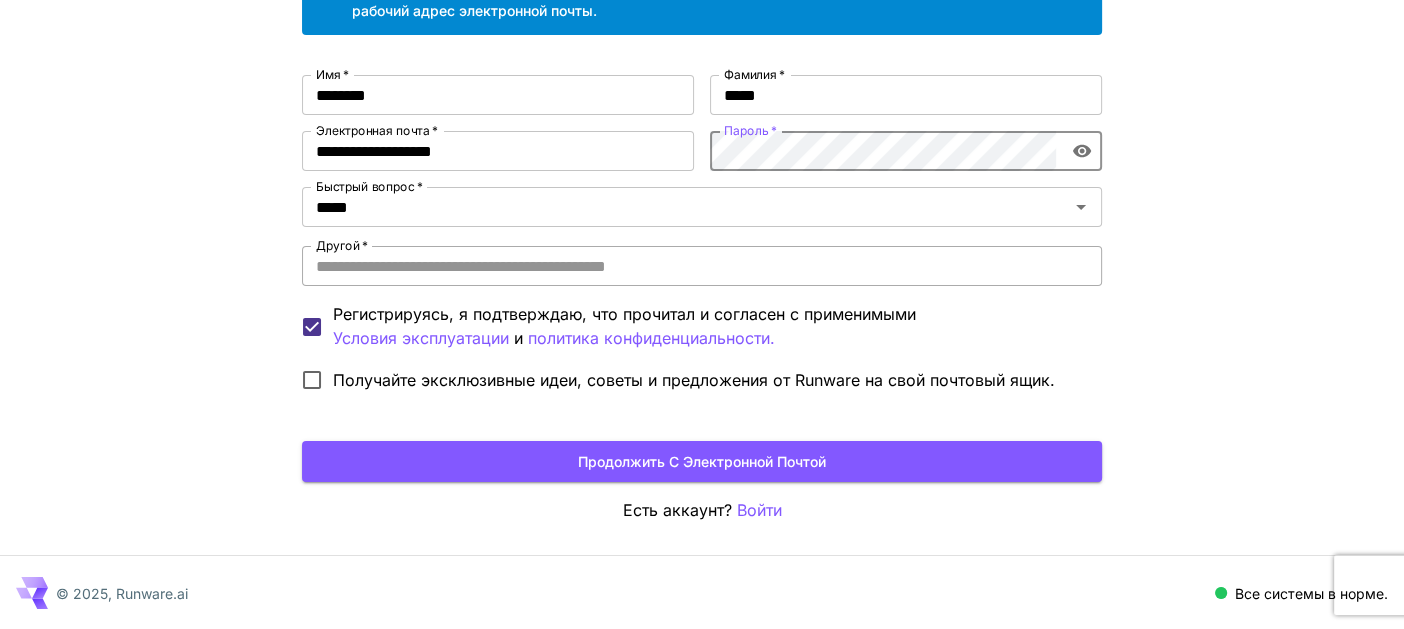 click on "Другой    *" at bounding box center (702, 266) 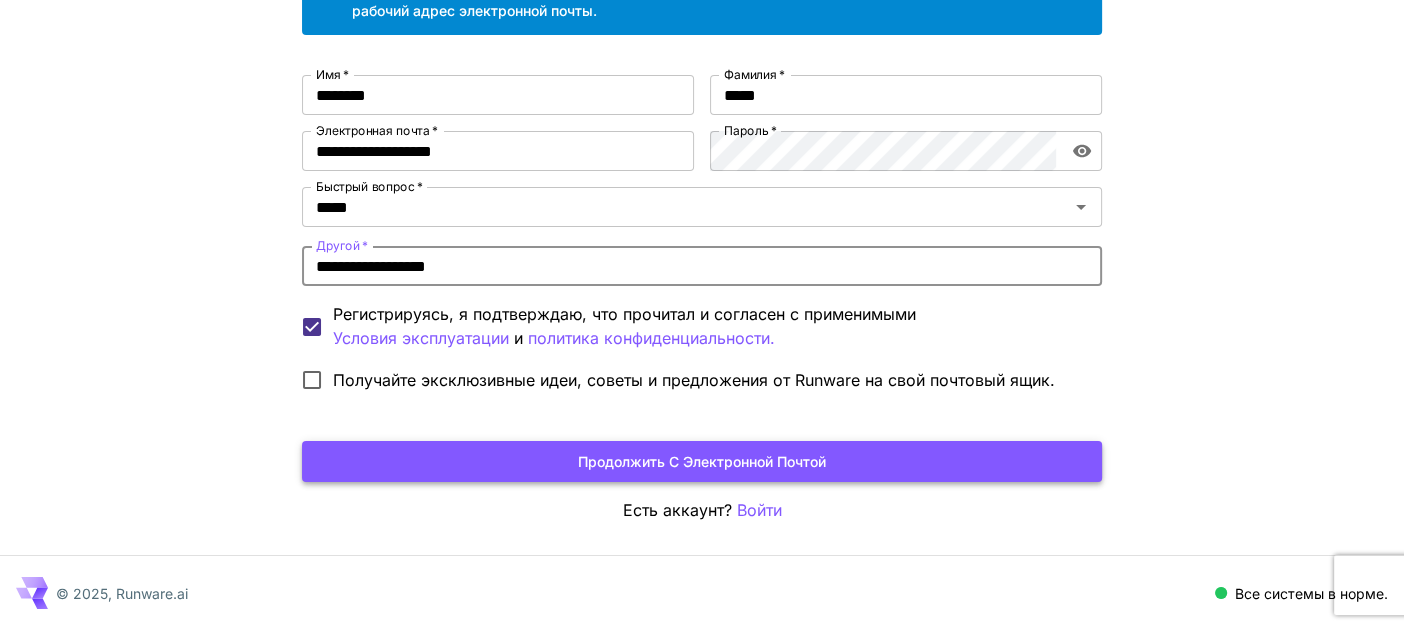 type on "**********" 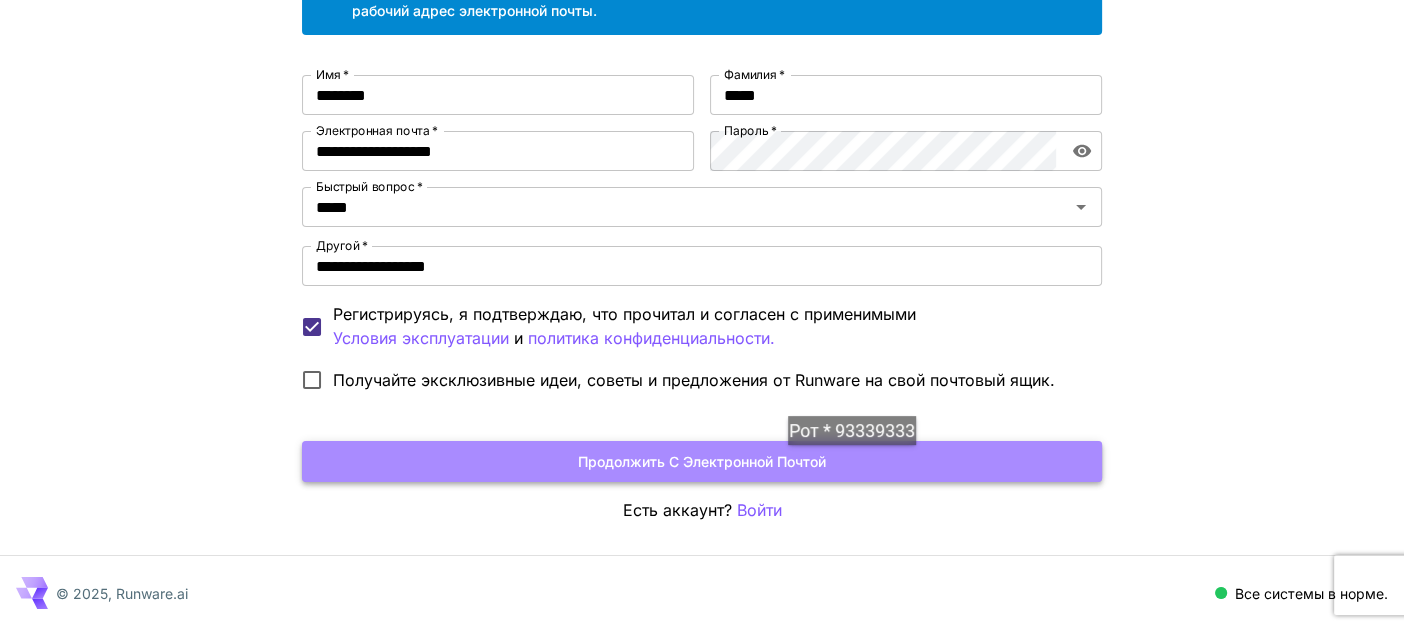 click on "Продолжить с электронной почтой" at bounding box center [702, 461] 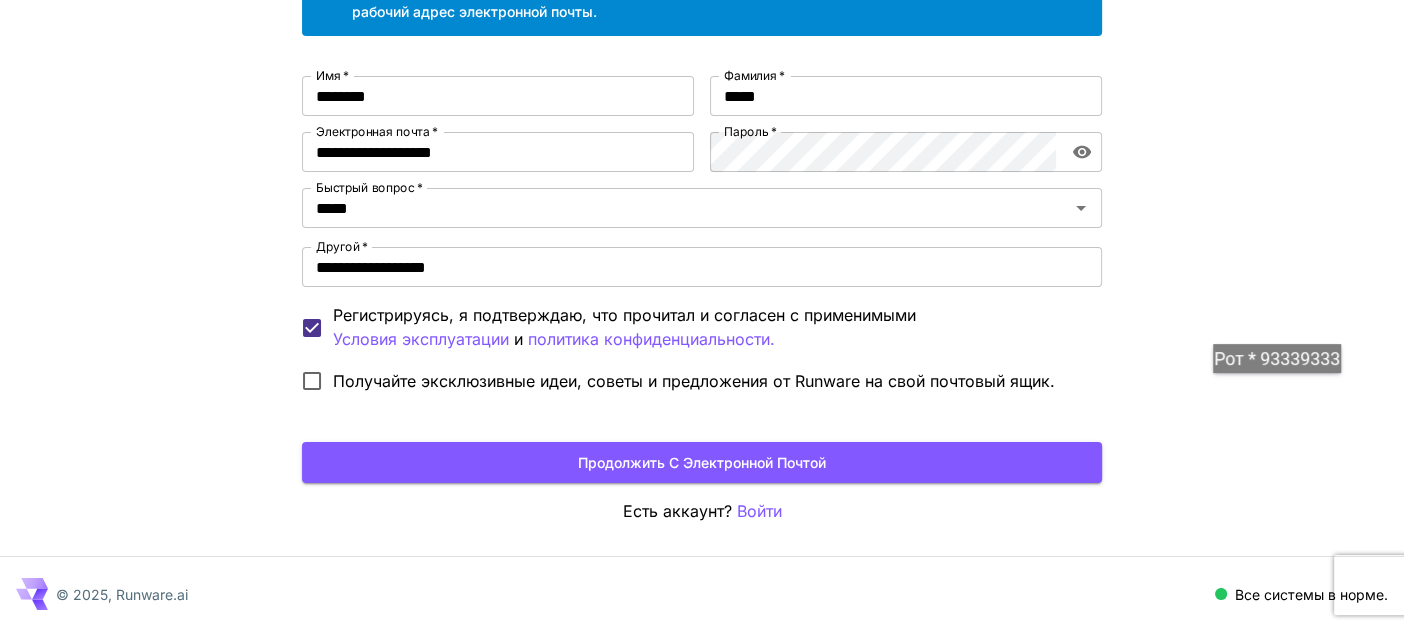 scroll, scrollTop: 0, scrollLeft: 0, axis: both 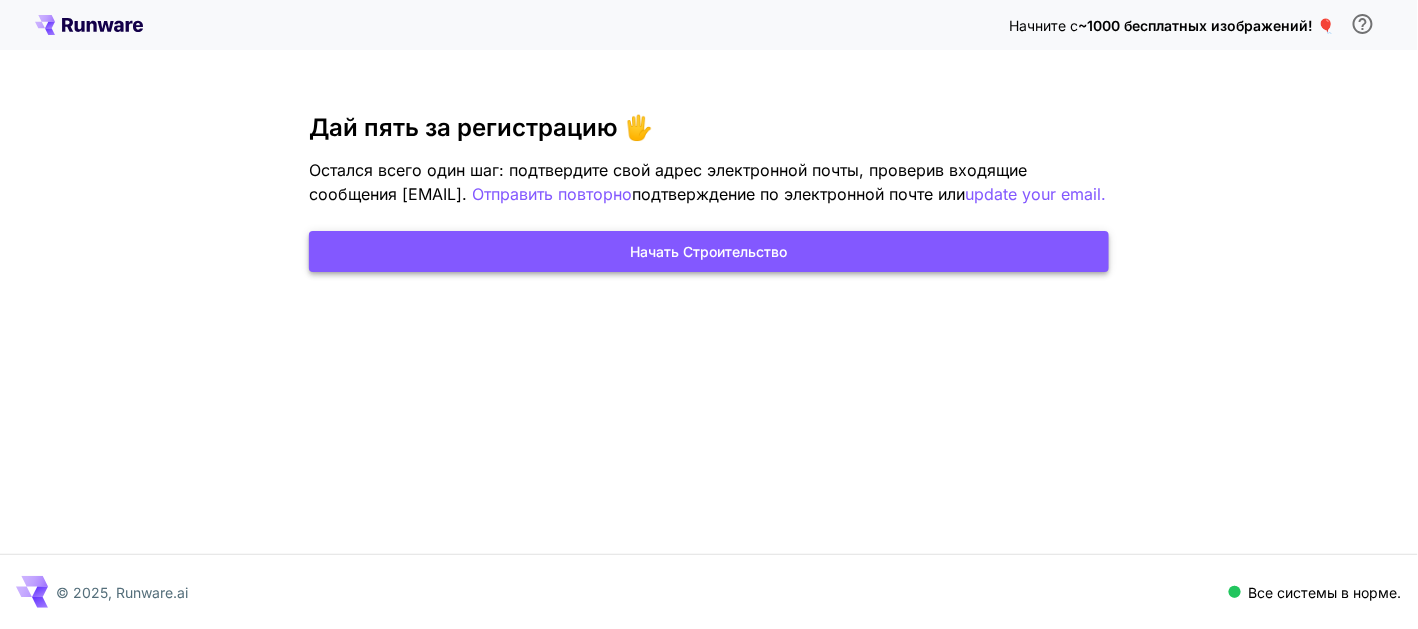 click on "Начать строительство" at bounding box center [709, 251] 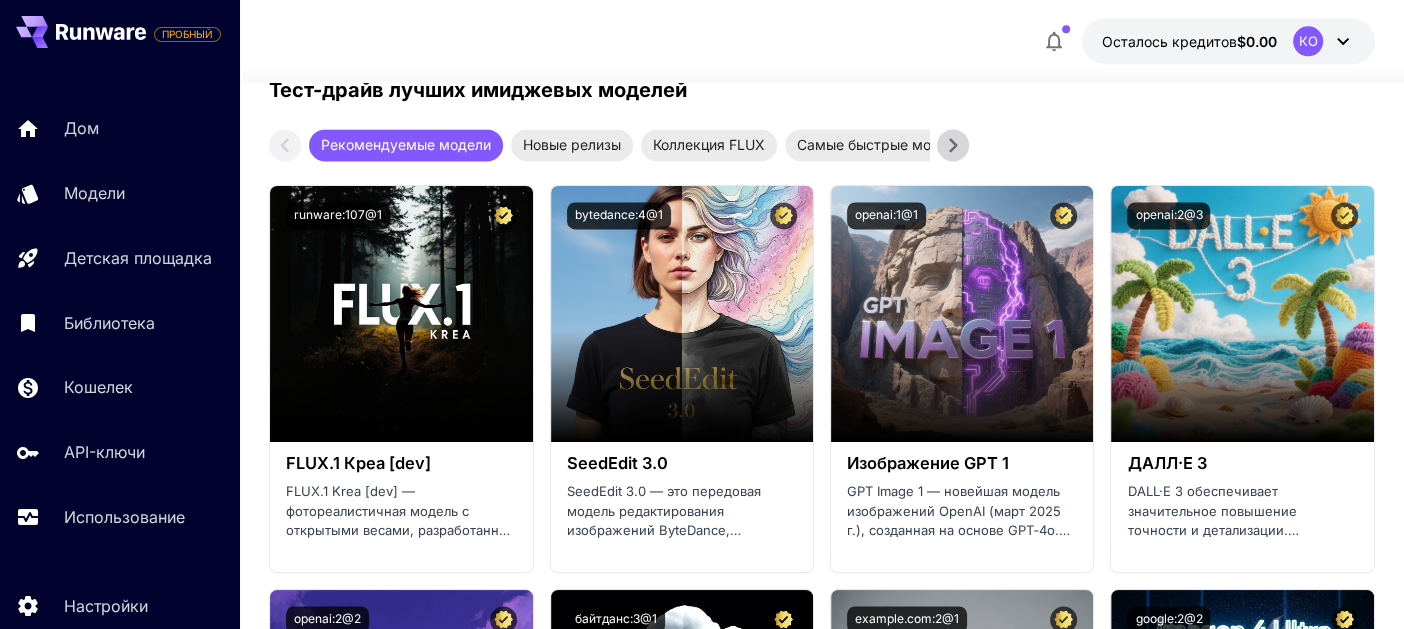 scroll, scrollTop: 2800, scrollLeft: 0, axis: vertical 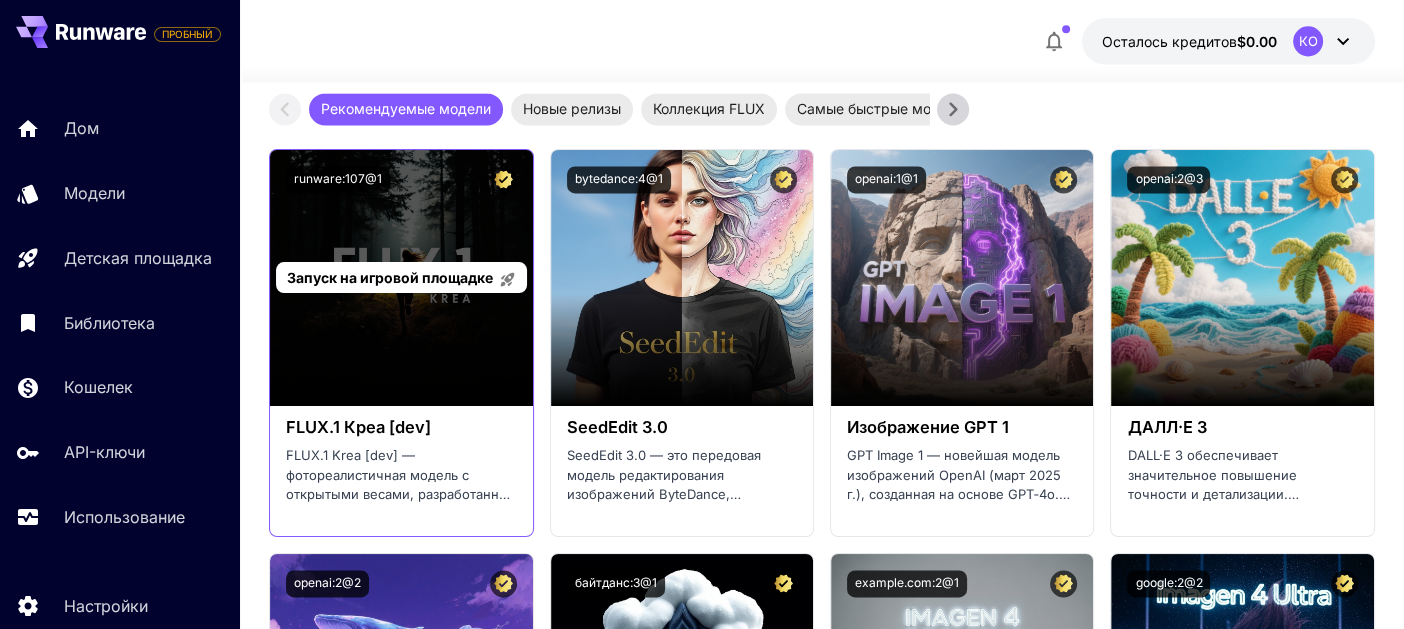 click on "Запуск на игровой площадке" at bounding box center [401, 278] 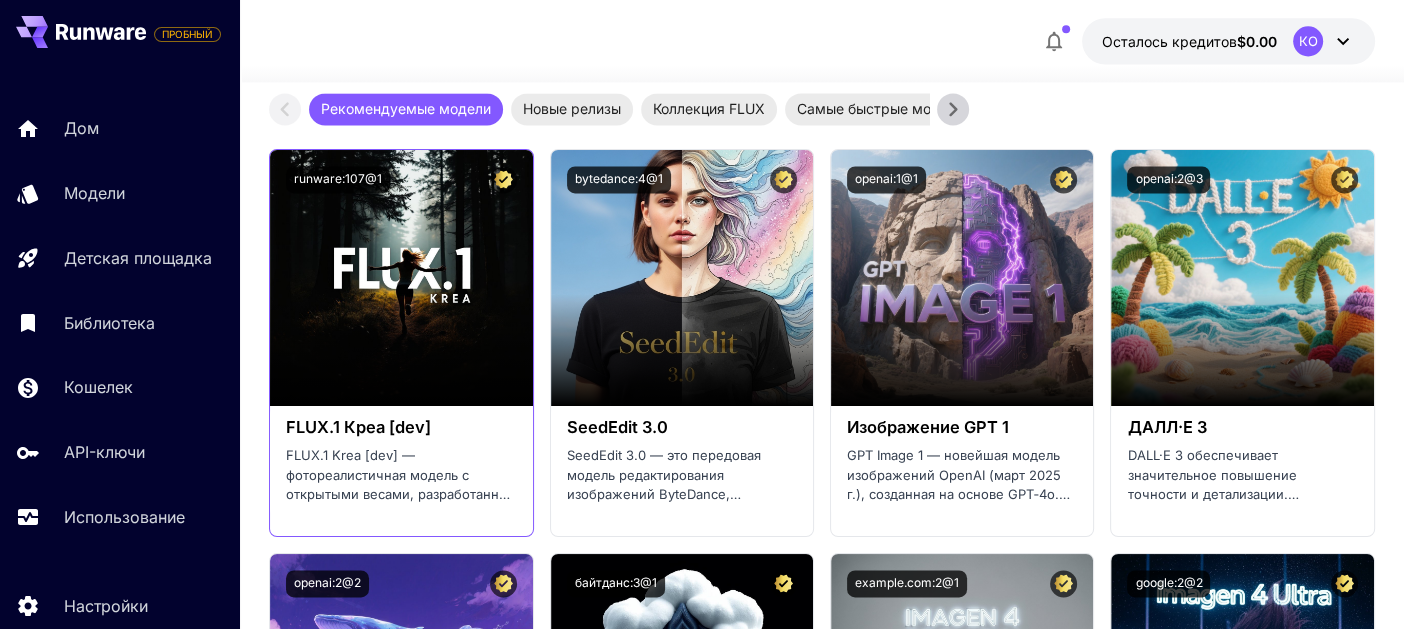 click on "FLUX.1 Креа [dev]" at bounding box center [358, 427] 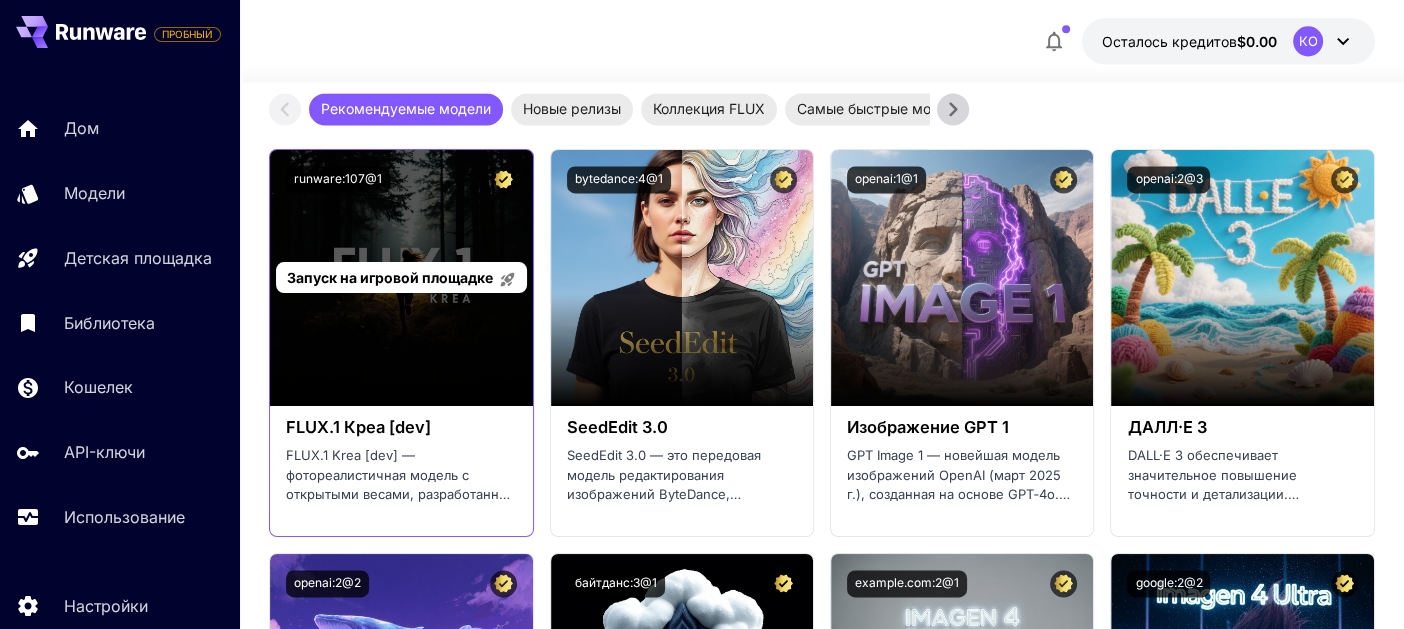 click on "Запуск на игровой площадке" at bounding box center (390, 277) 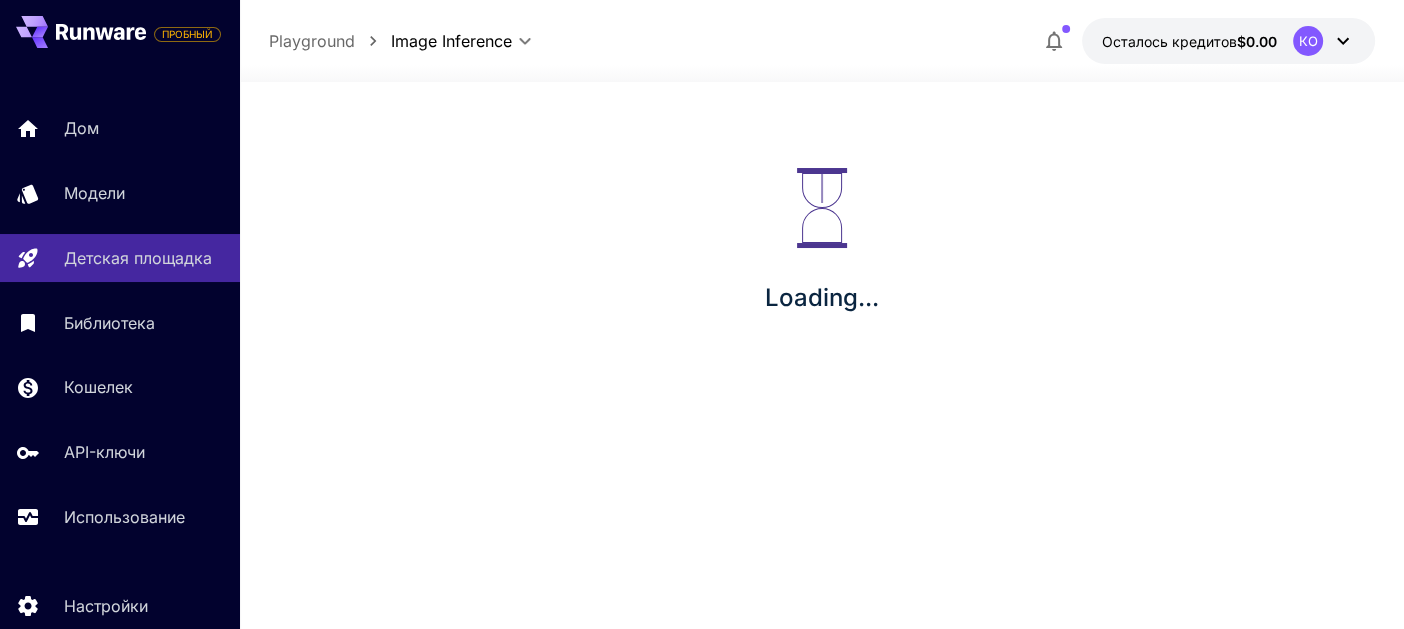 scroll, scrollTop: 0, scrollLeft: 0, axis: both 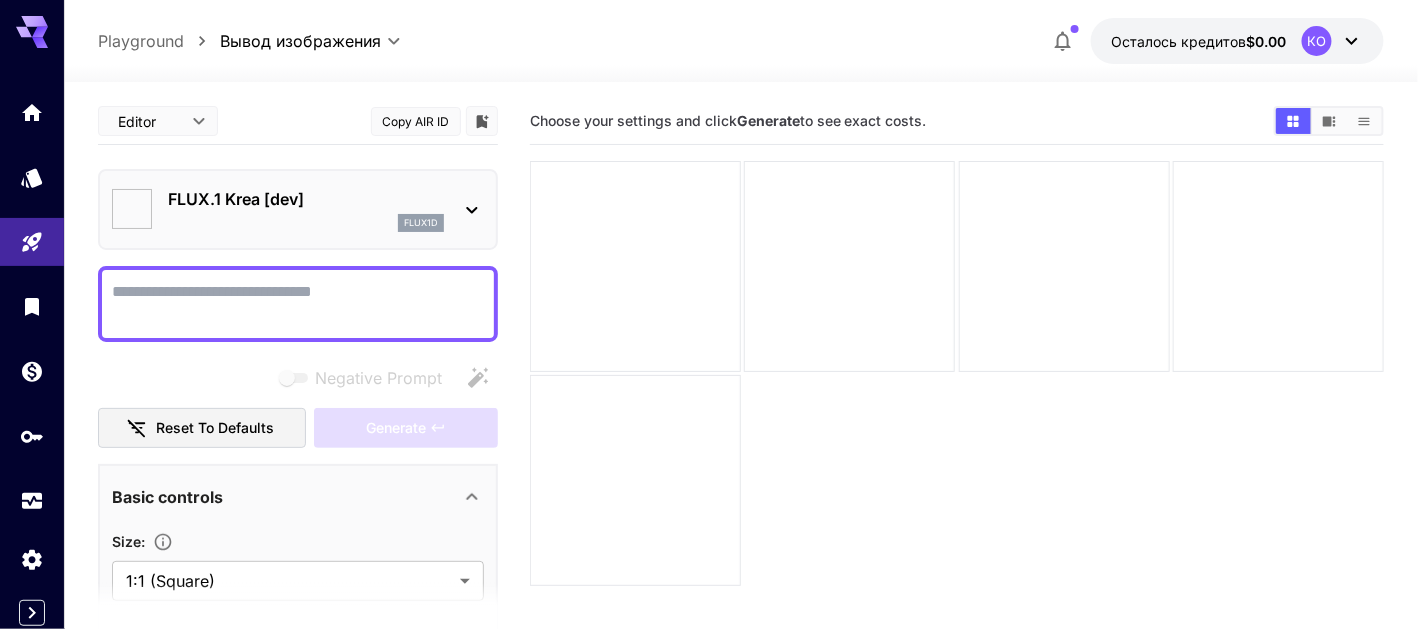 type on "*******" 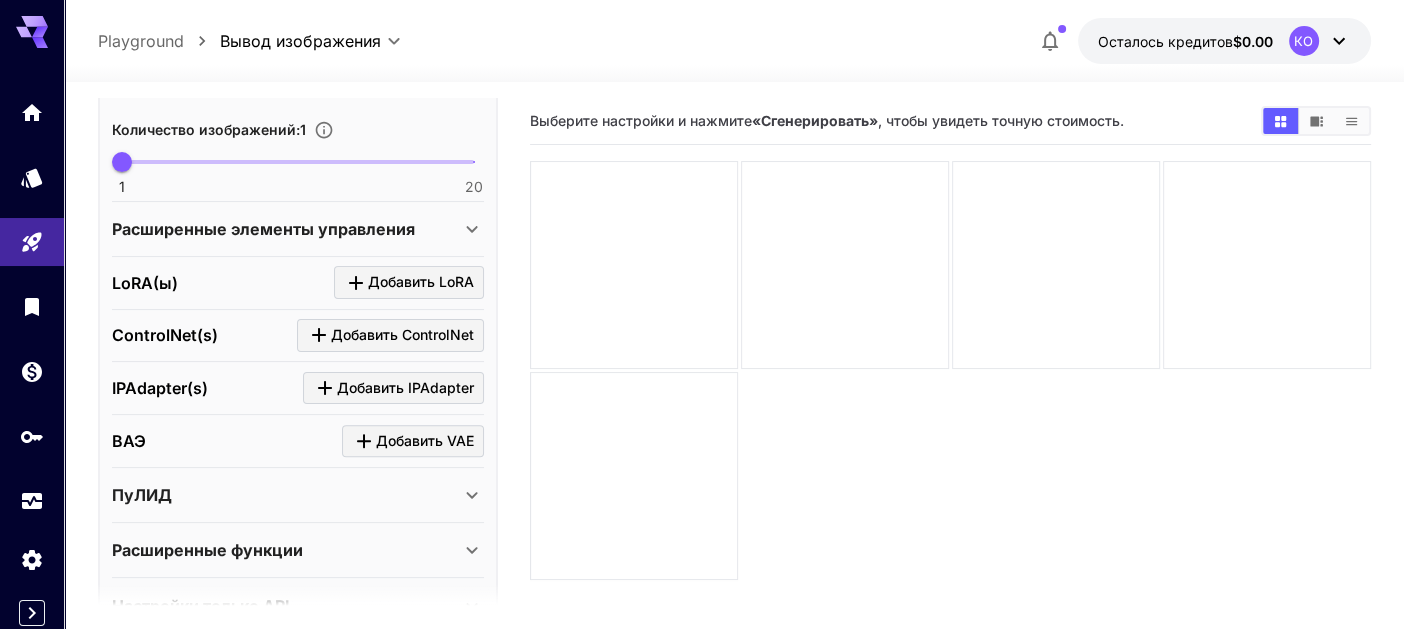 scroll, scrollTop: 666, scrollLeft: 0, axis: vertical 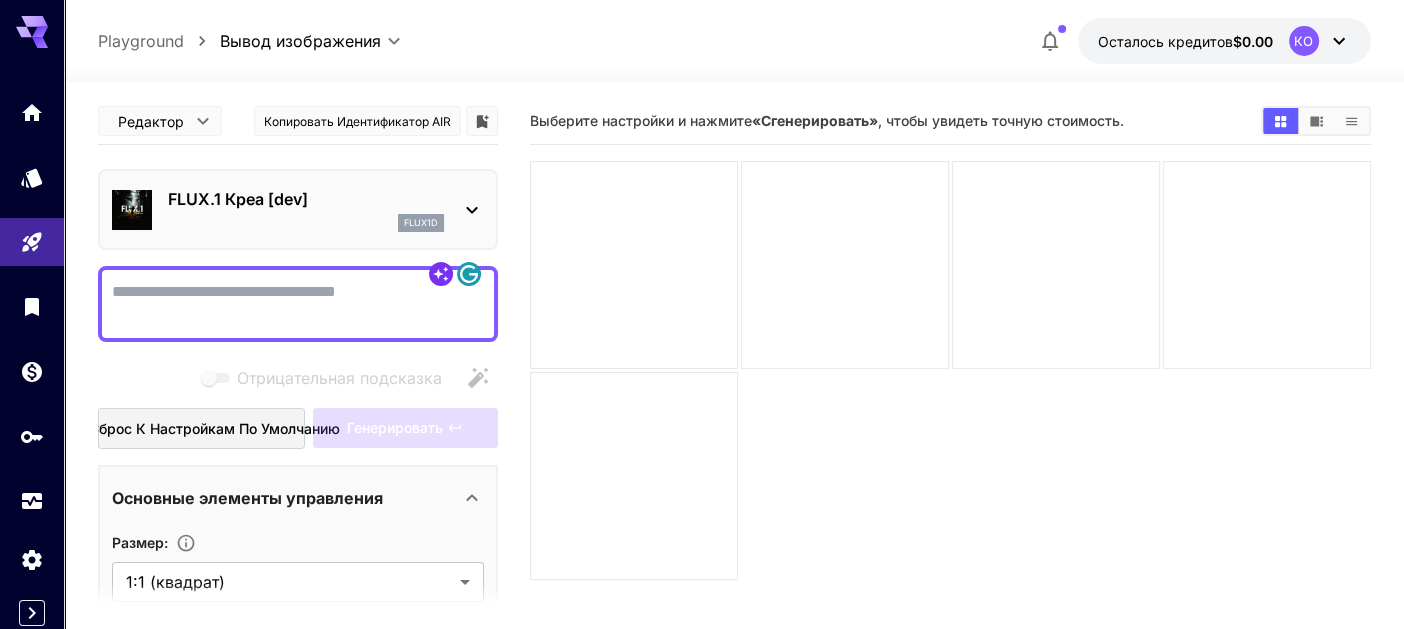 click on "Отрицательная подсказка" at bounding box center [298, 304] 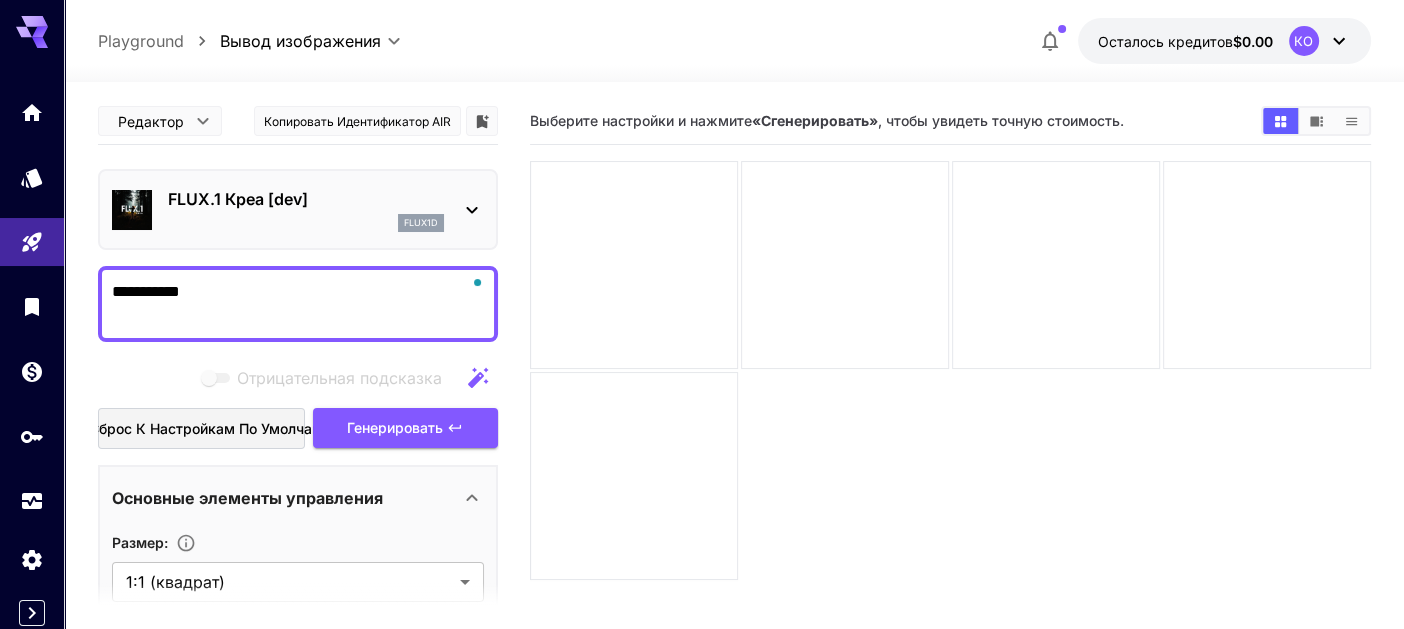 type on "**********" 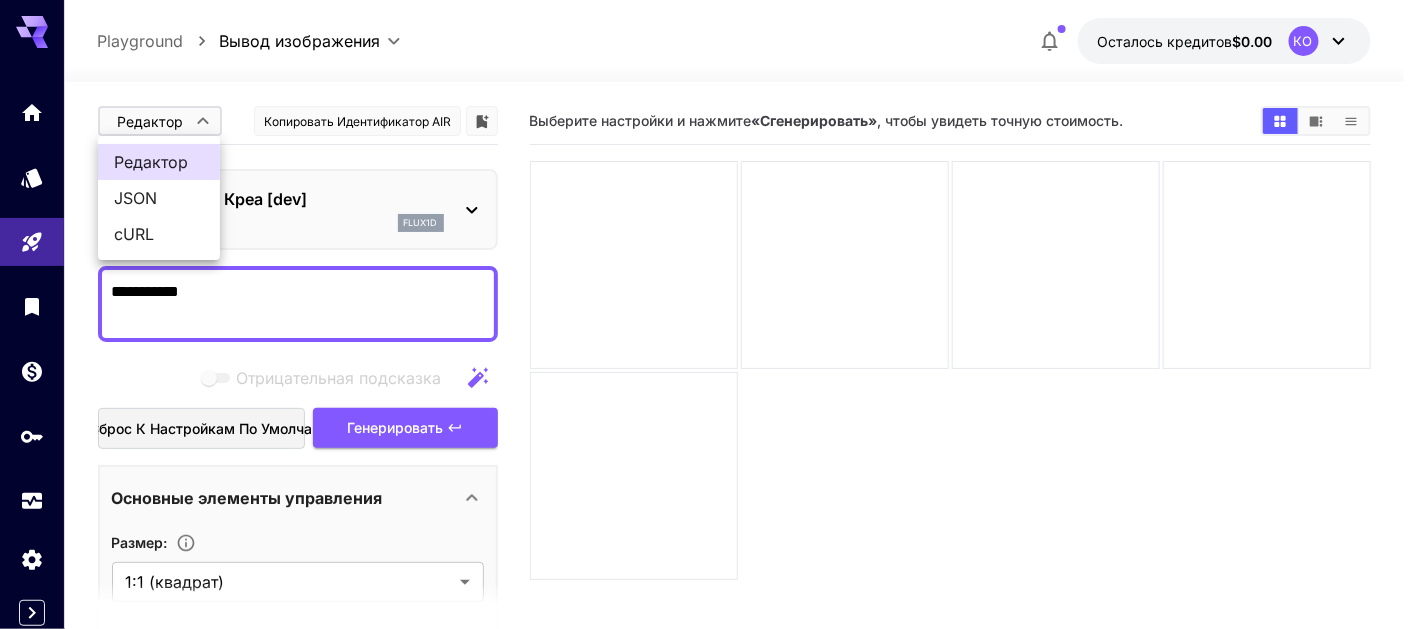 click at bounding box center [709, 314] 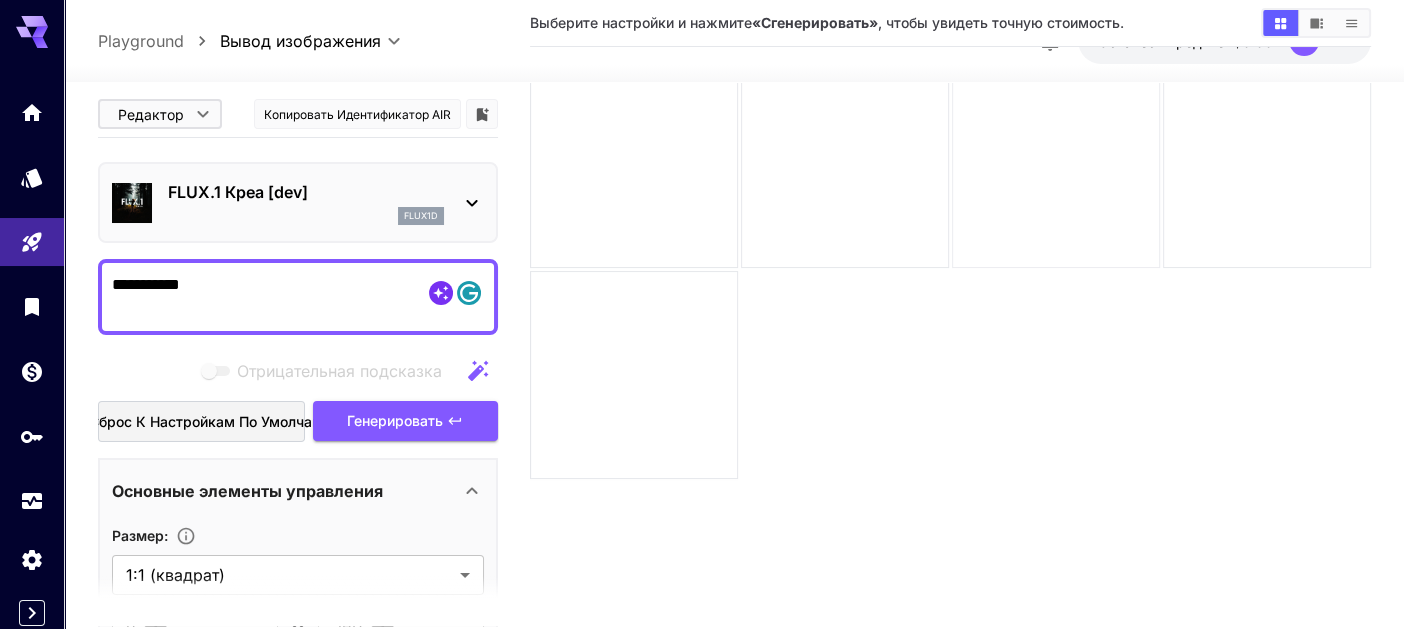 scroll, scrollTop: 133, scrollLeft: 0, axis: vertical 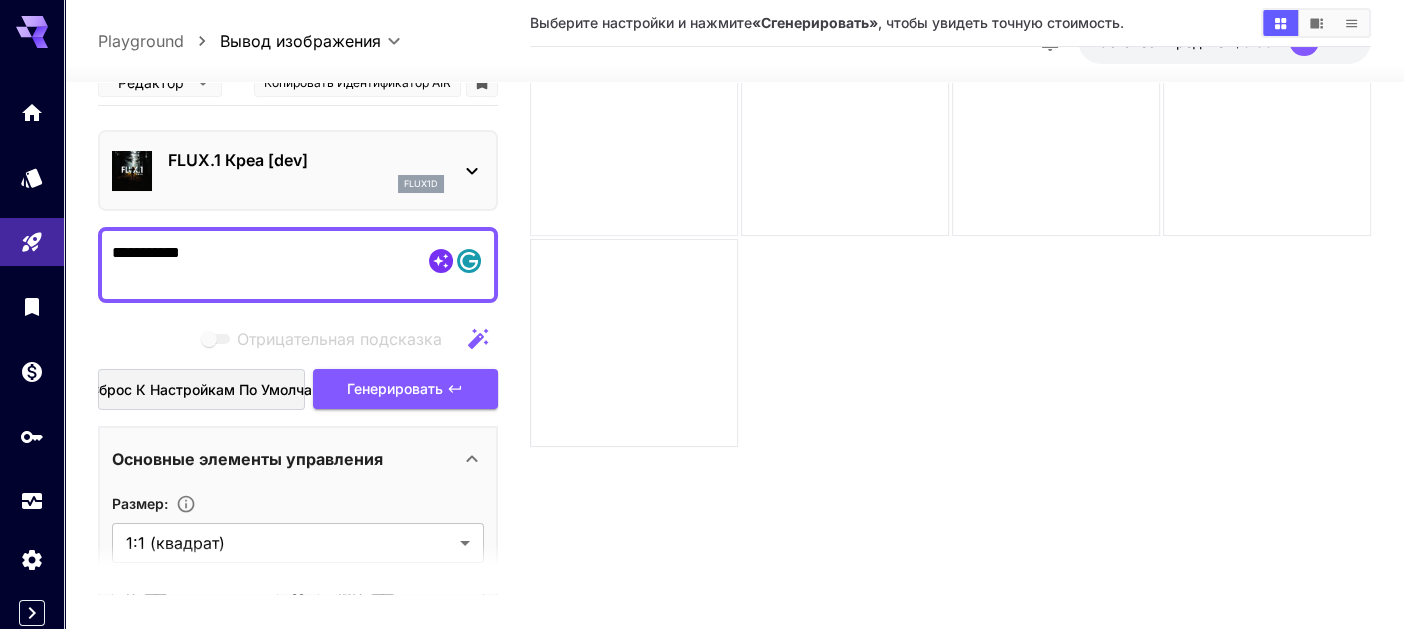 click at bounding box center [634, 132] 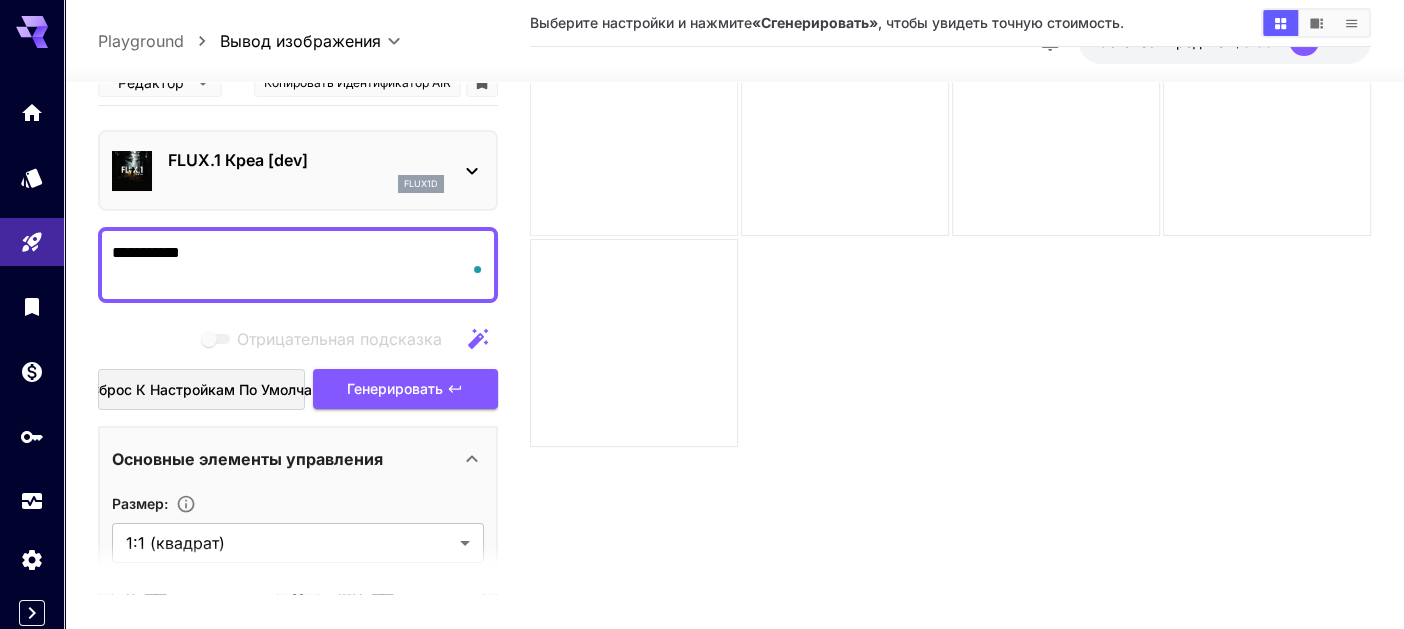 click at bounding box center (634, 132) 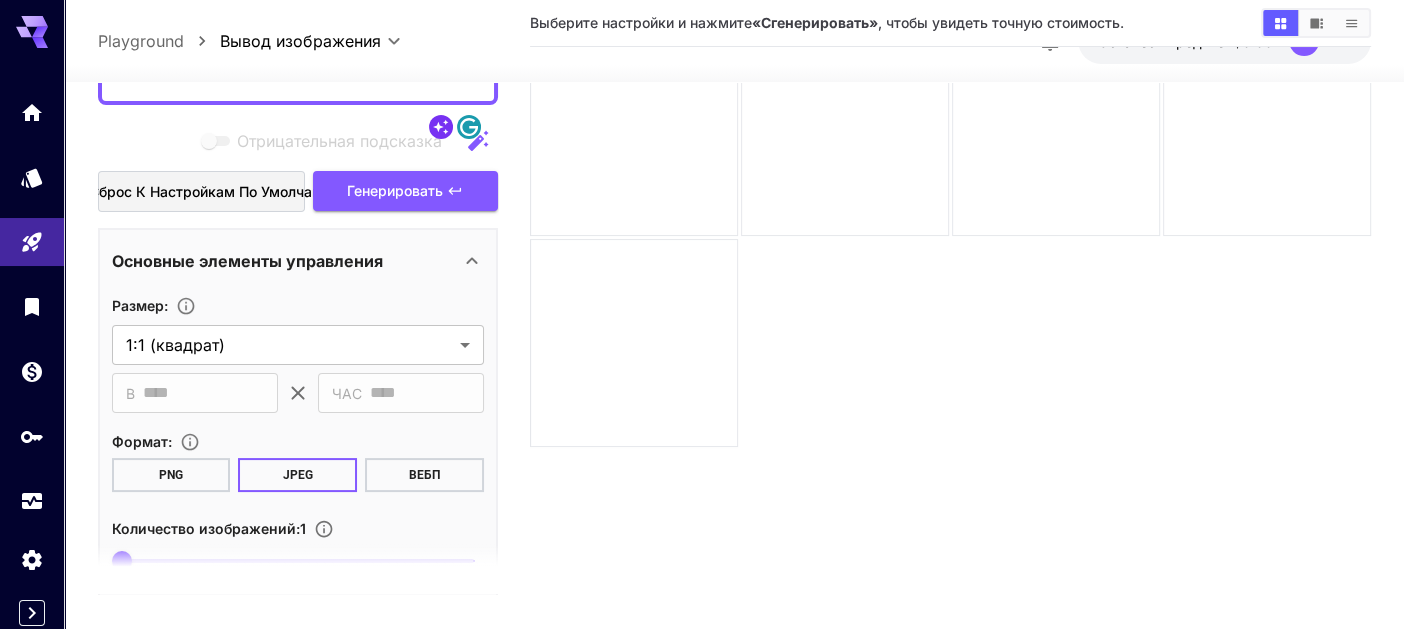 scroll, scrollTop: 266, scrollLeft: 0, axis: vertical 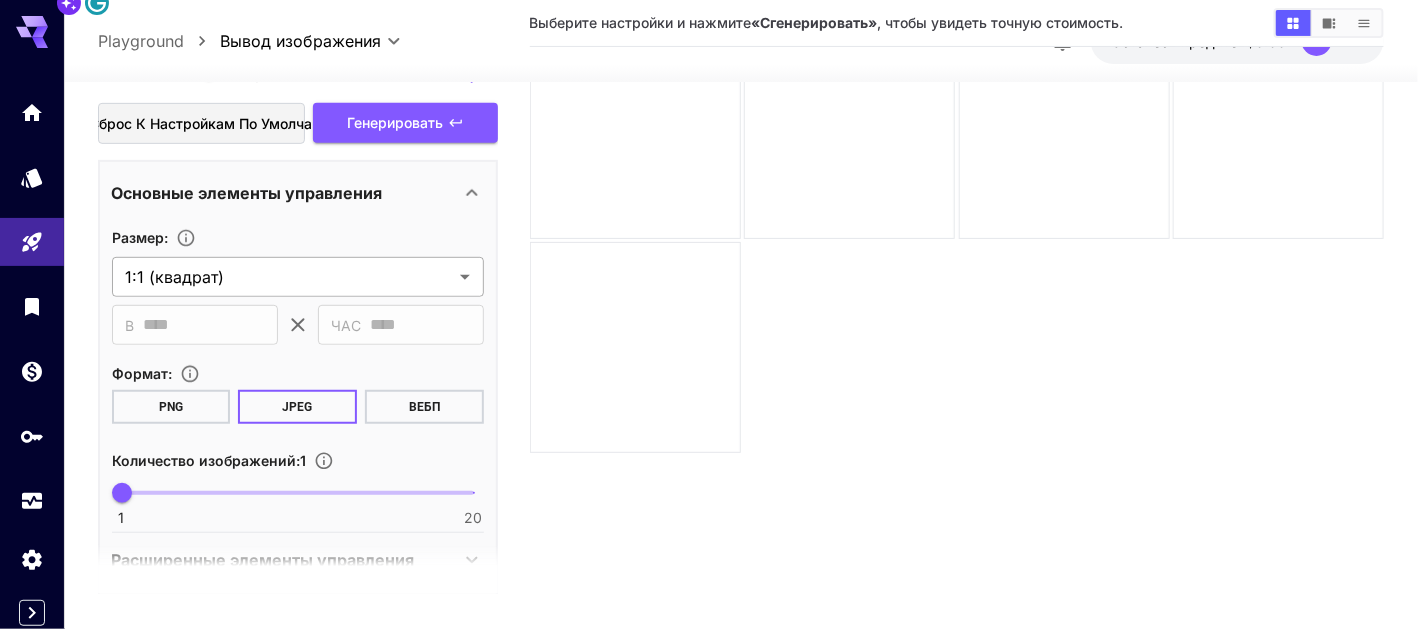 click on "**********" at bounding box center [709, 260] 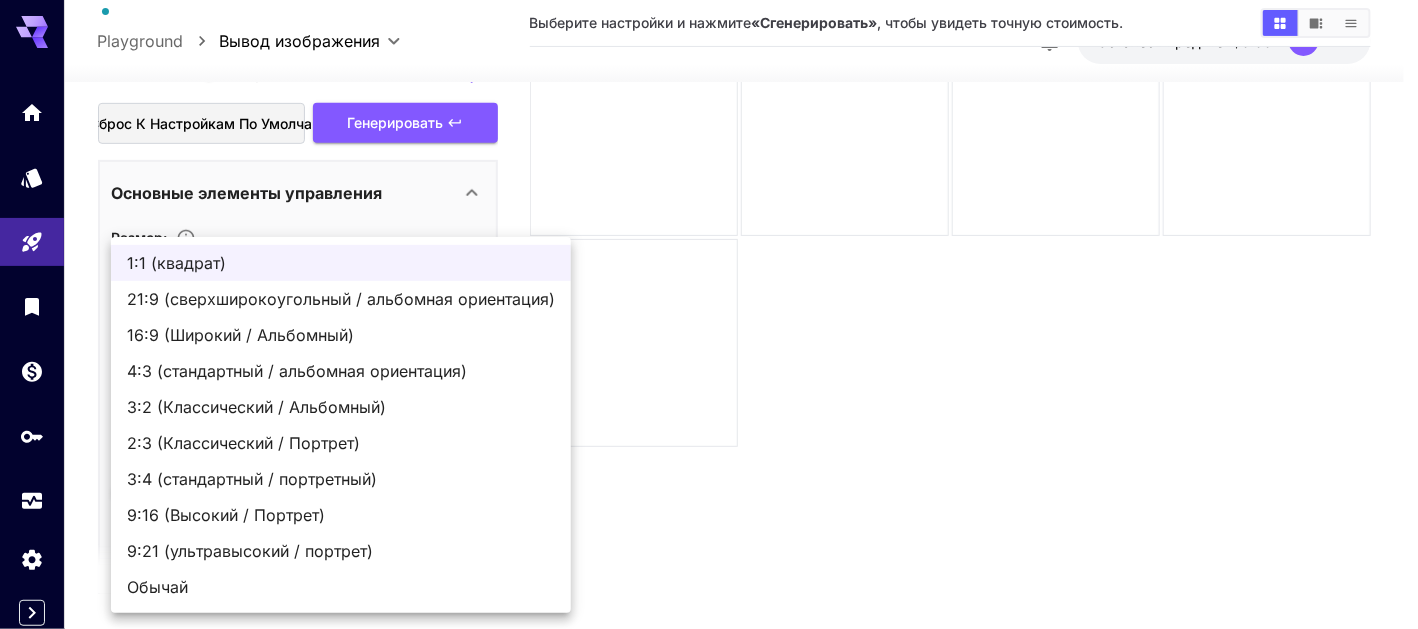 click on "16:9 (Широкий / Альбомный)" at bounding box center (341, 335) 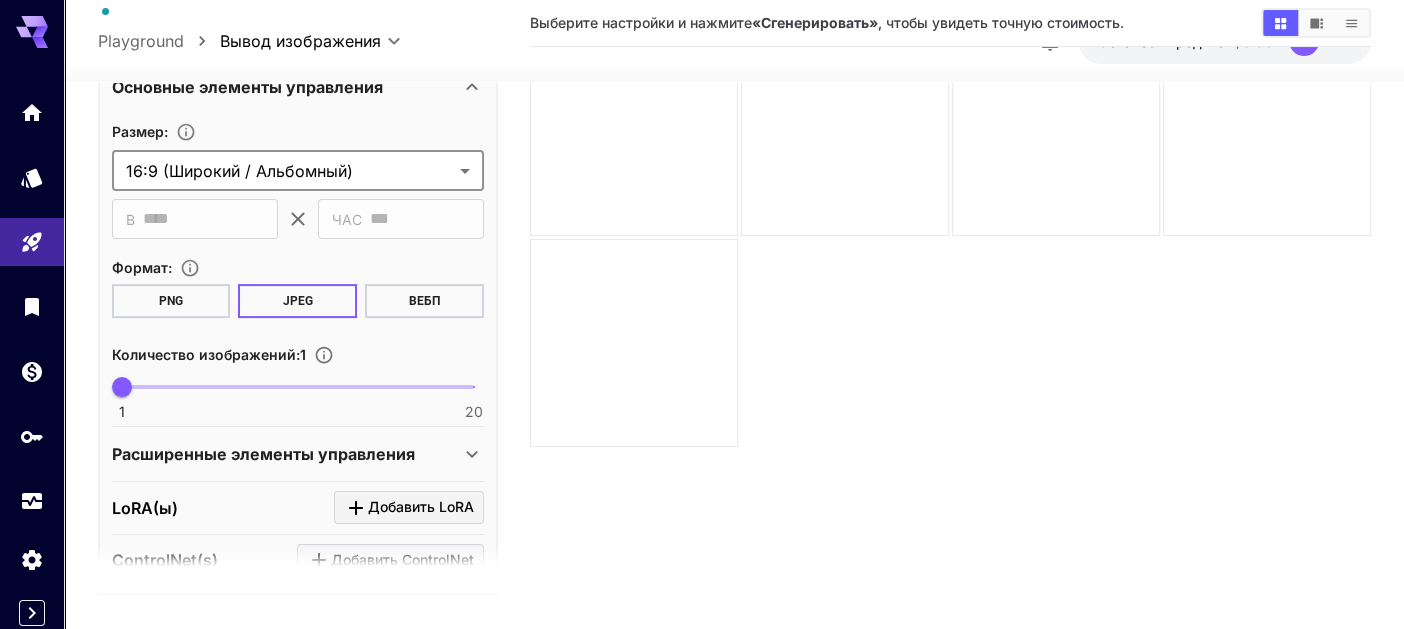 scroll, scrollTop: 400, scrollLeft: 0, axis: vertical 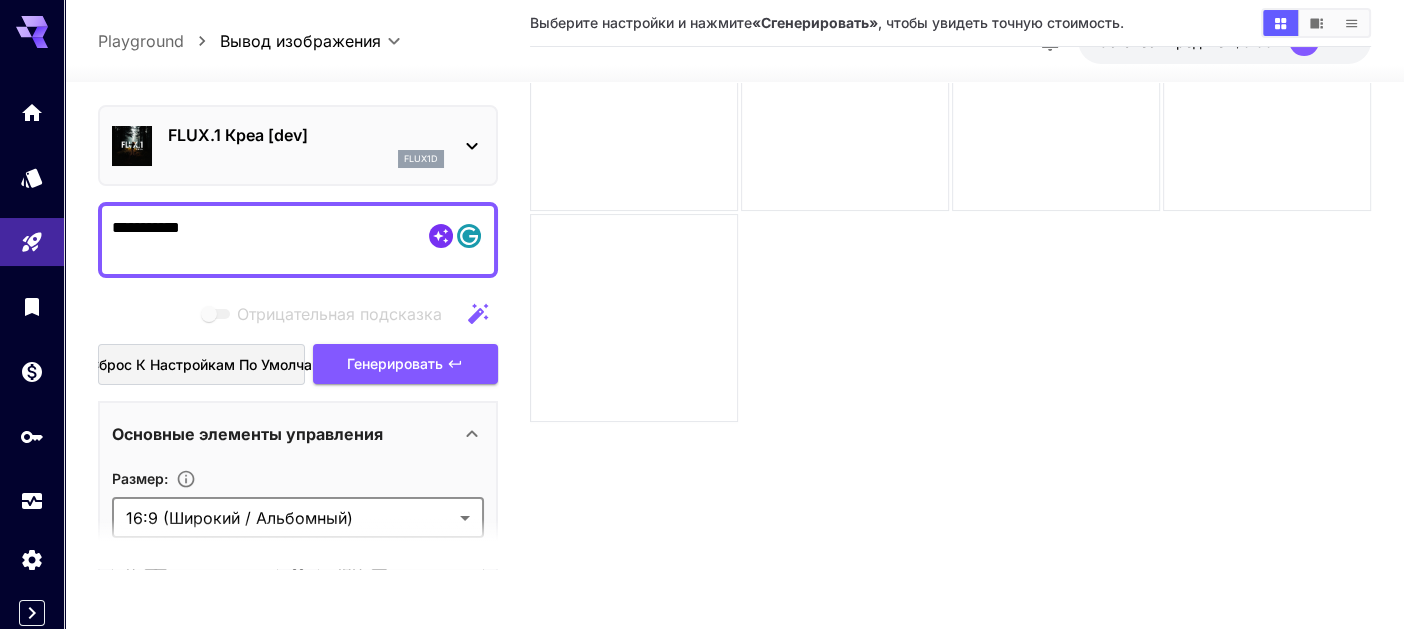 click on "**********" at bounding box center [298, 240] 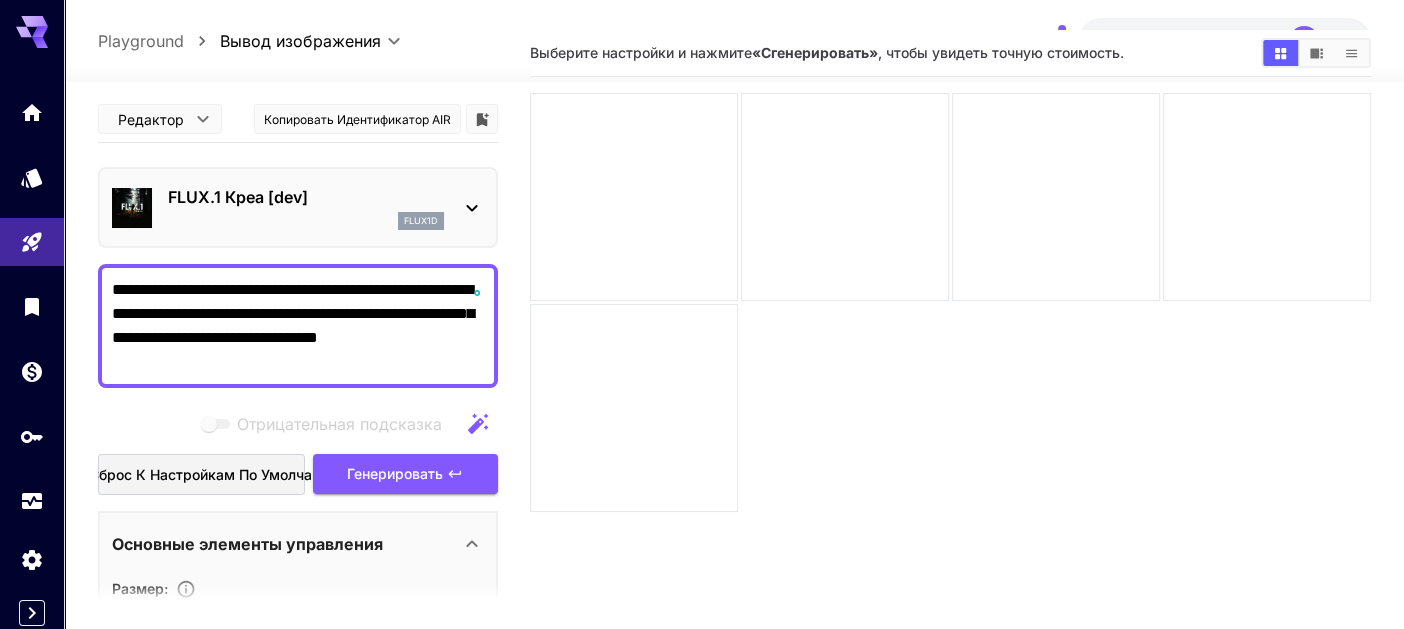 scroll, scrollTop: 0, scrollLeft: 0, axis: both 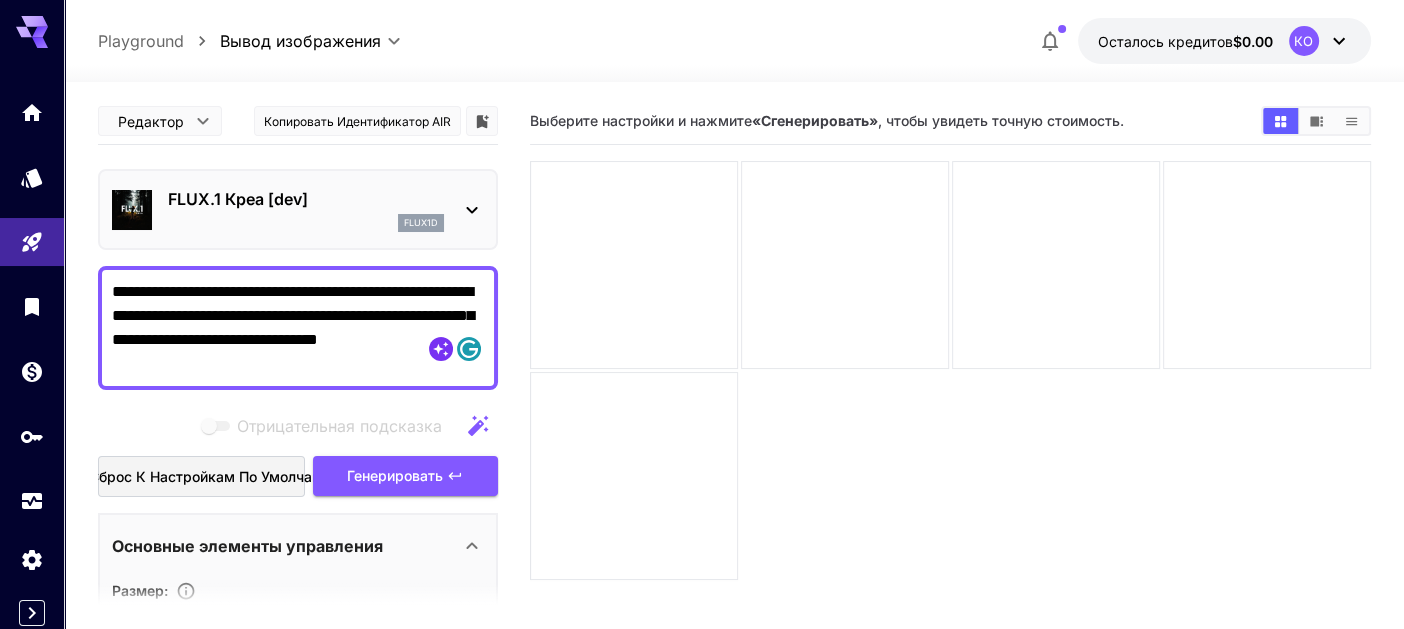 drag, startPoint x: 304, startPoint y: 367, endPoint x: 64, endPoint y: 265, distance: 260.77576 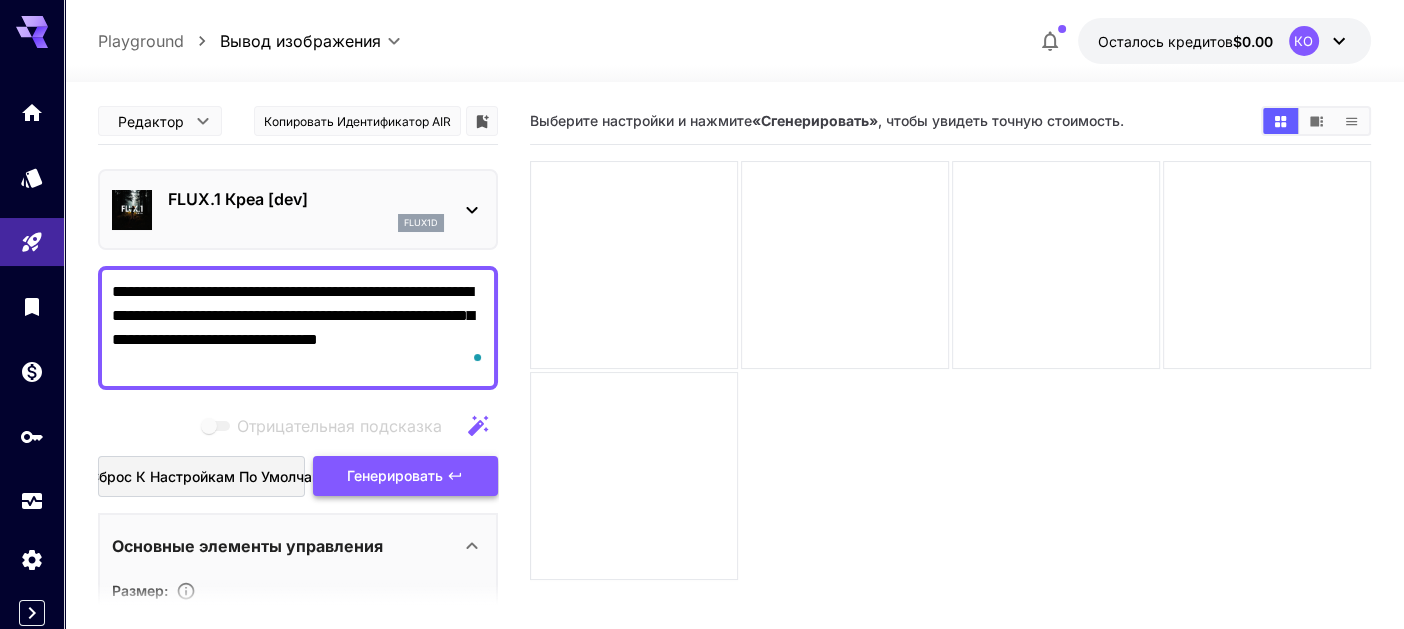 type on "**********" 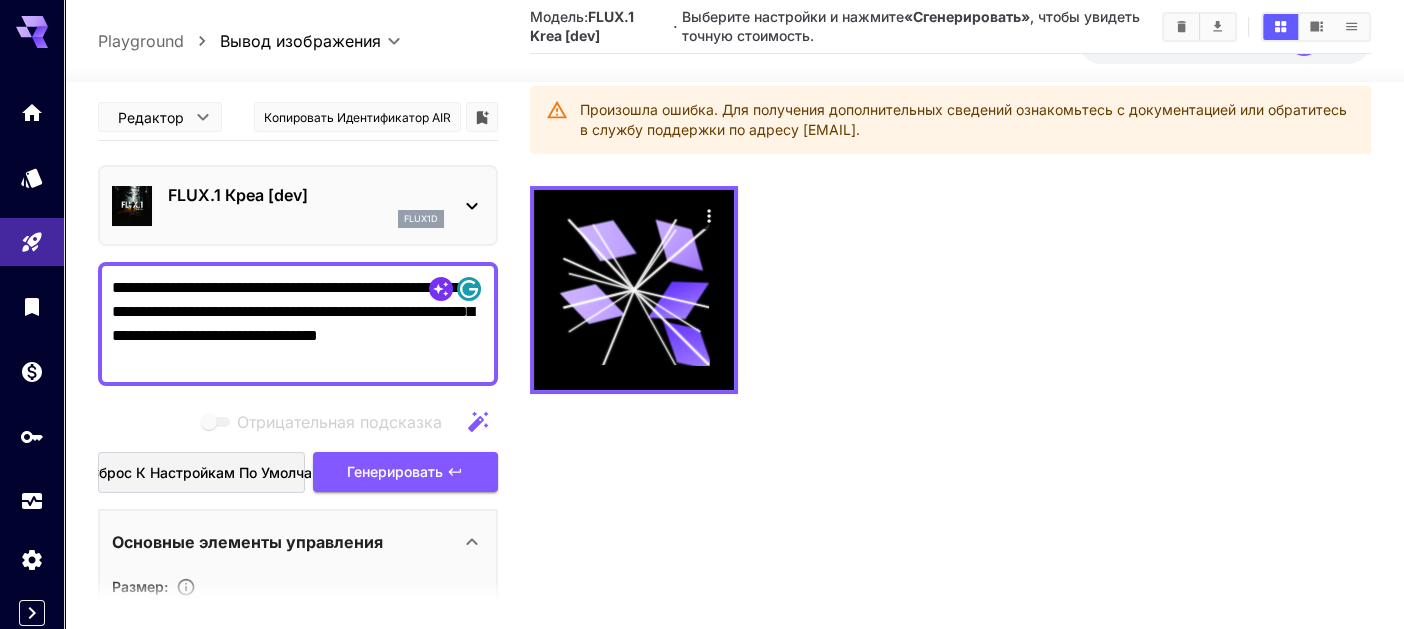 scroll, scrollTop: 158, scrollLeft: 0, axis: vertical 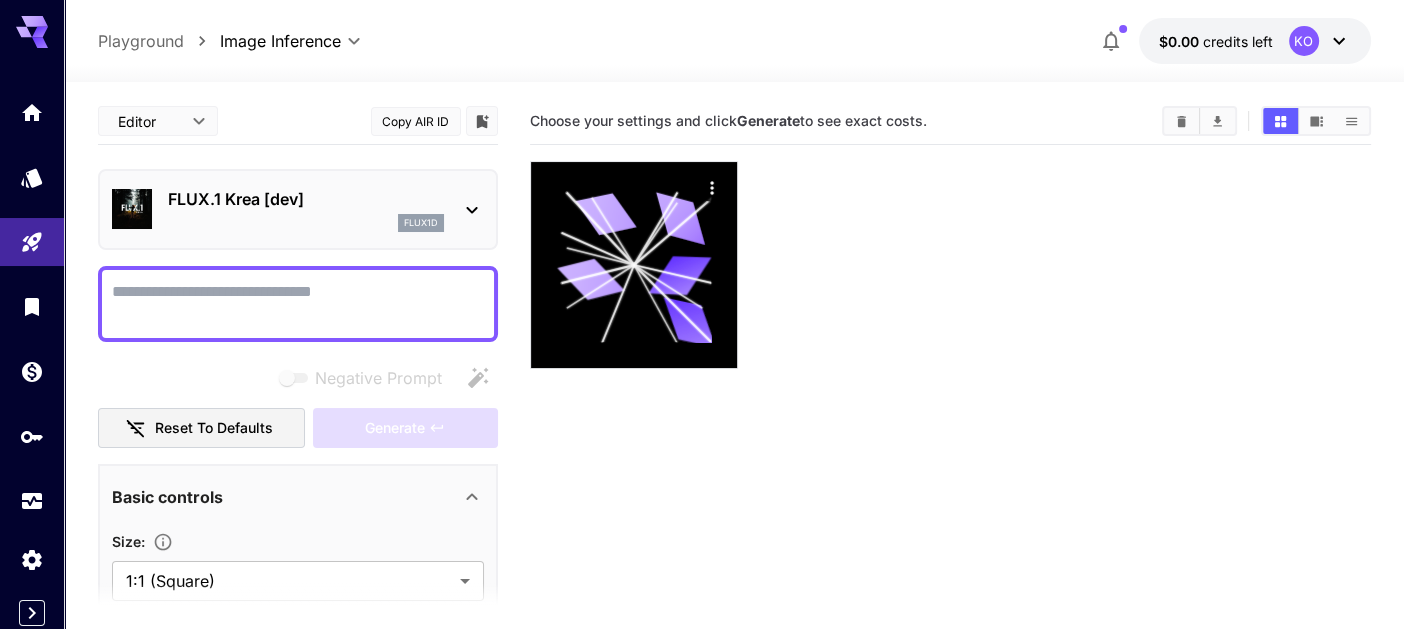 click on "Generate" at bounding box center [768, 120] 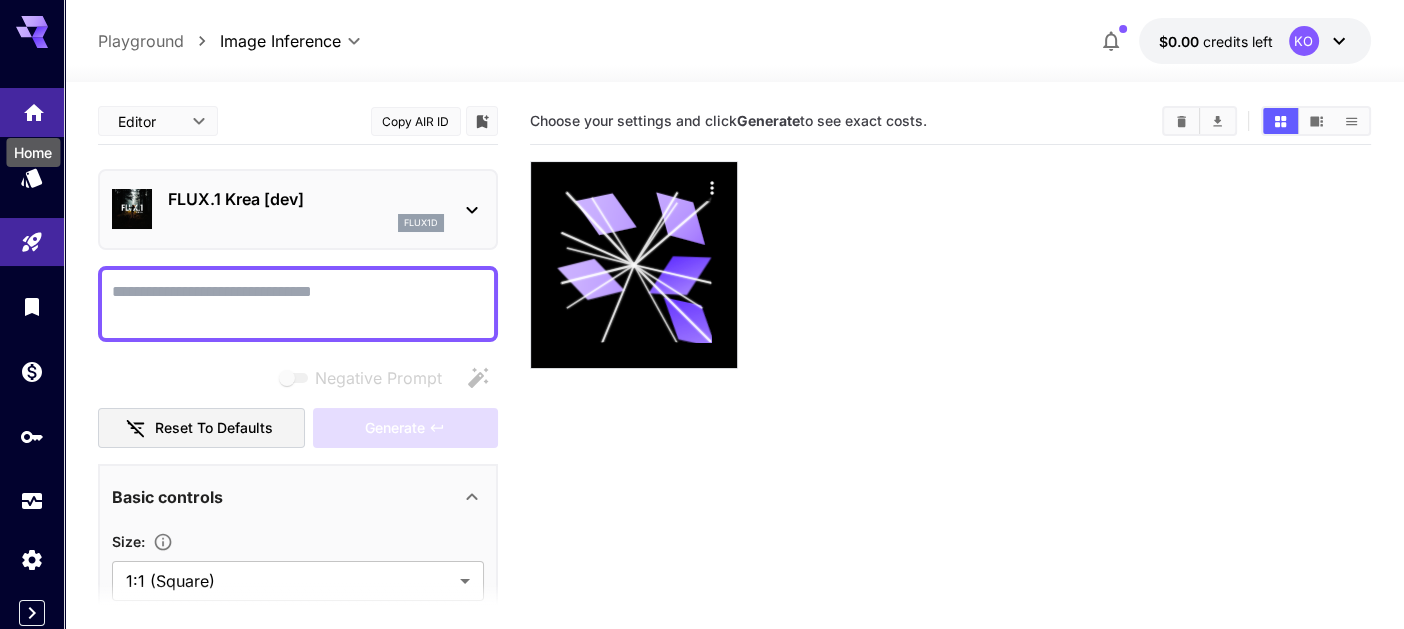 click 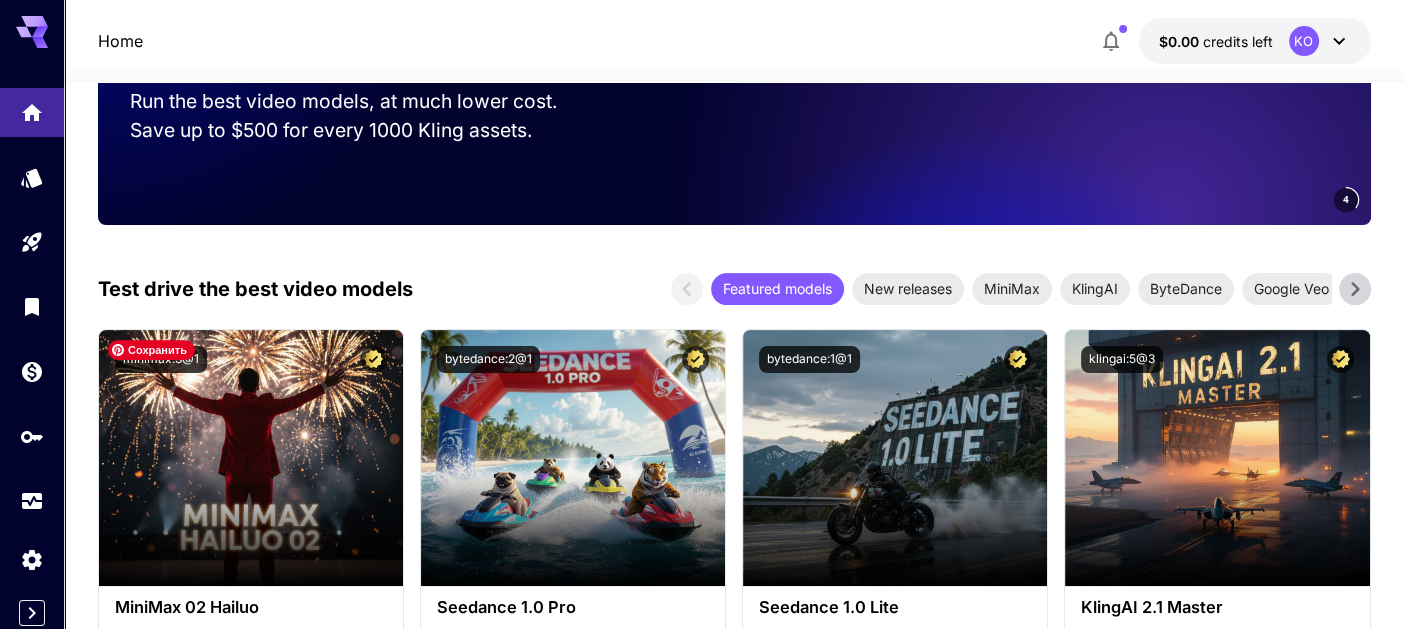 scroll, scrollTop: 799, scrollLeft: 0, axis: vertical 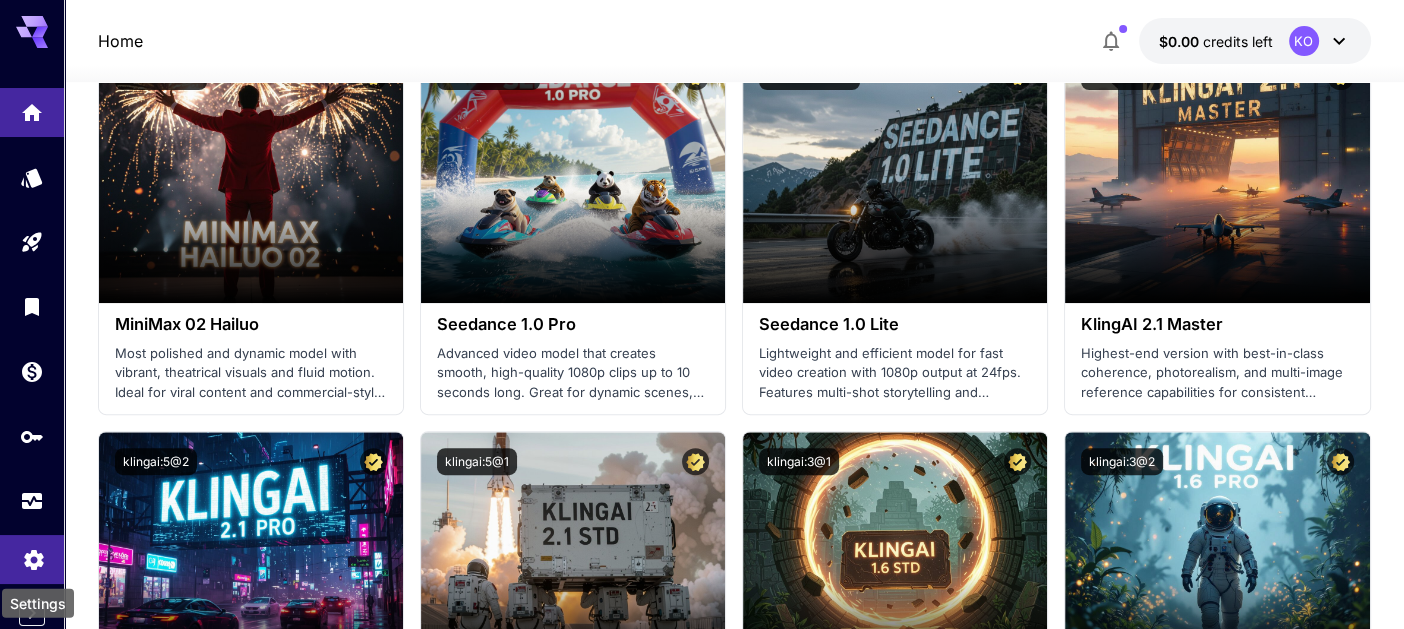 click 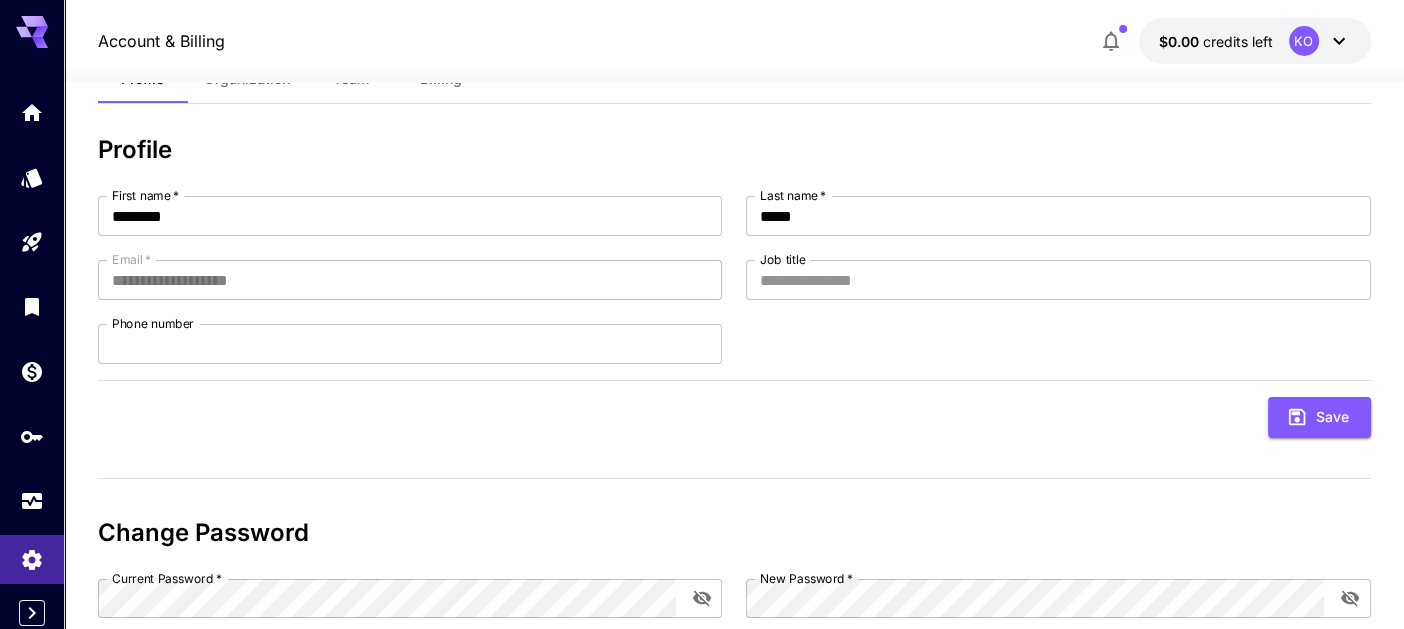 scroll, scrollTop: 0, scrollLeft: 0, axis: both 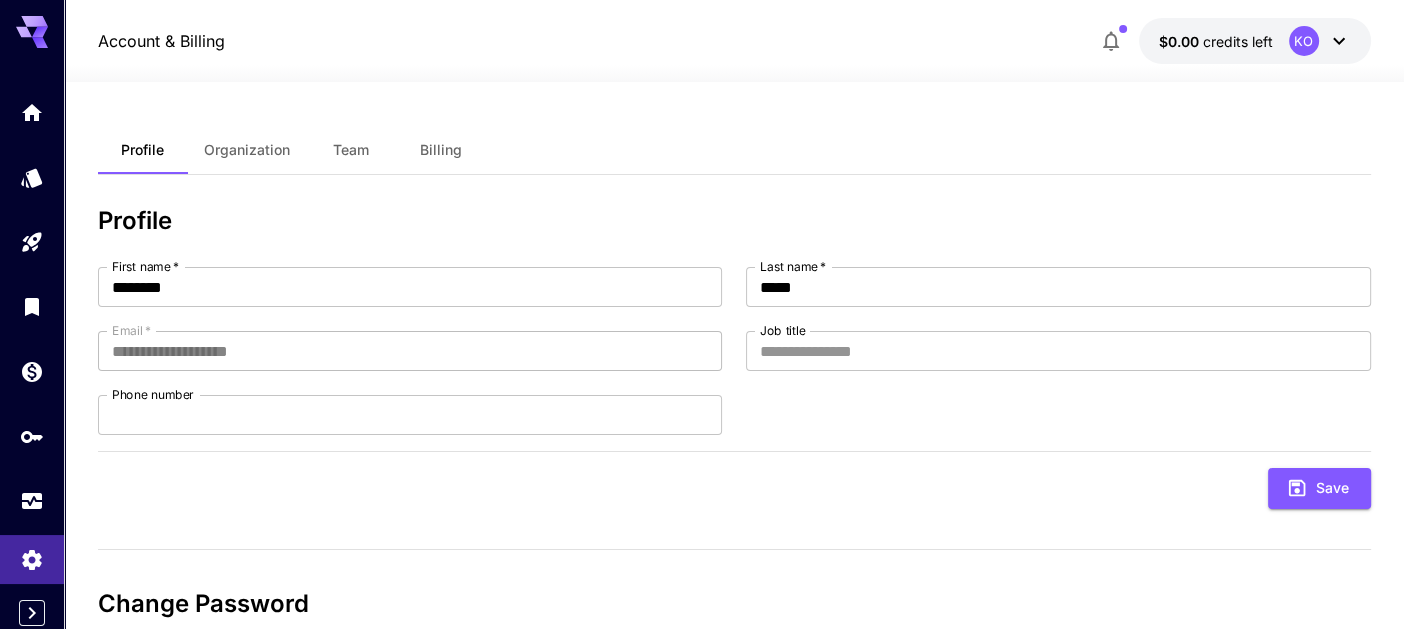 click on "Organization" at bounding box center [247, 150] 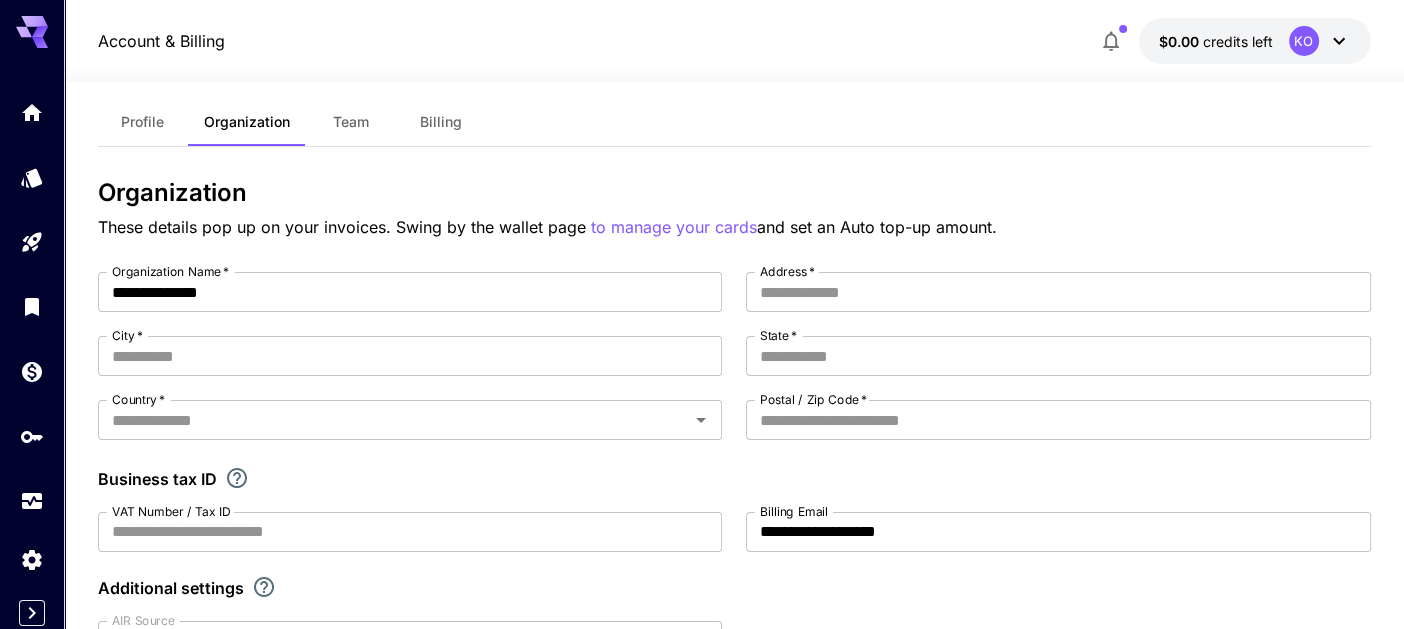 scroll, scrollTop: 0, scrollLeft: 0, axis: both 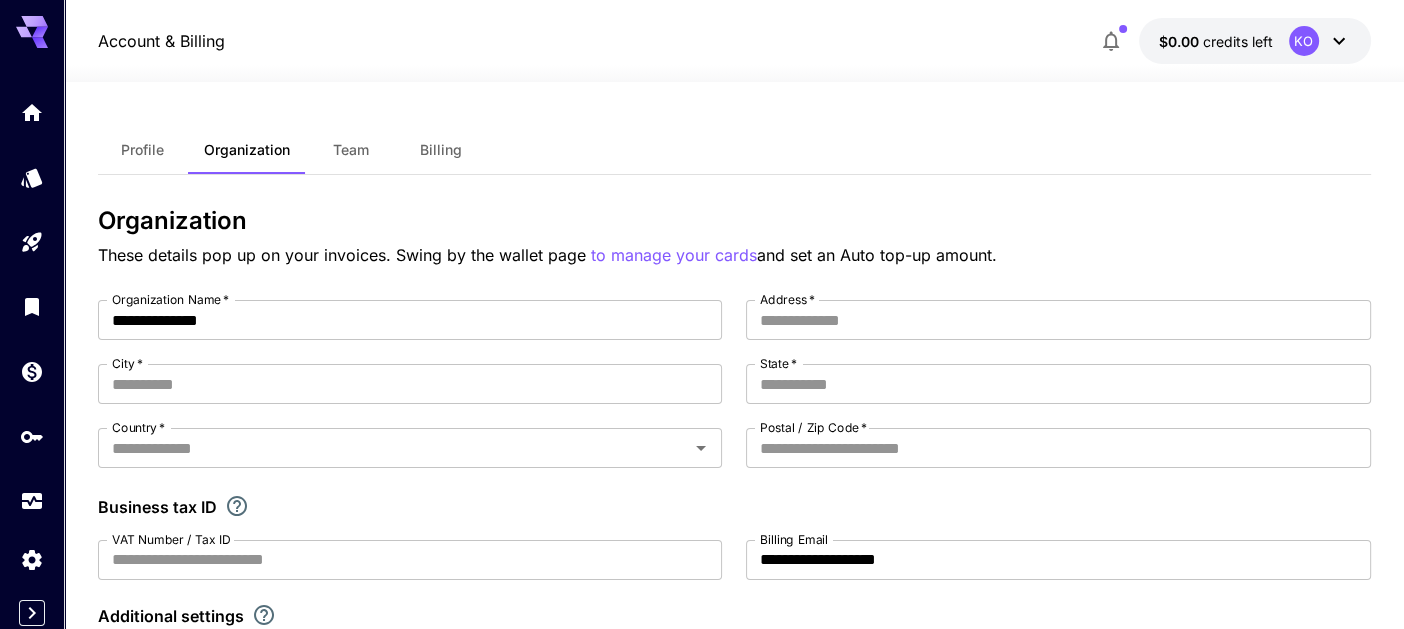 click on "Team" at bounding box center (351, 150) 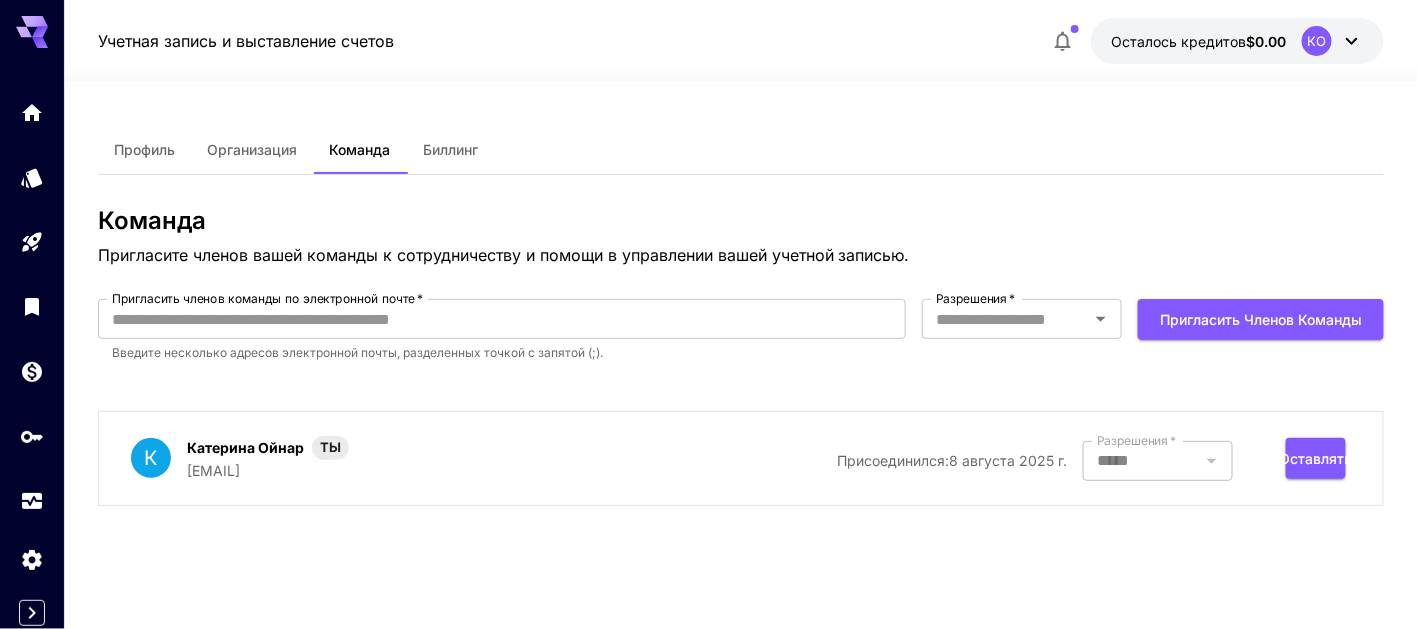 click on "Профиль Организация Команда Биллинг Команда Пригласите членов вашей команды к сотрудничеству и помощи в управлении вашей учетной записью. Пригласить членов команды по электронной почте    * Пригласить членов команды по электронной почте    * Введите несколько адресов электронной почты, разделенных точкой с запятой (;). Разрешения    * Разрешения    * Пригласить членов команды К Катерина Ойнар ТЫ katrenaff@gmail.com Присоединился:  8 августа 2025 г.   Разрешения    * ***** Разрешения    * Оставлять" at bounding box center (741, 355) 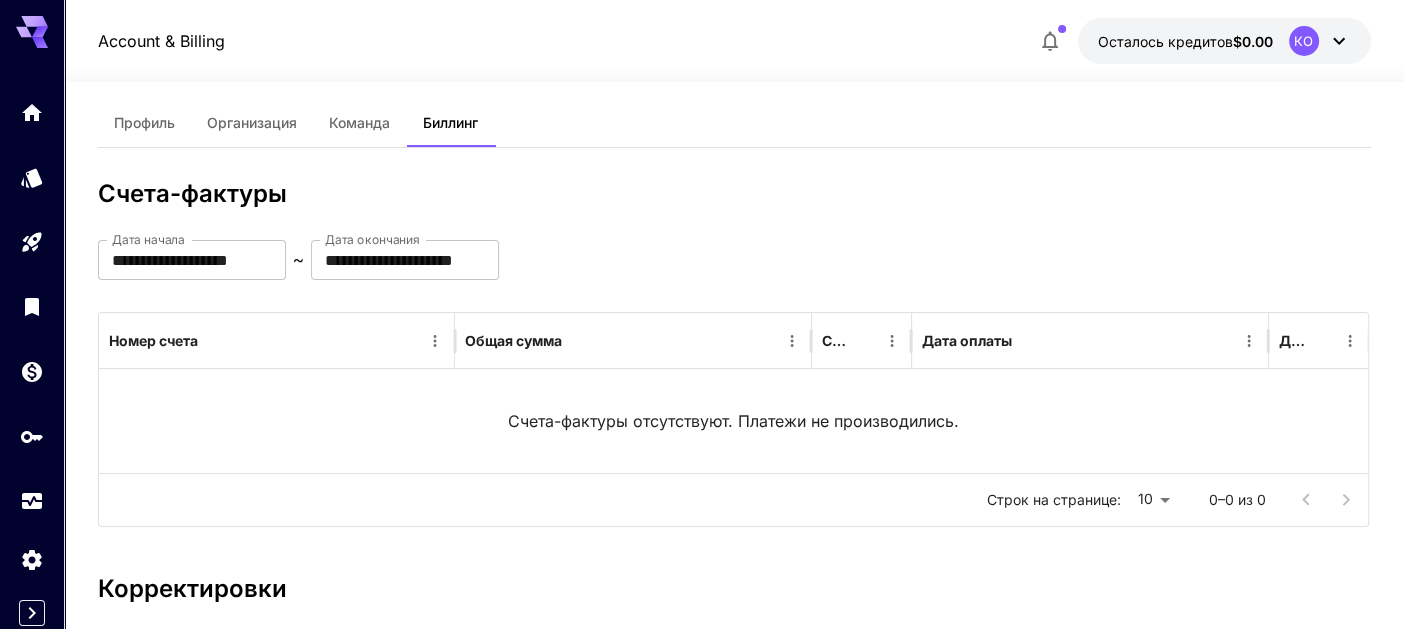 scroll, scrollTop: 0, scrollLeft: 0, axis: both 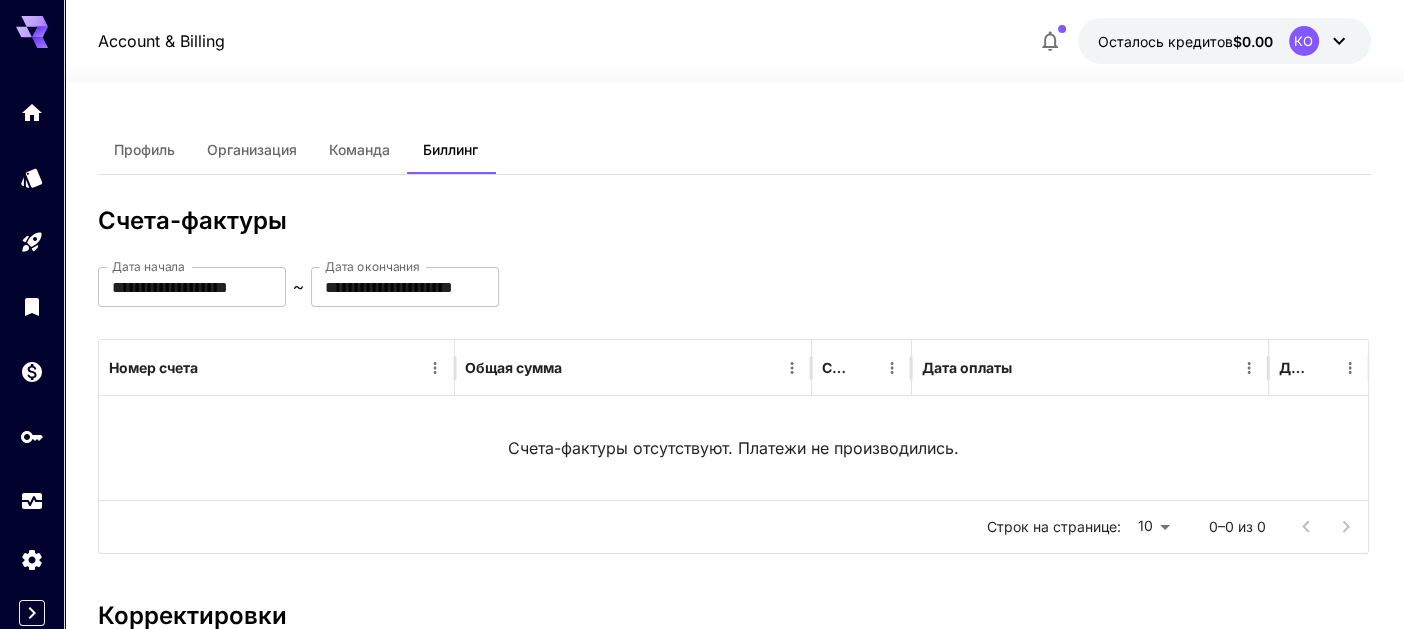 click on "Команда" at bounding box center [359, 149] 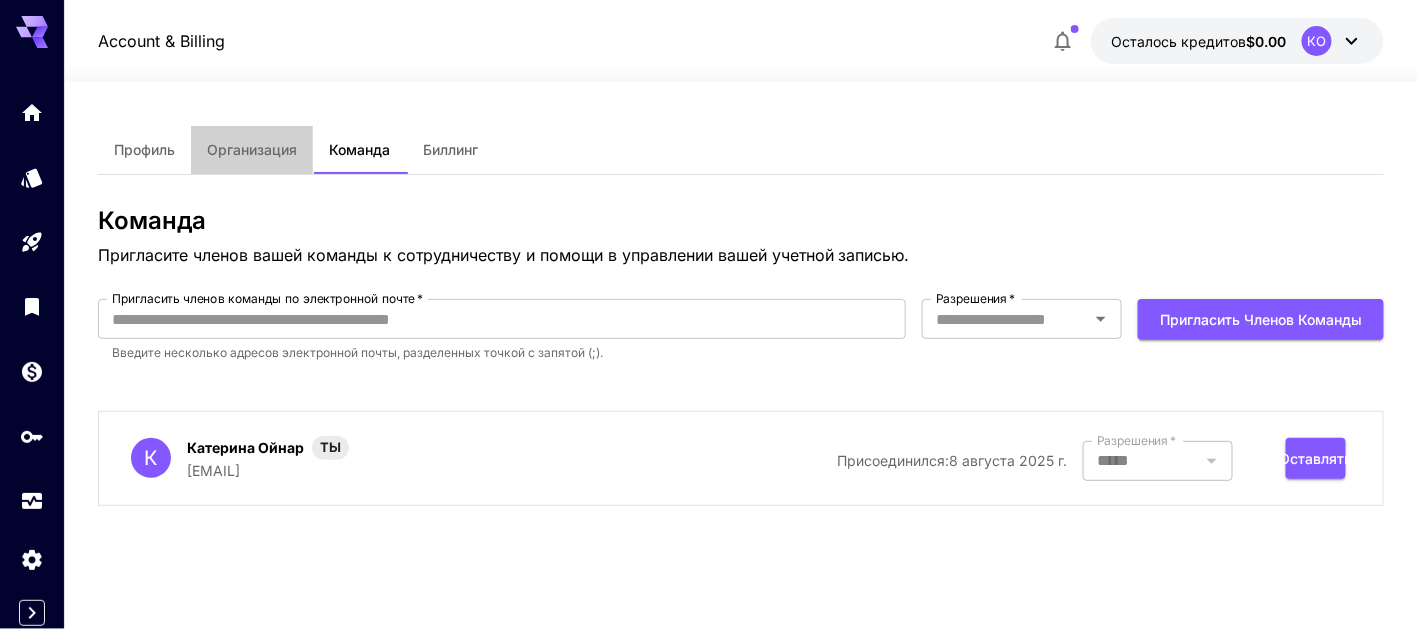 click on "Организация" at bounding box center (252, 149) 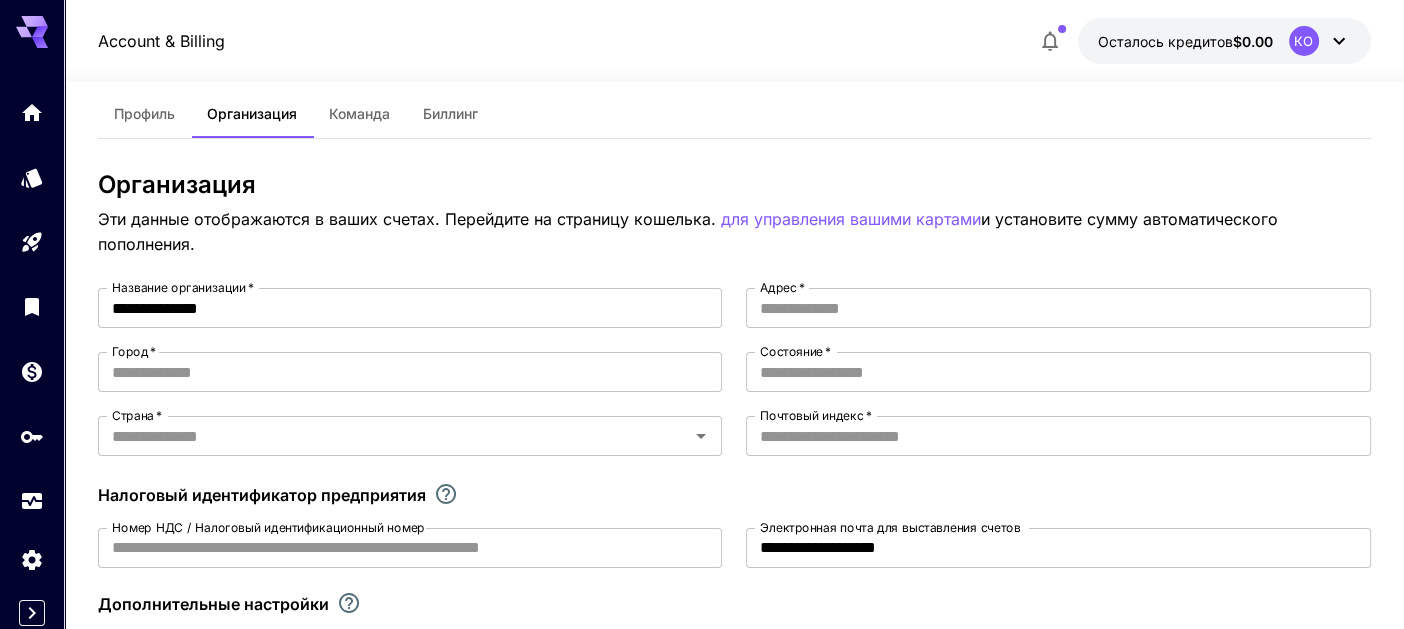 scroll, scrollTop: 0, scrollLeft: 0, axis: both 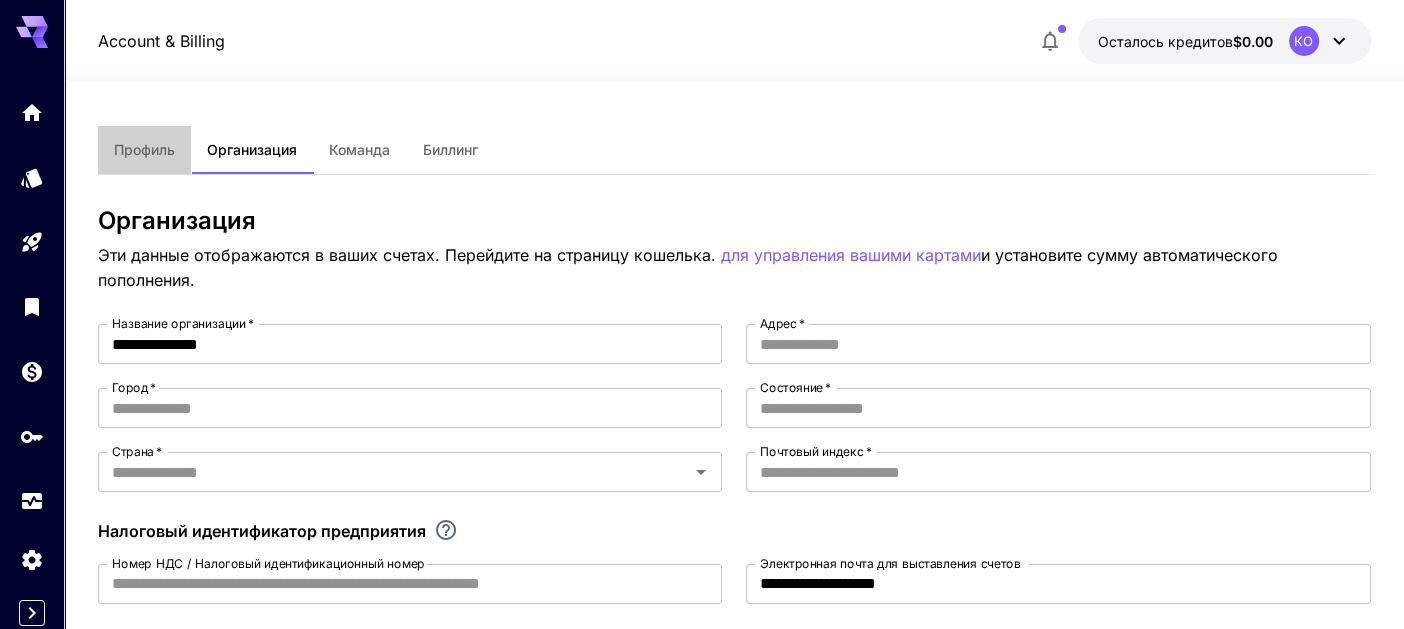 click on "Профиль" at bounding box center [144, 149] 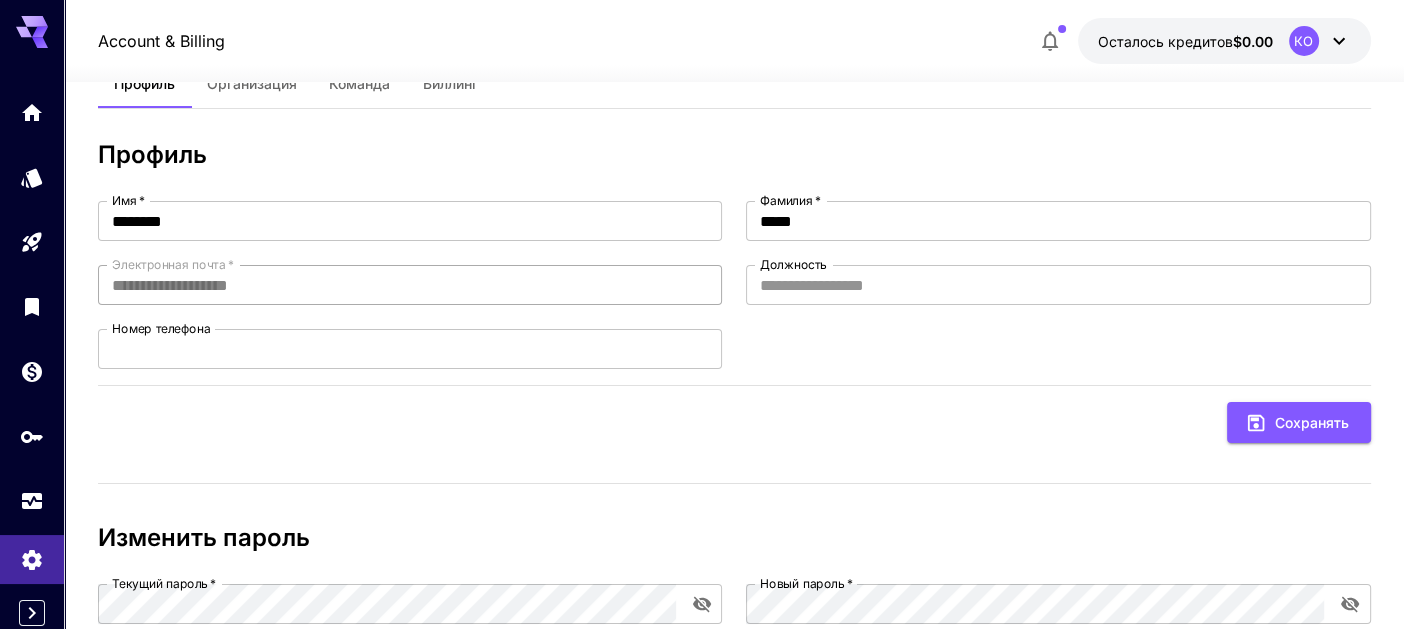 scroll, scrollTop: 0, scrollLeft: 0, axis: both 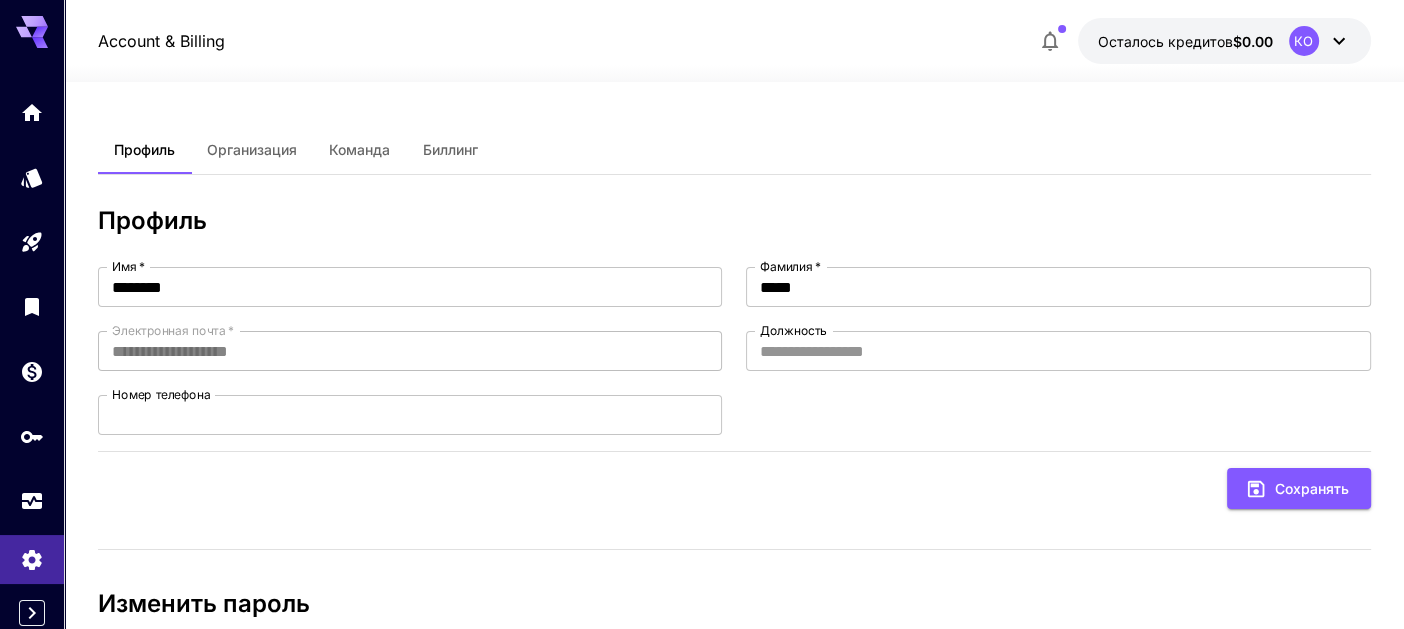 click 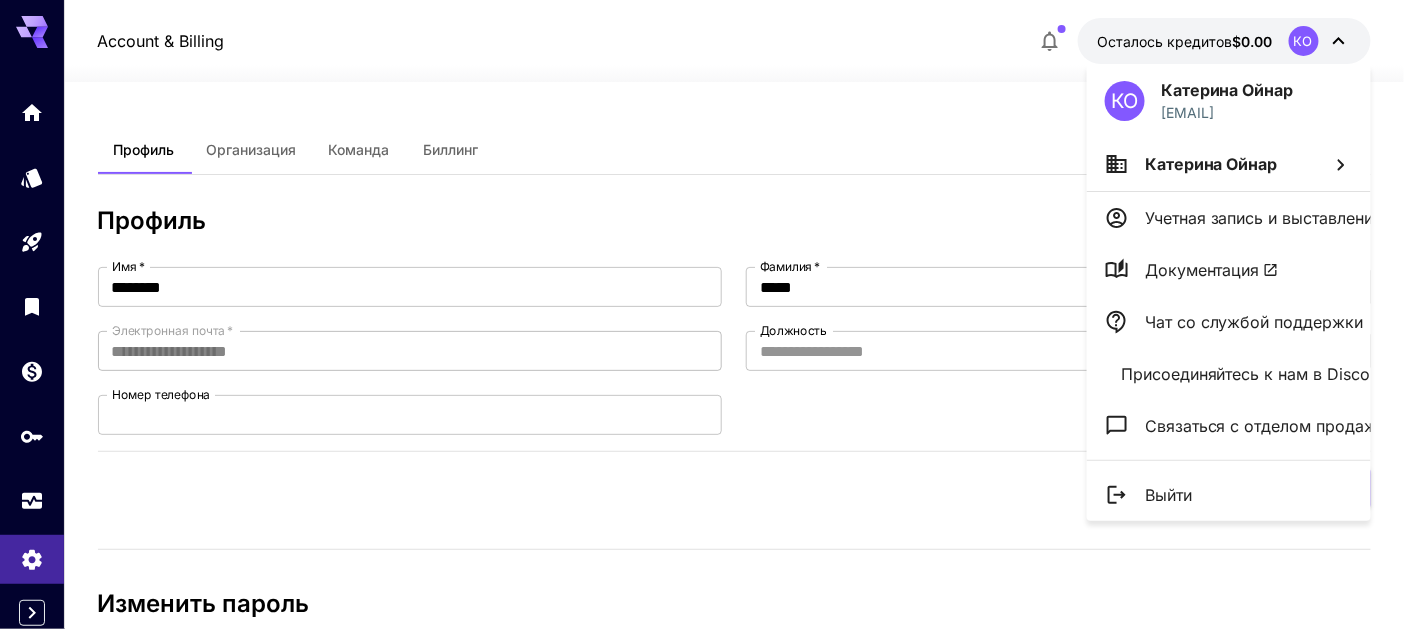 click 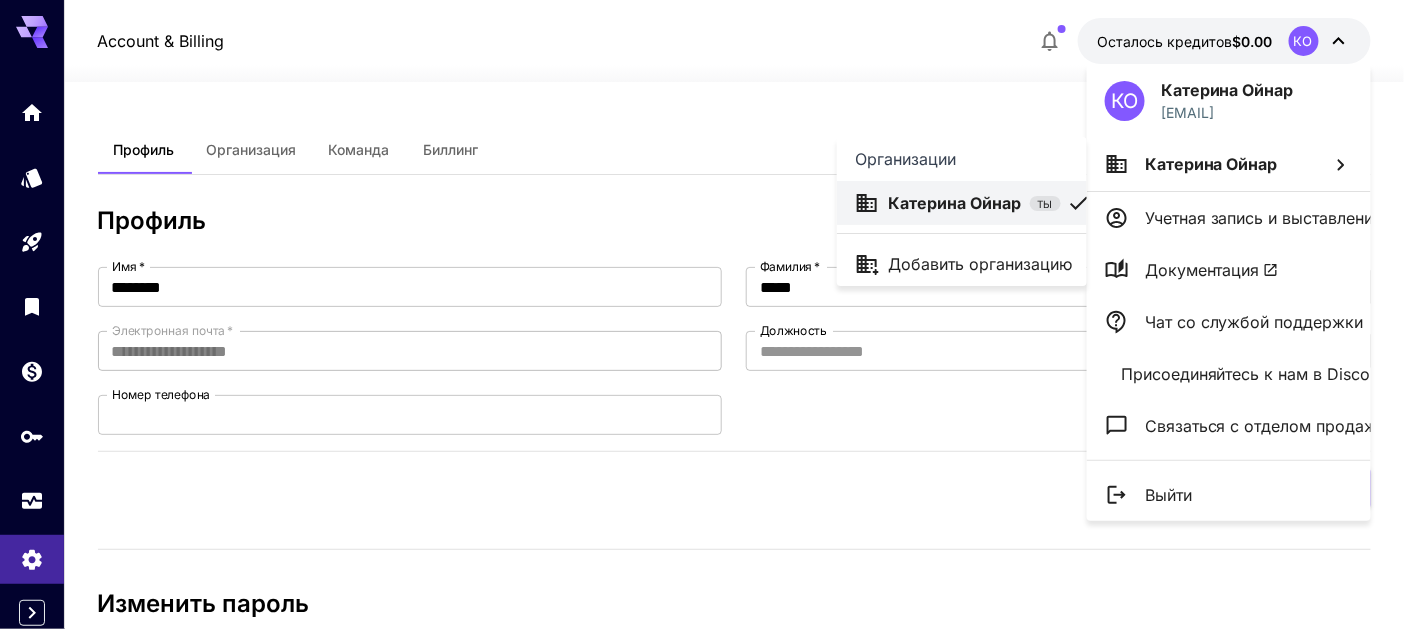 click at bounding box center [709, 314] 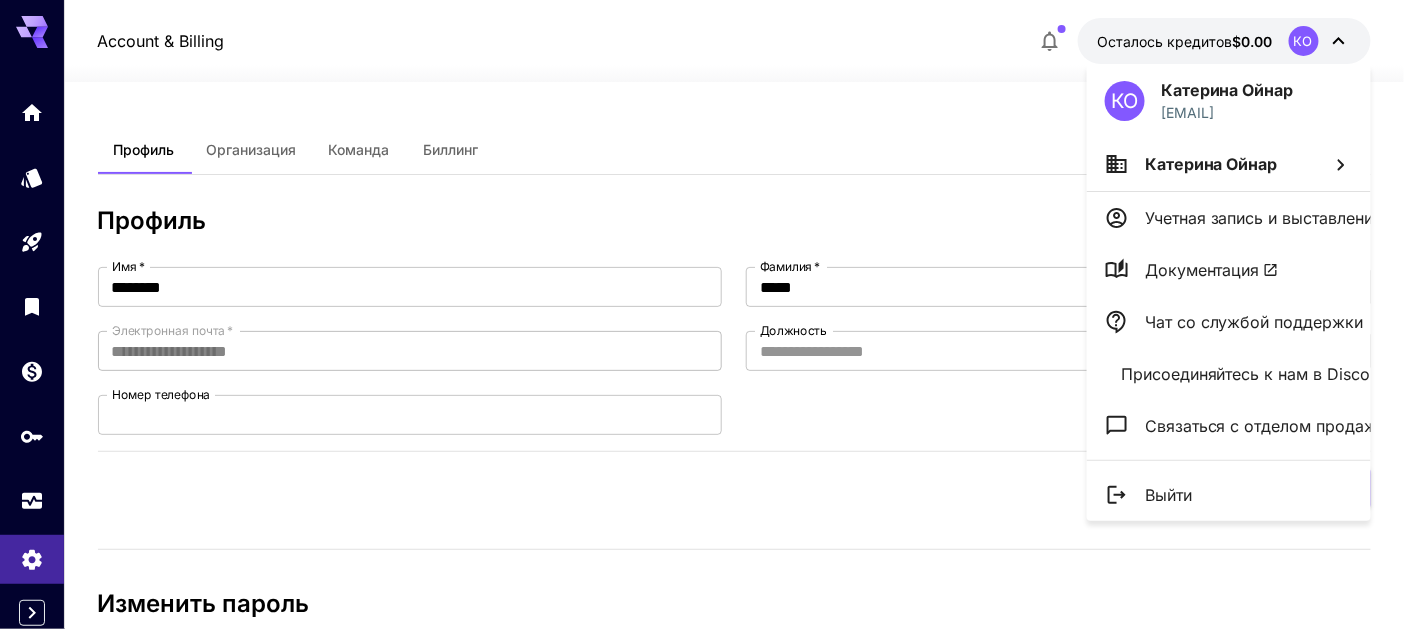 click at bounding box center (709, 314) 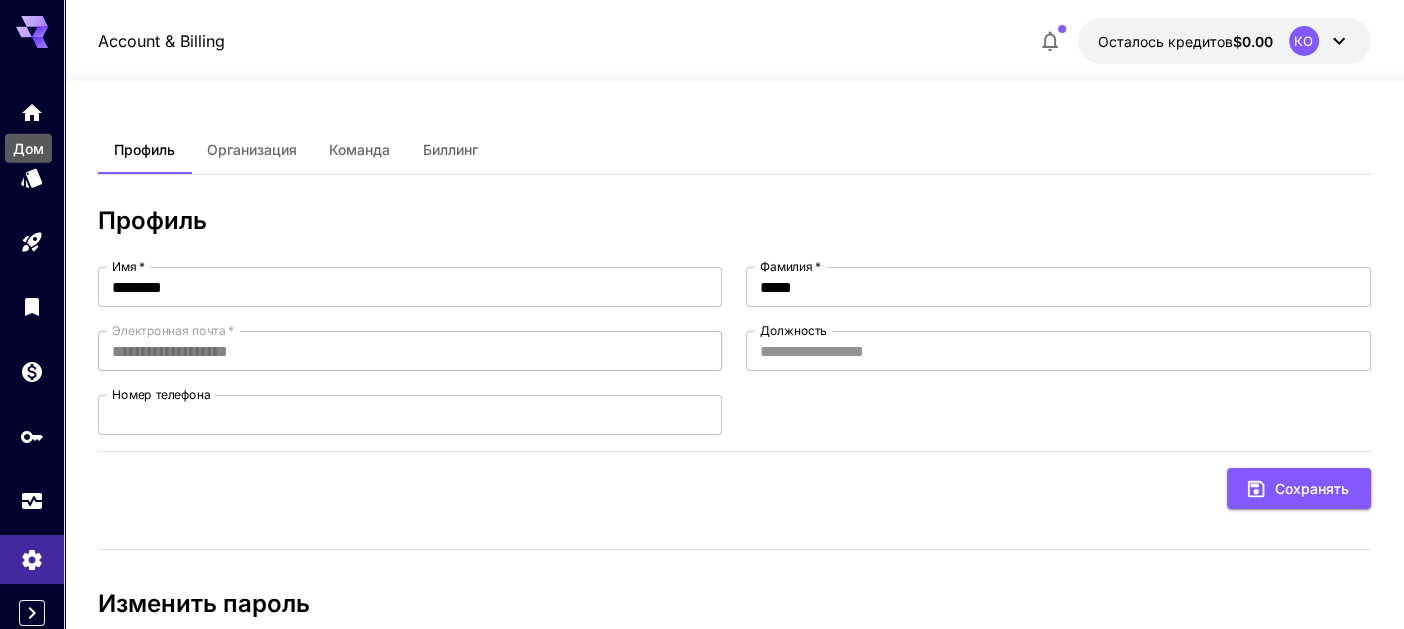 click 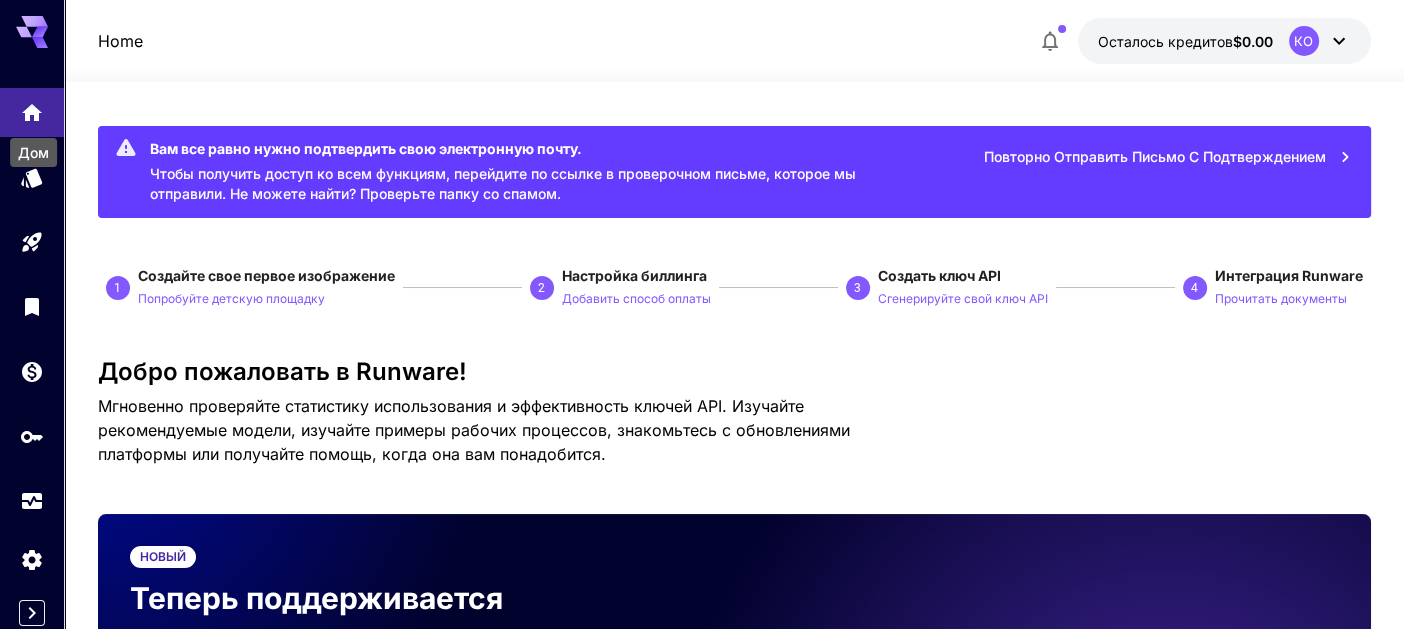 scroll, scrollTop: 2, scrollLeft: 0, axis: vertical 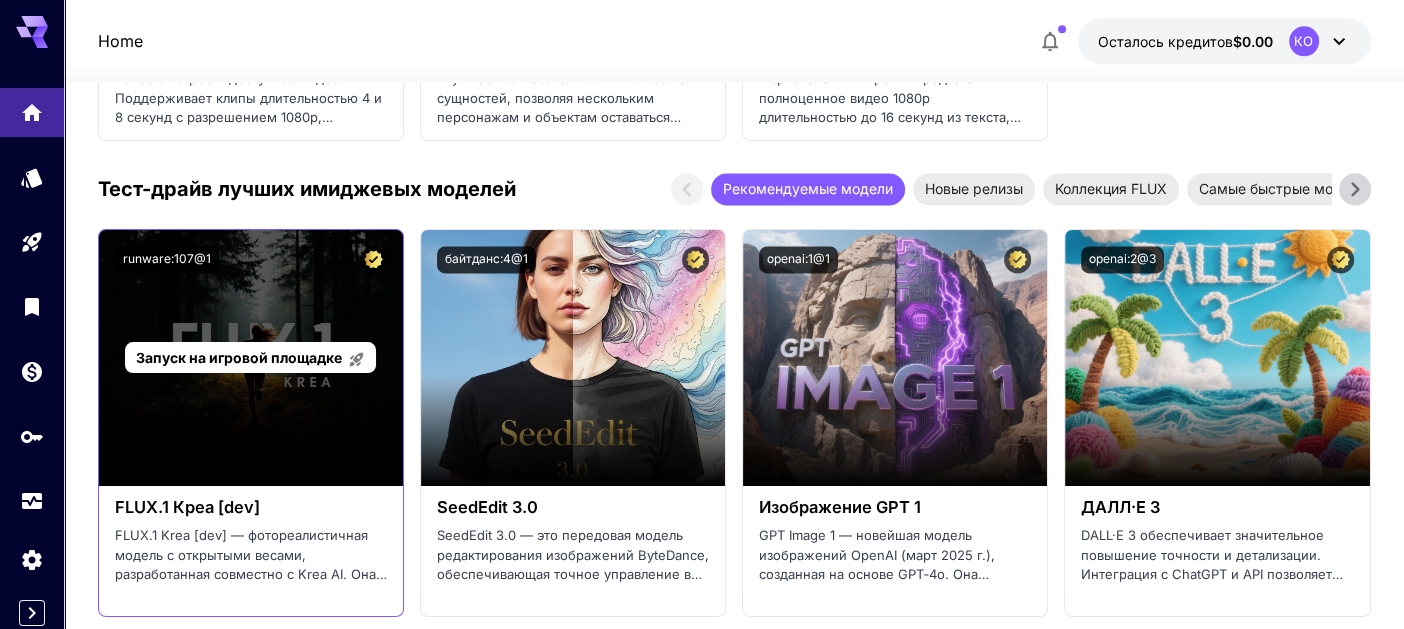 click on "Запуск на игровой площадке" at bounding box center (251, 358) 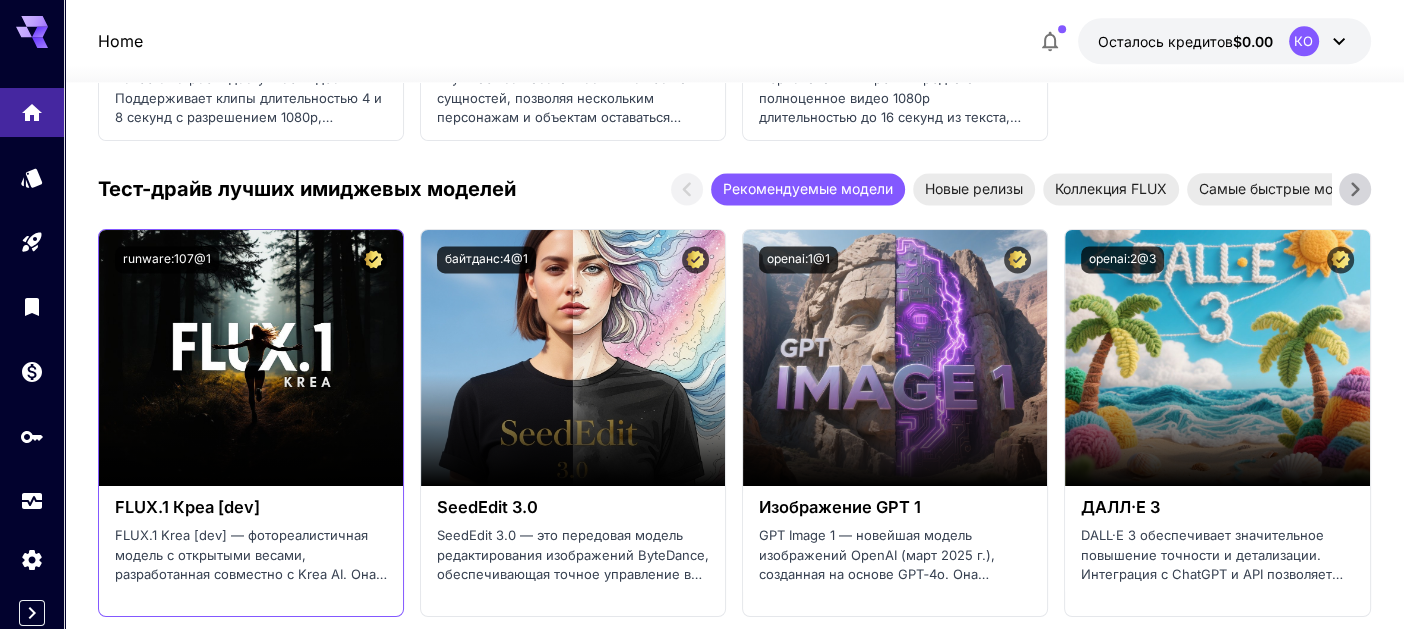 drag, startPoint x: 199, startPoint y: 499, endPoint x: 199, endPoint y: 486, distance: 13 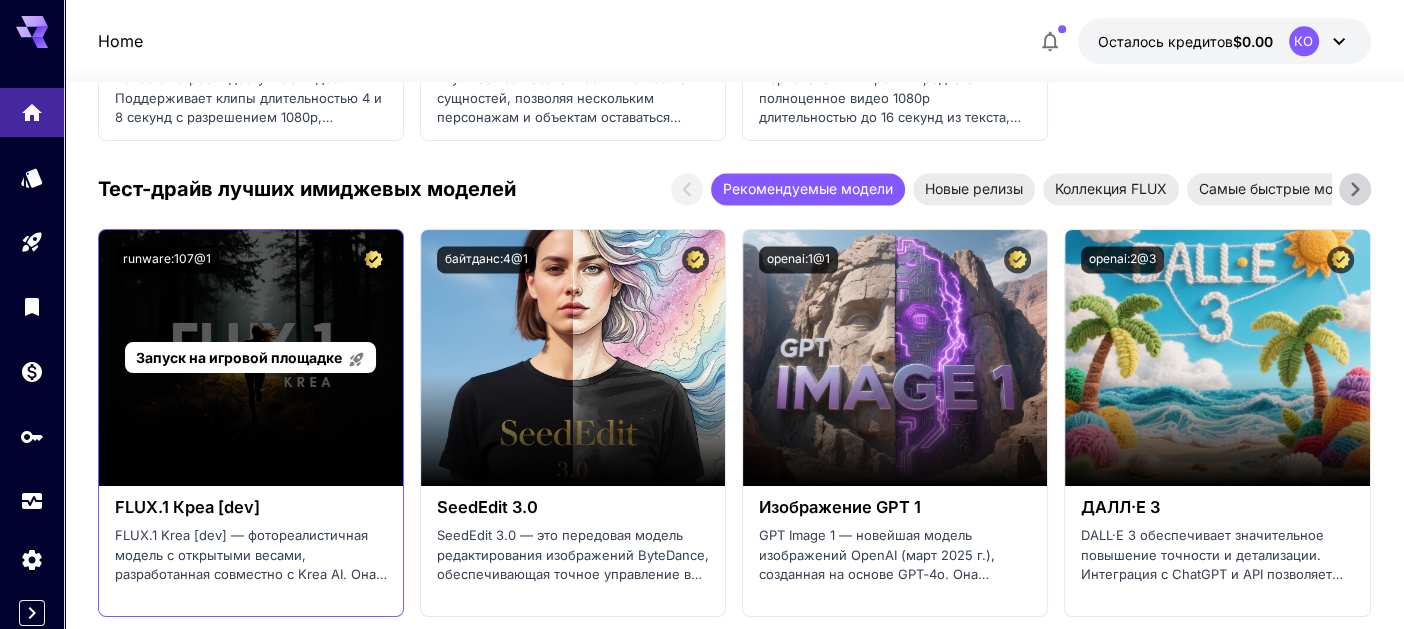 click on "Запуск на игровой площадке" at bounding box center (239, 357) 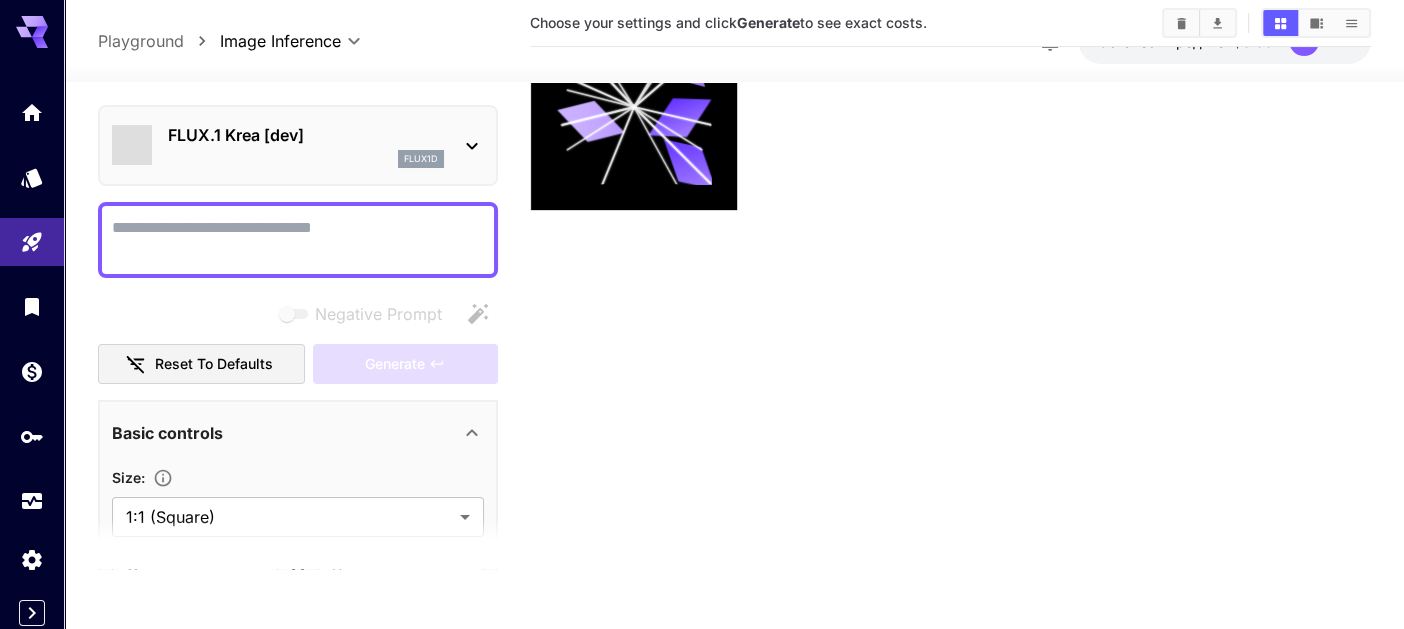 scroll, scrollTop: 158, scrollLeft: 0, axis: vertical 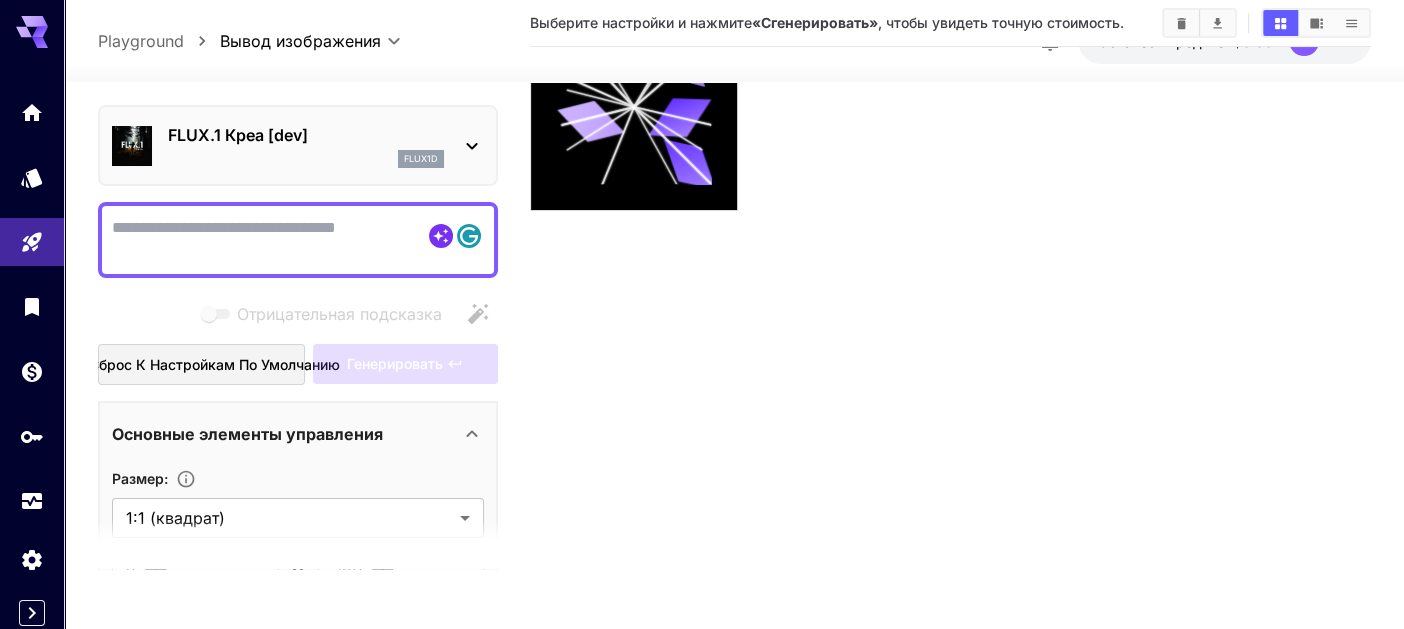 click on "Отрицательная подсказка" at bounding box center (298, 240) 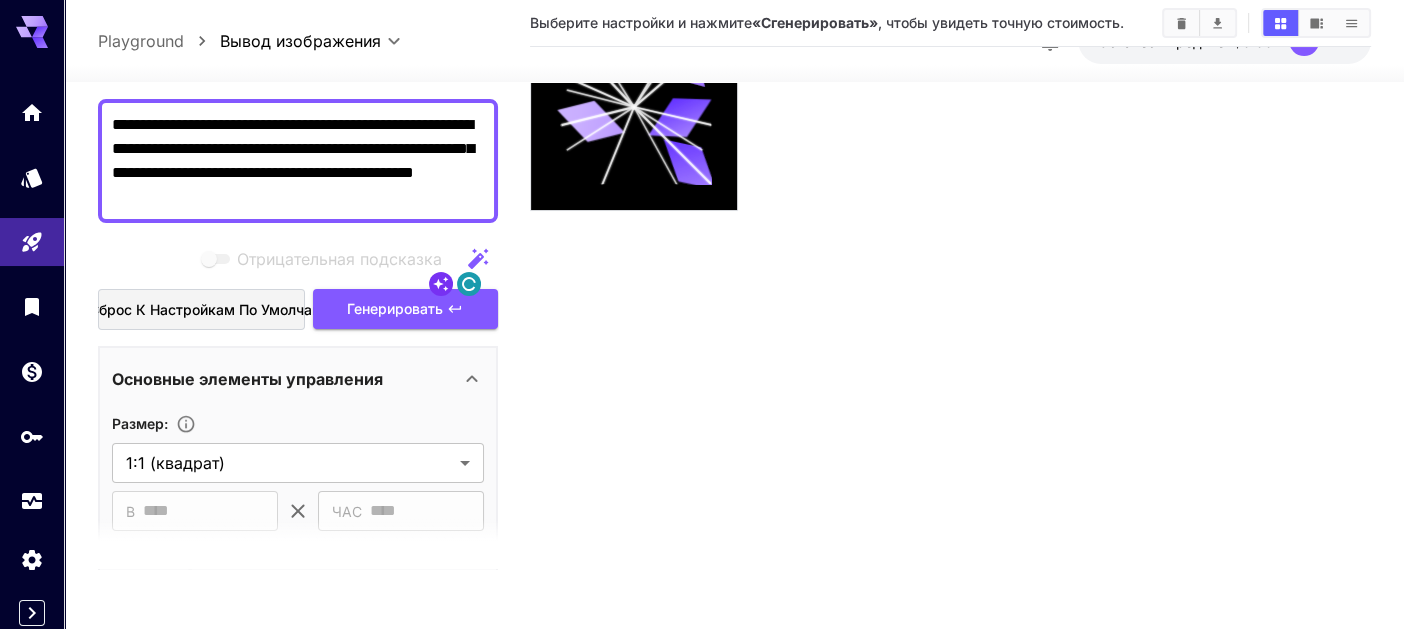 scroll, scrollTop: 266, scrollLeft: 0, axis: vertical 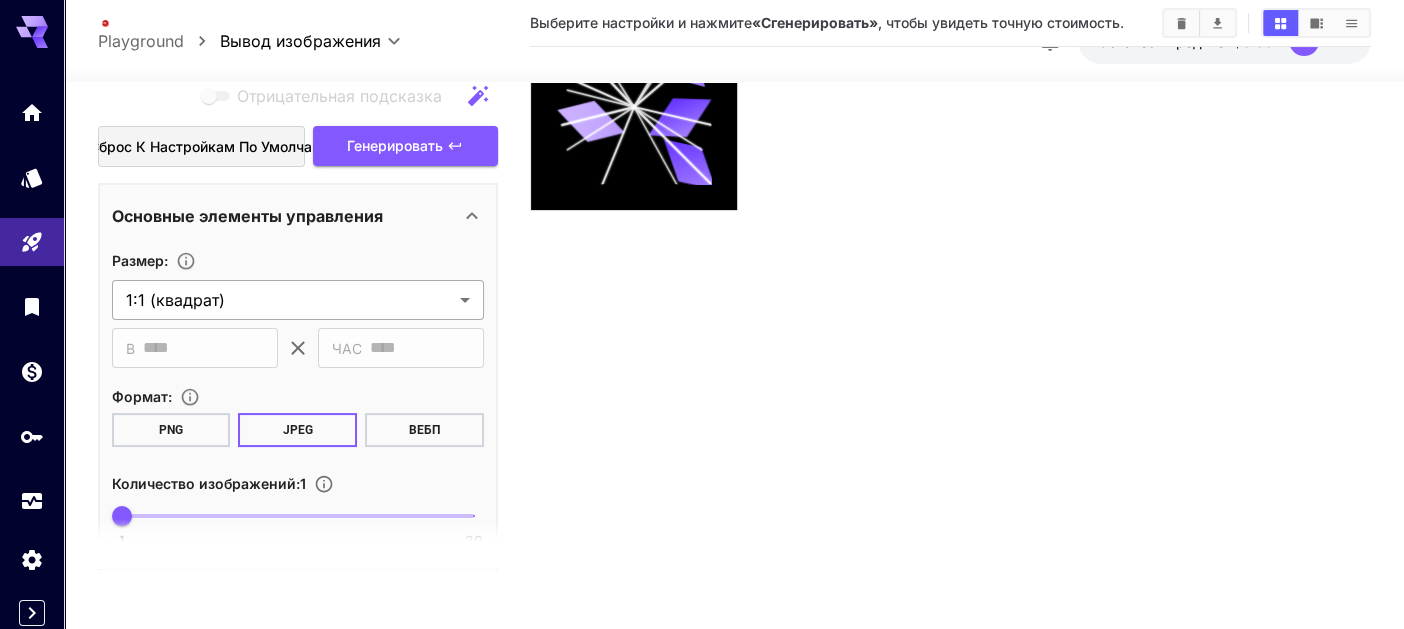 type on "**********" 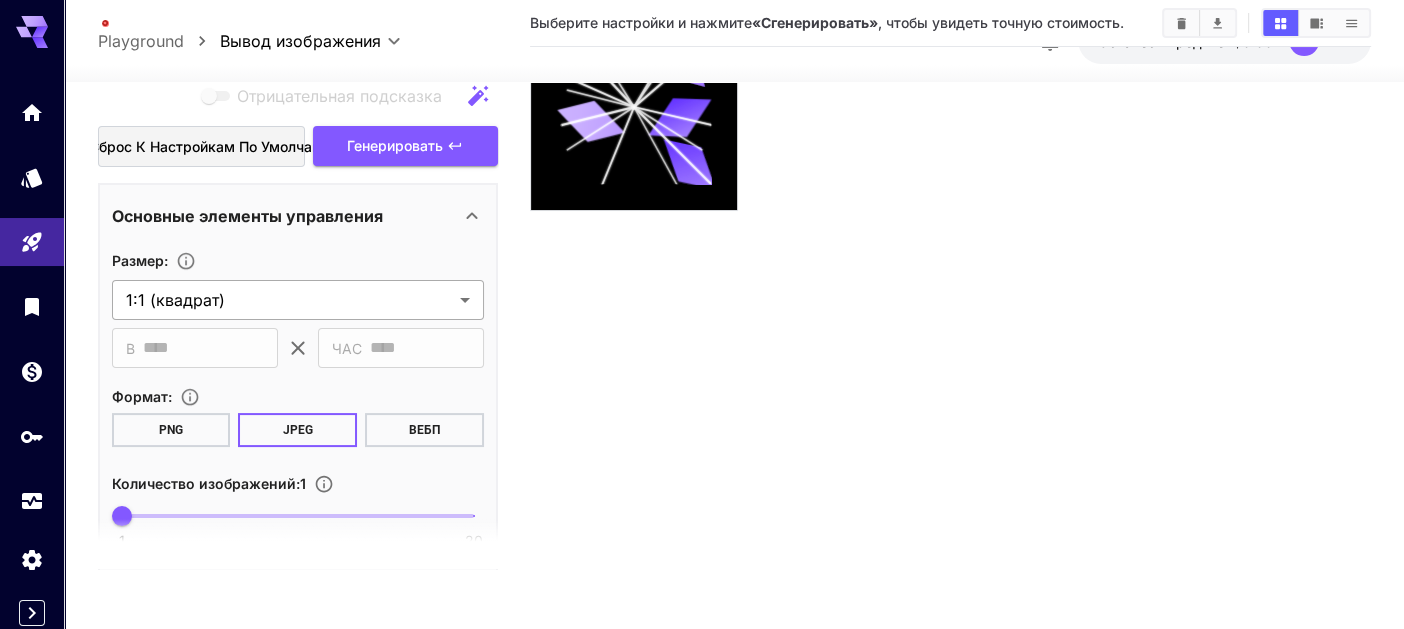 click on "**********" at bounding box center [702, 235] 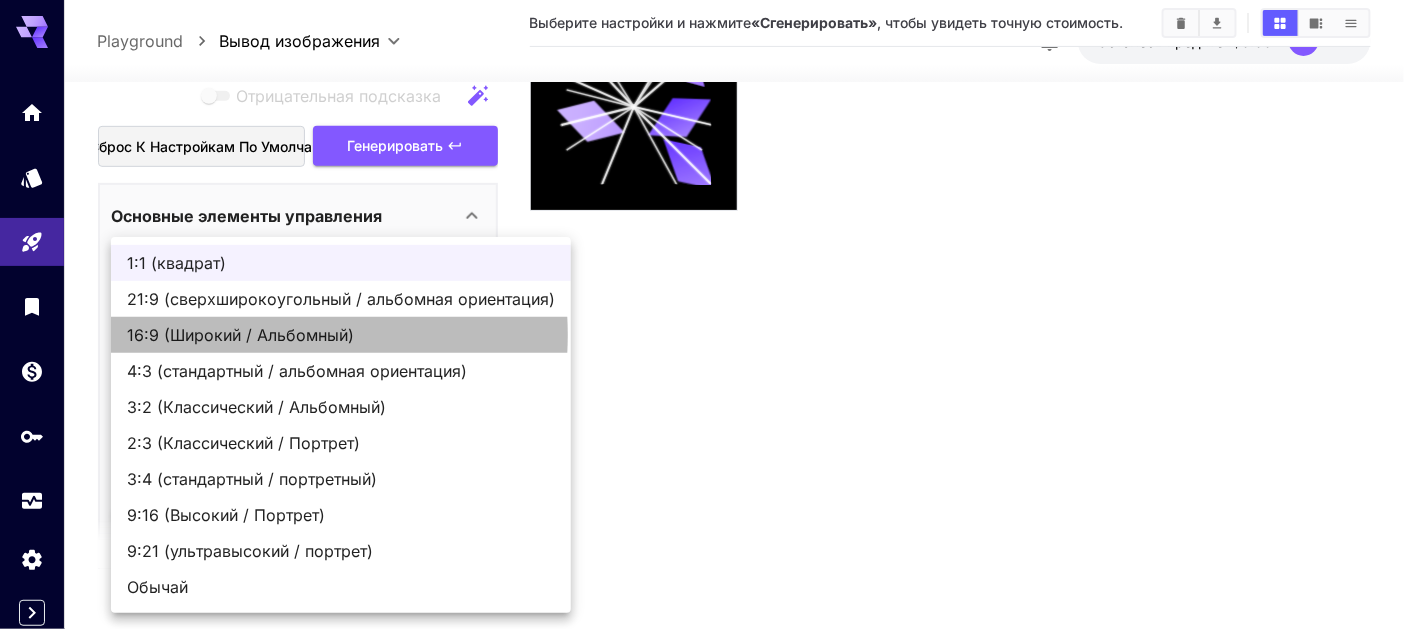 click on "16:9 (Широкий / Альбомный)" at bounding box center [240, 335] 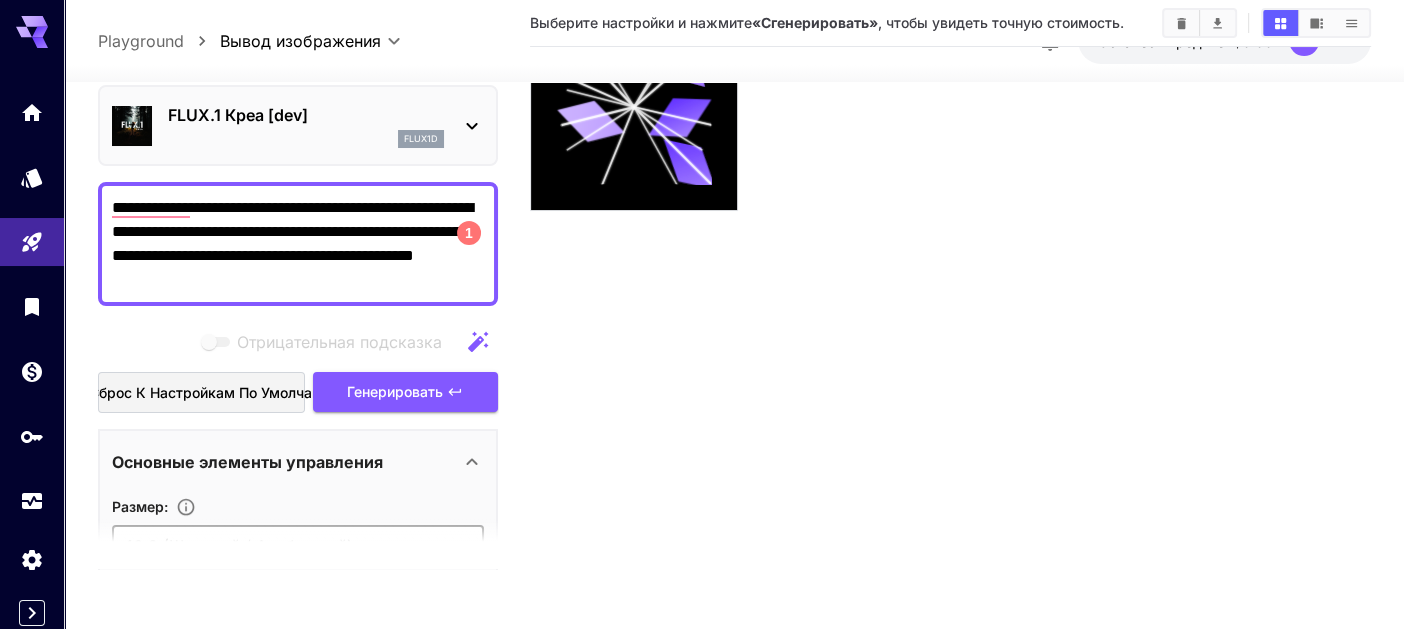 scroll, scrollTop: 0, scrollLeft: 0, axis: both 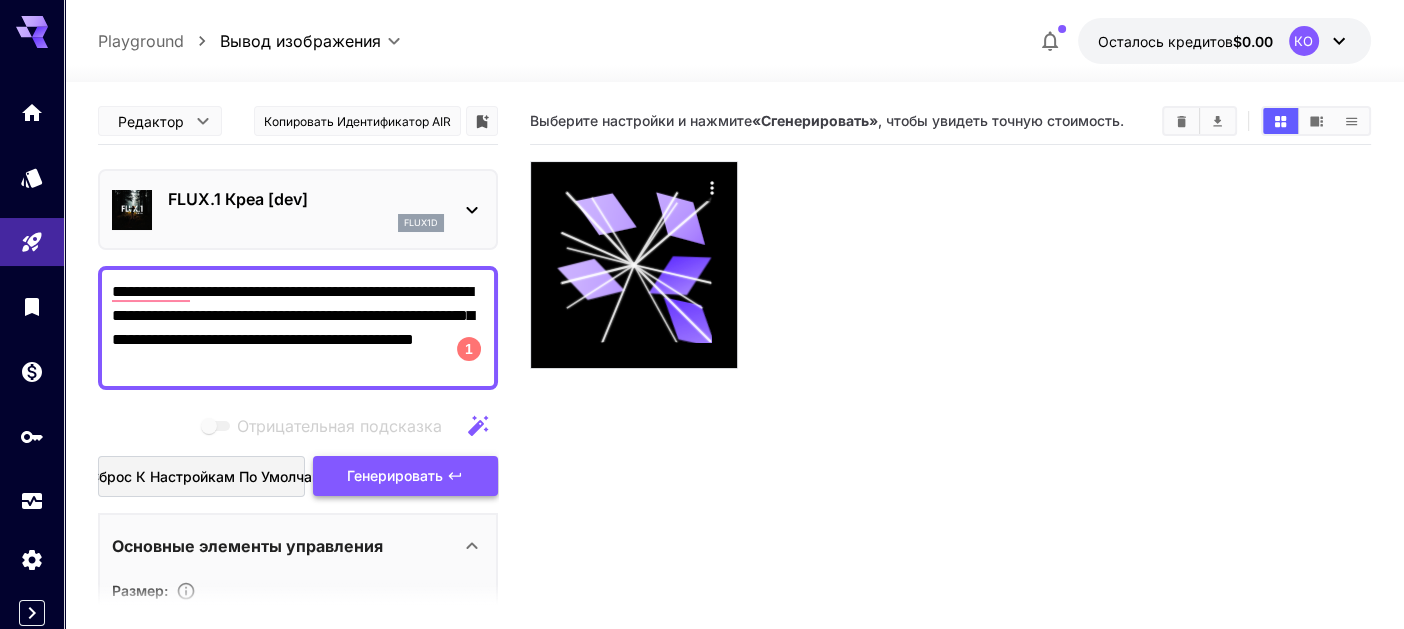 click on "Генерировать" at bounding box center (395, 475) 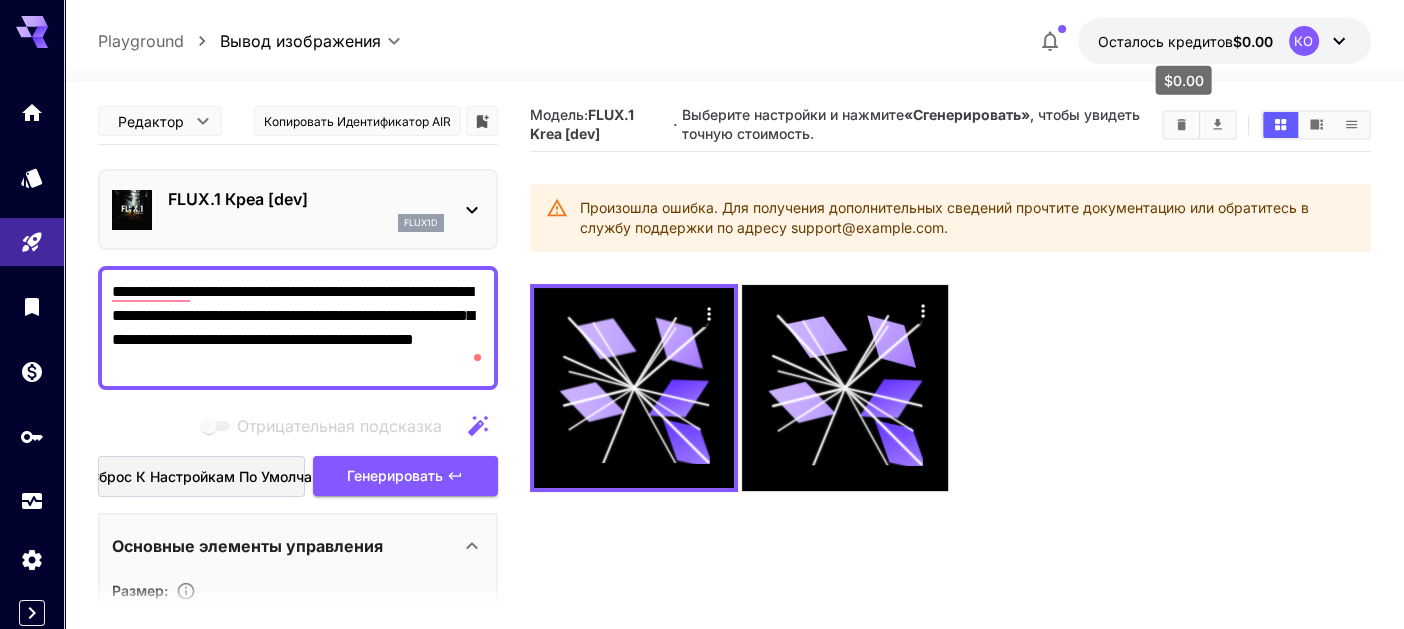 click on "$0.00" at bounding box center (1253, 41) 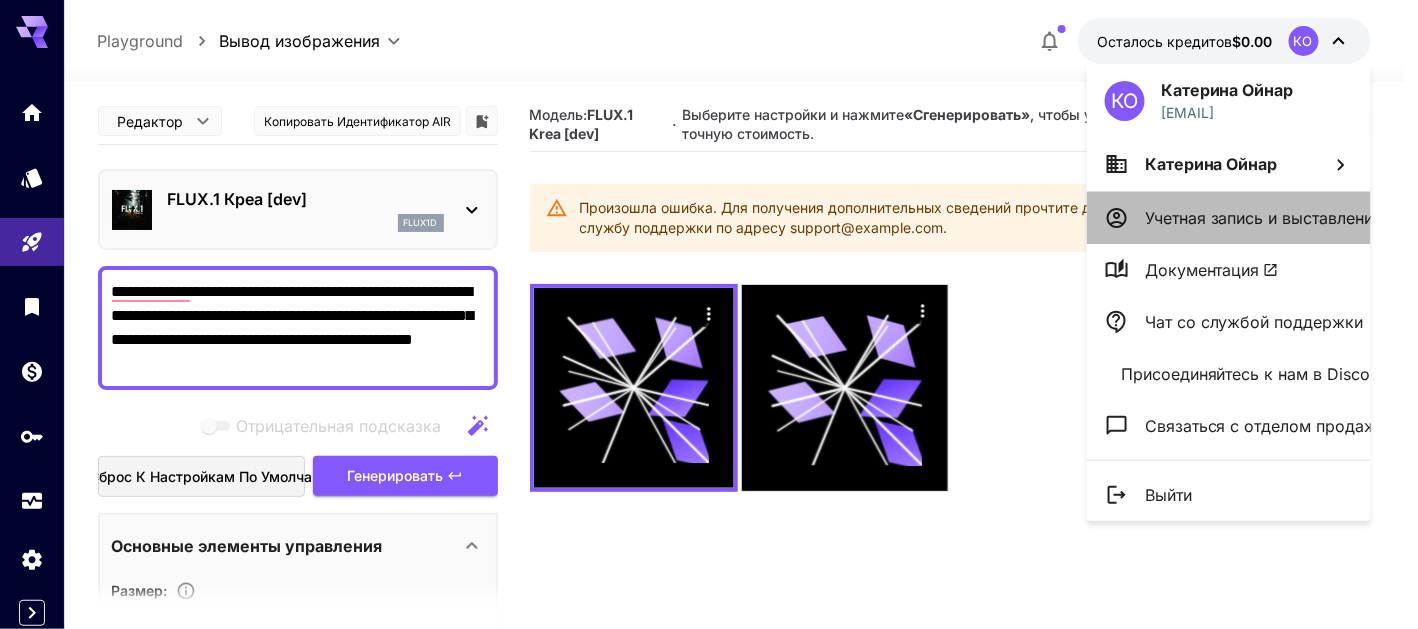 click on "Учетная запись и выставление счетов" at bounding box center [1293, 218] 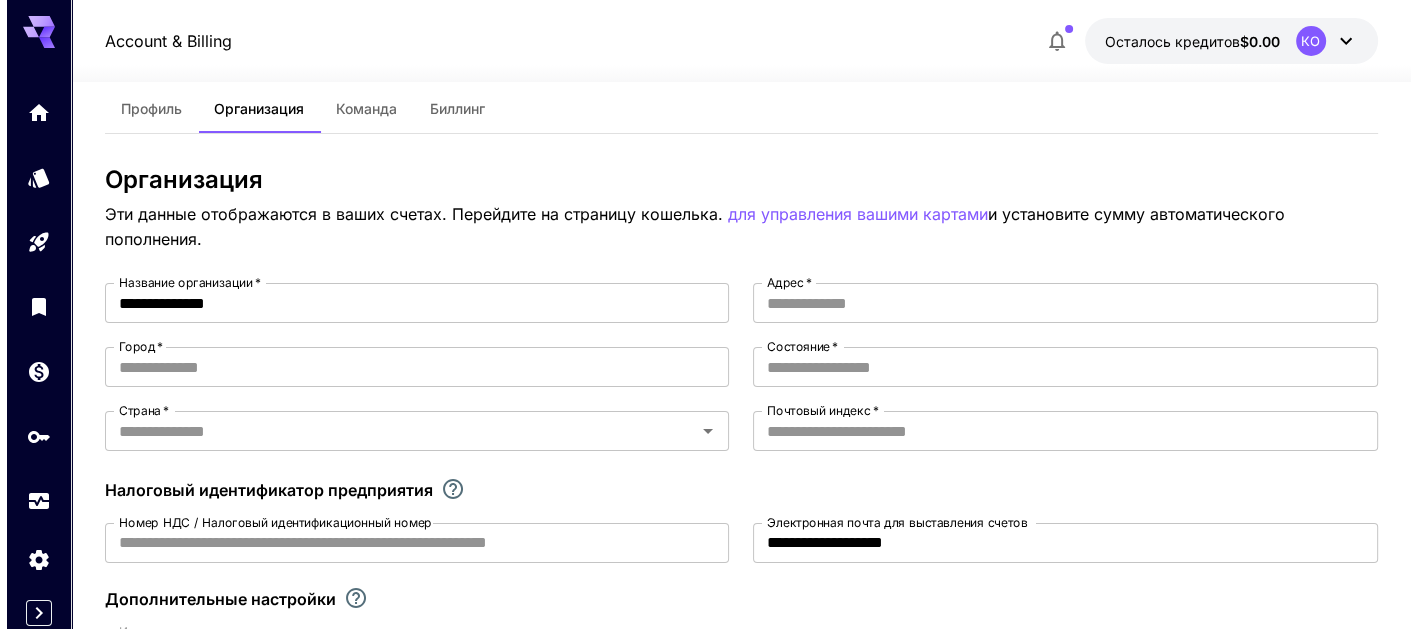 scroll, scrollTop: 0, scrollLeft: 0, axis: both 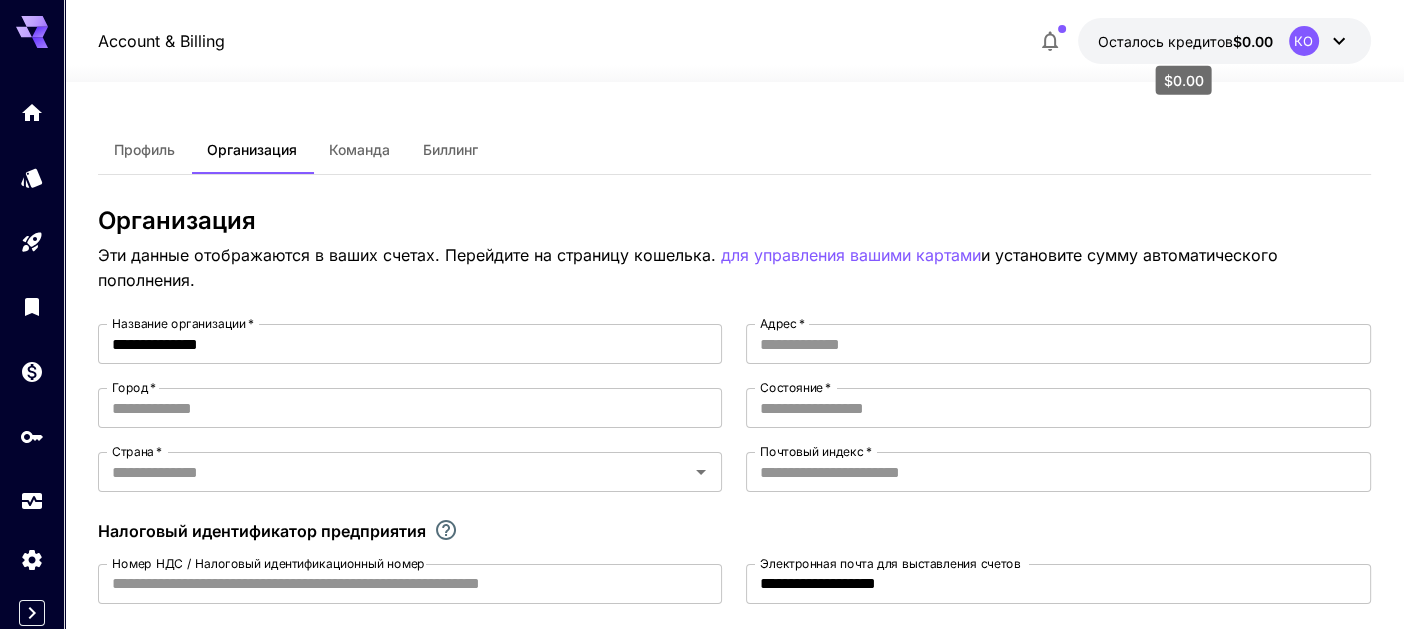 click on "$0.00" at bounding box center (1253, 41) 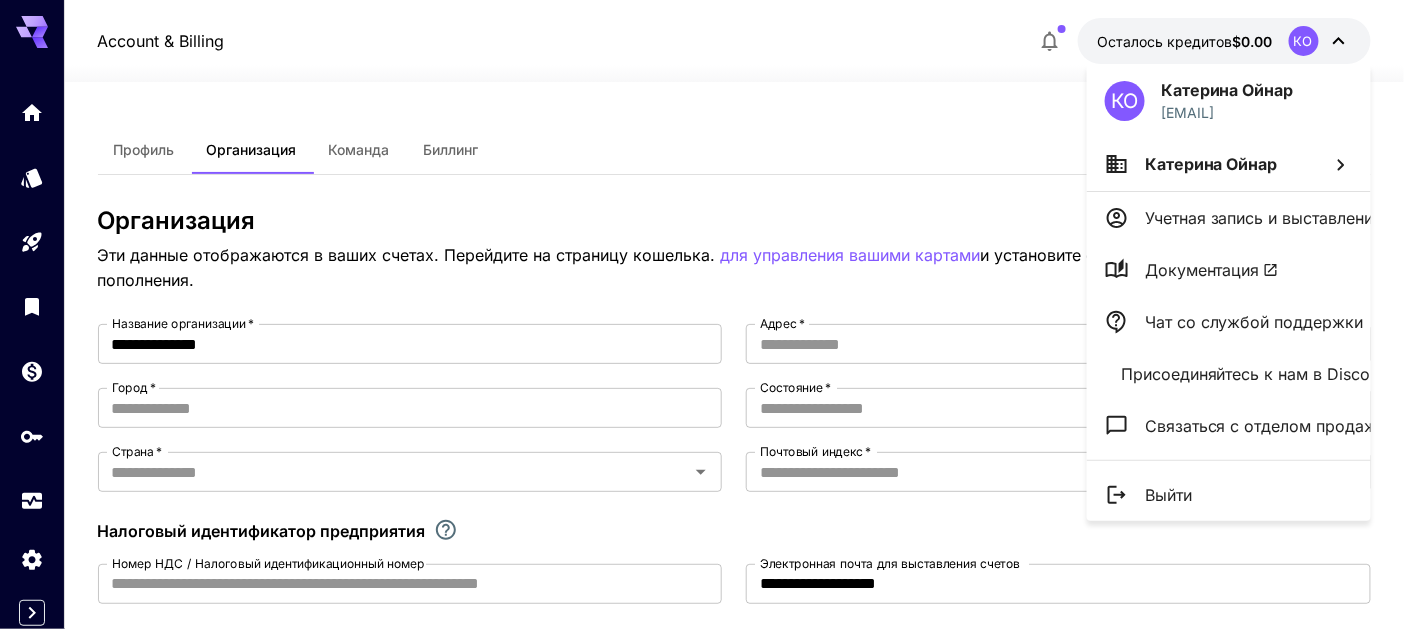 click on "Документация" at bounding box center [1202, 270] 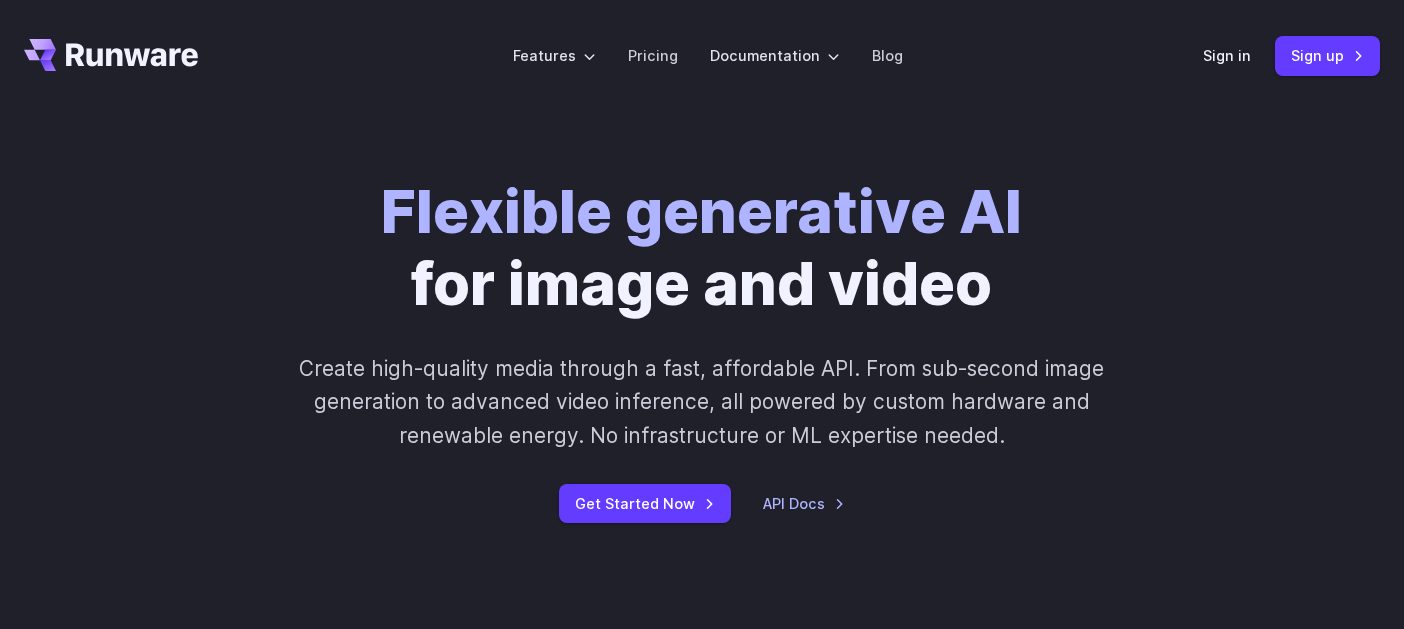 scroll, scrollTop: 0, scrollLeft: 0, axis: both 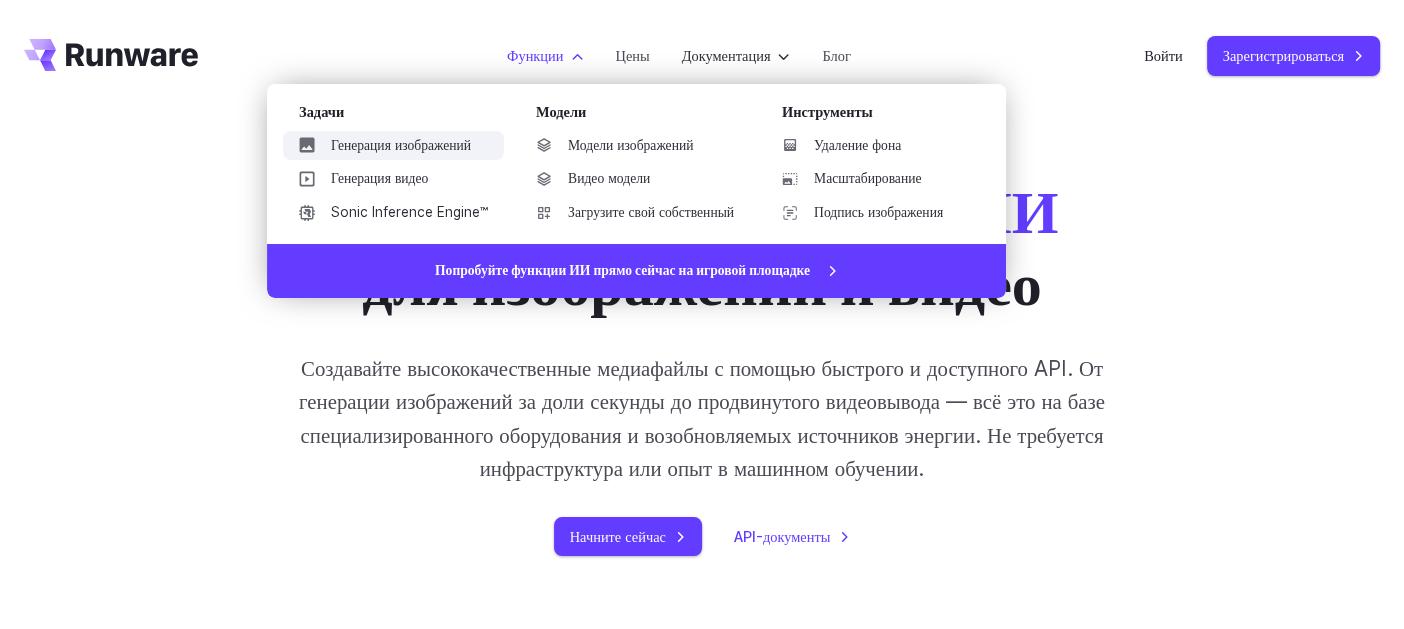 click on "Генерация изображений" at bounding box center [401, 145] 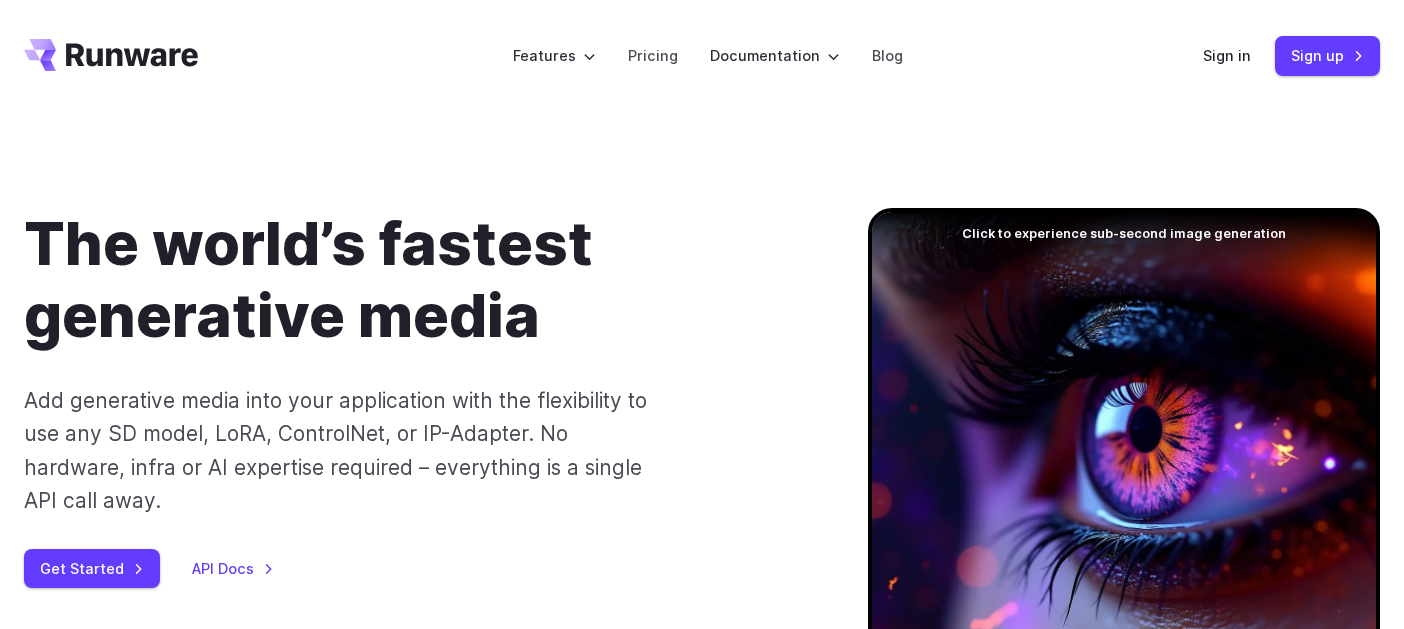 scroll, scrollTop: 0, scrollLeft: 0, axis: both 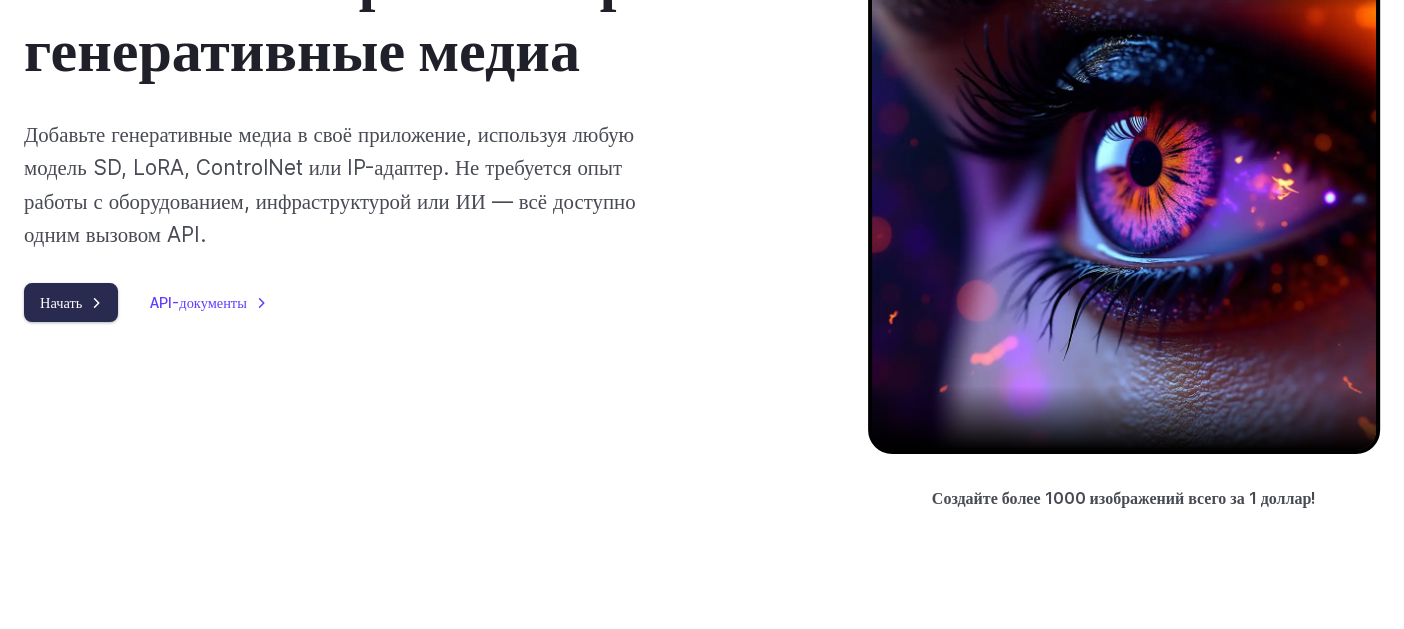 click on "Начать" at bounding box center (71, 302) 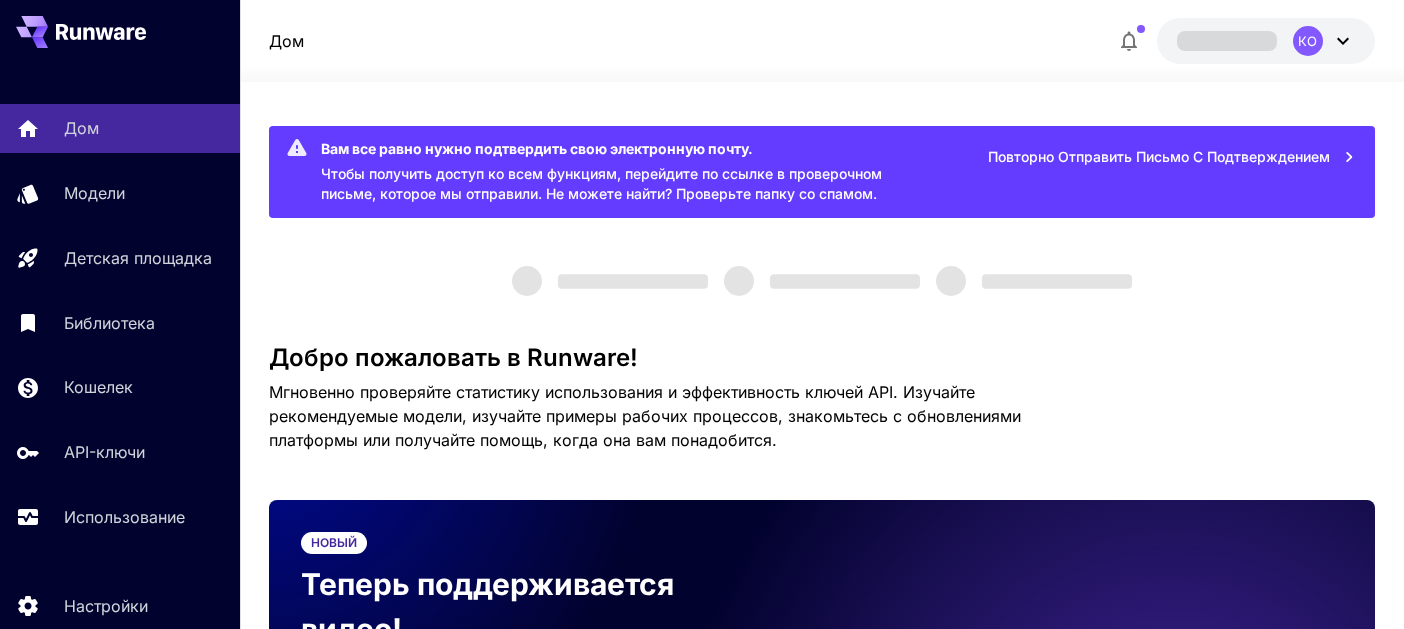 scroll, scrollTop: 0, scrollLeft: 0, axis: both 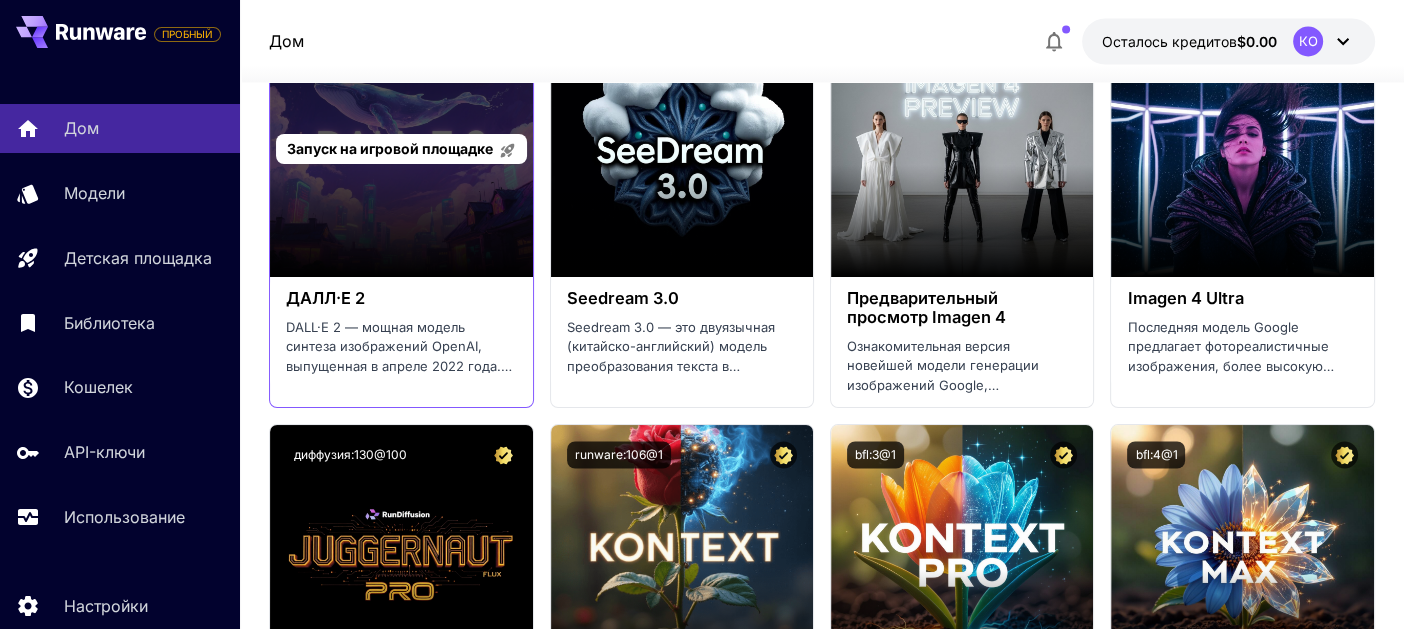 click on "Запуск на игровой площадке" at bounding box center [401, 149] 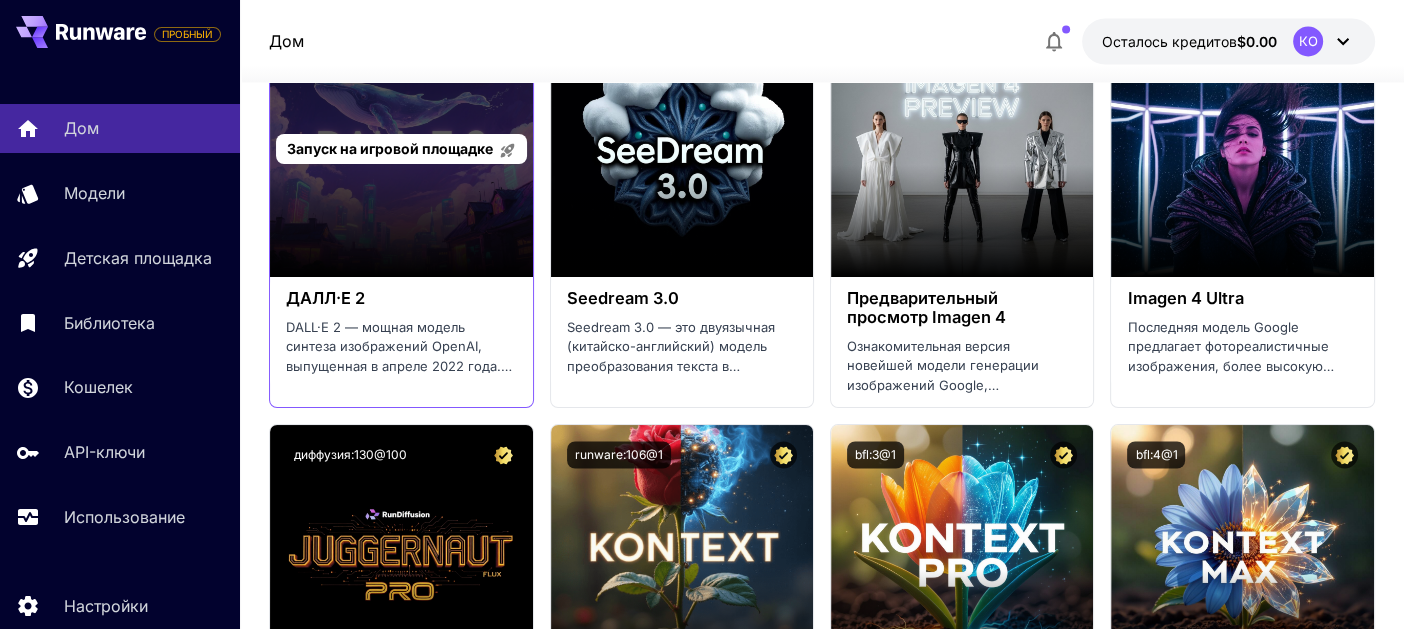 click on "Запуск на игровой площадке" at bounding box center (390, 148) 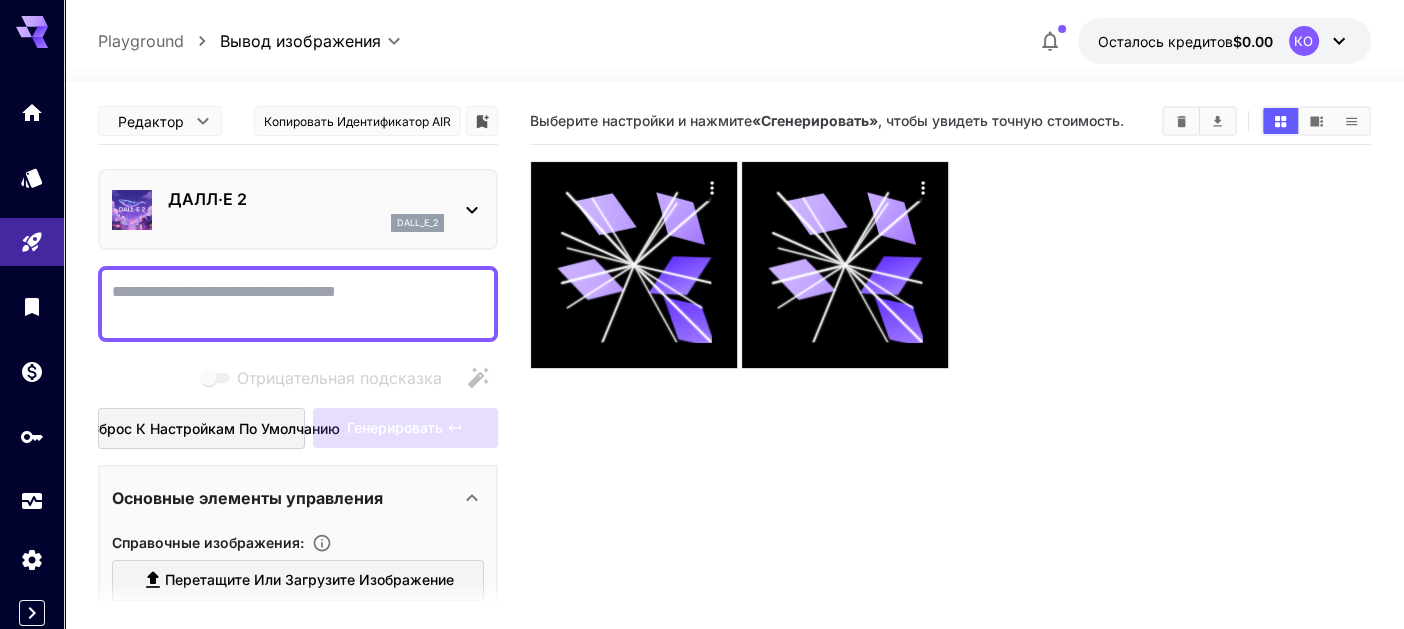 click on "Отрицательная подсказка" at bounding box center (298, 304) 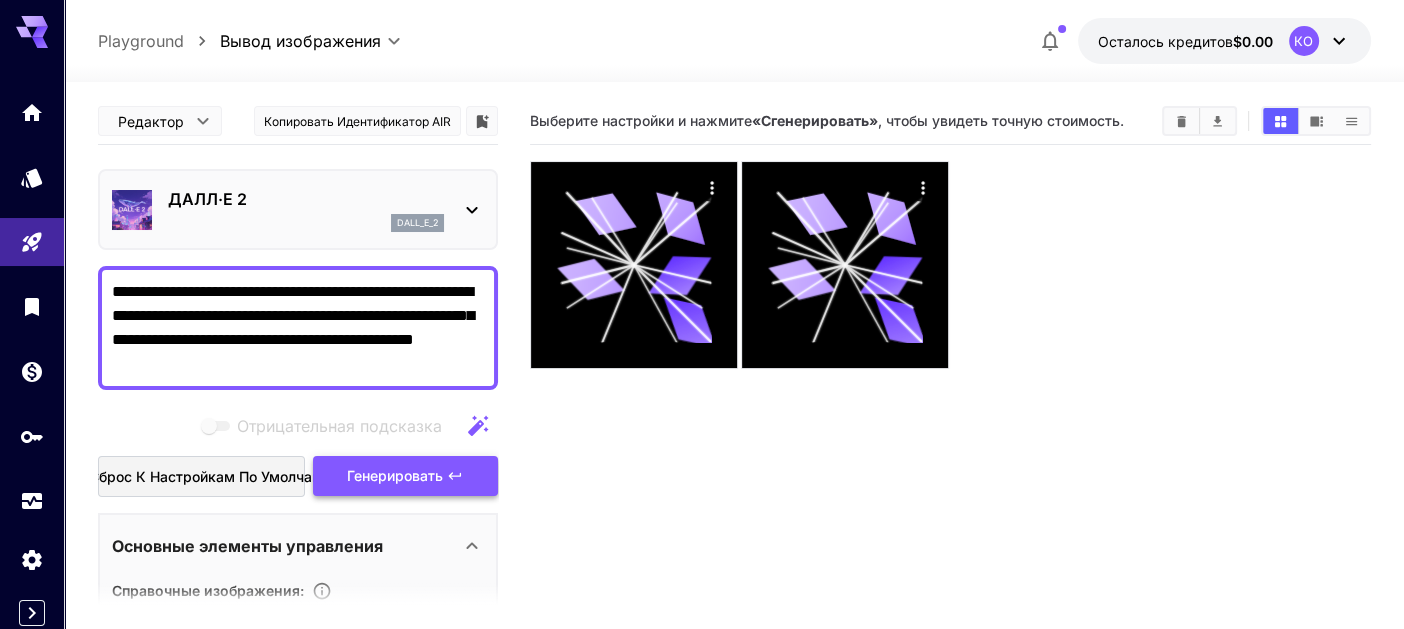 type on "**********" 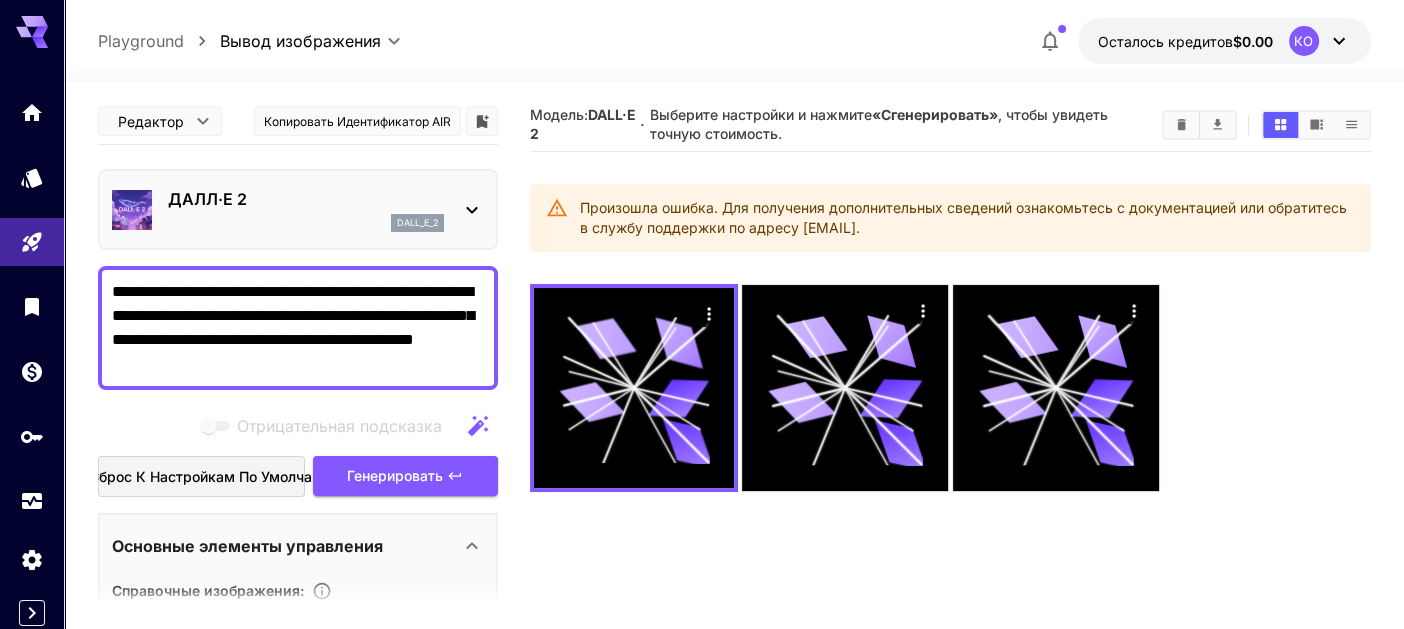 click on "Playground" at bounding box center [141, 41] 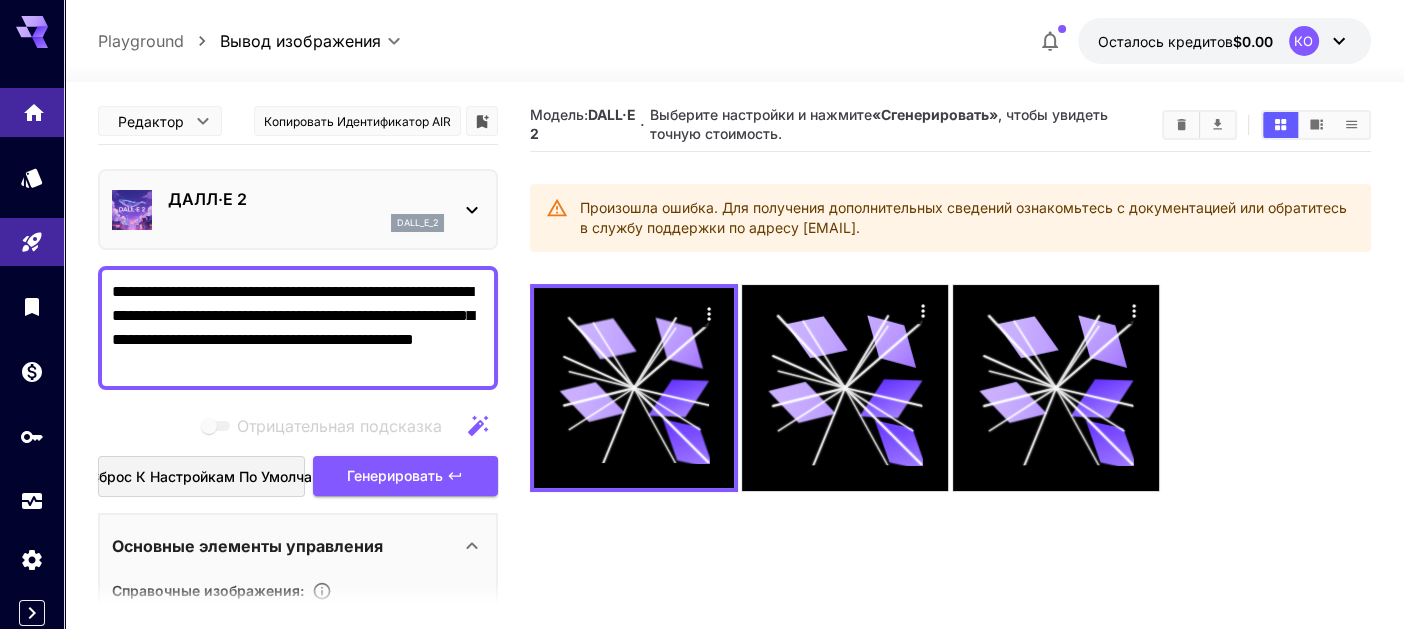 click 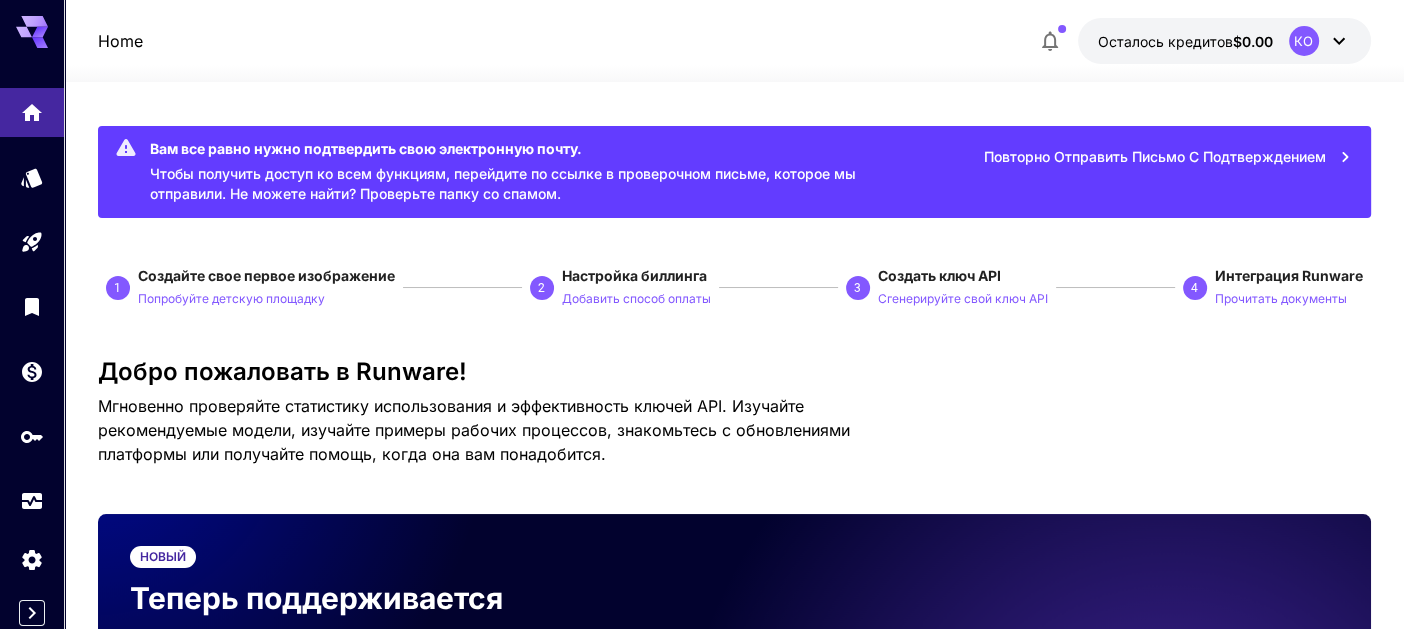 click 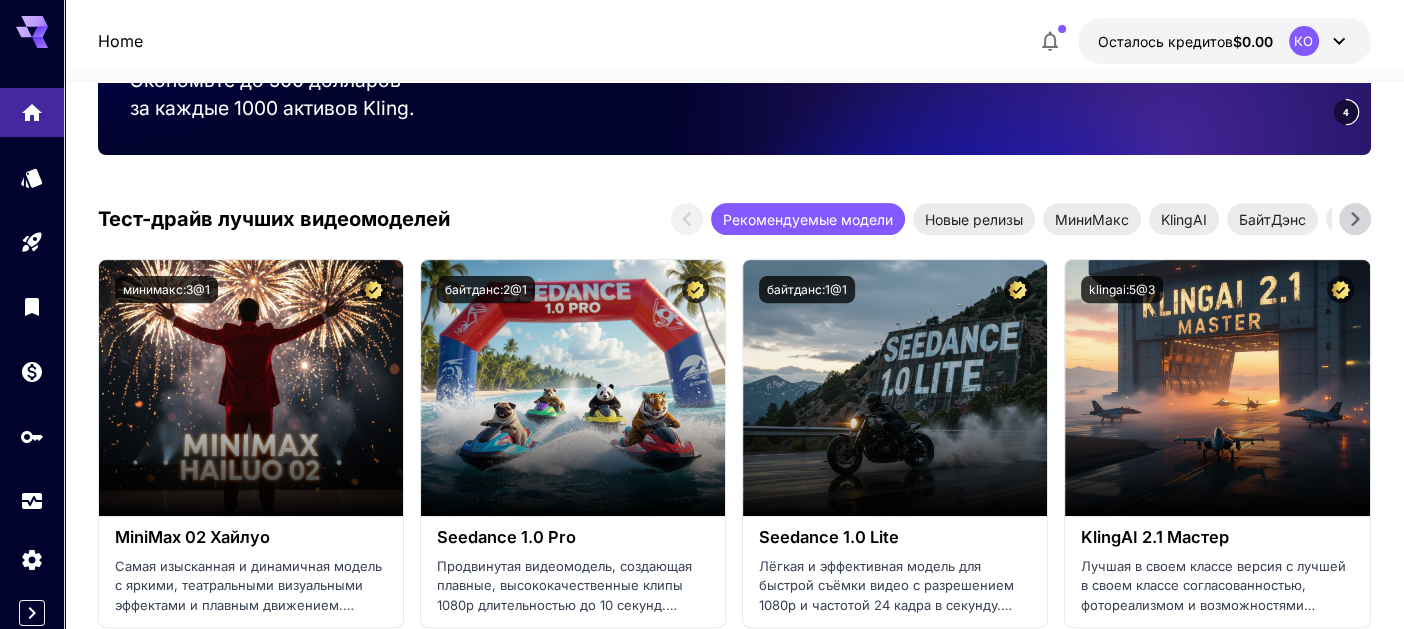 scroll, scrollTop: 0, scrollLeft: 0, axis: both 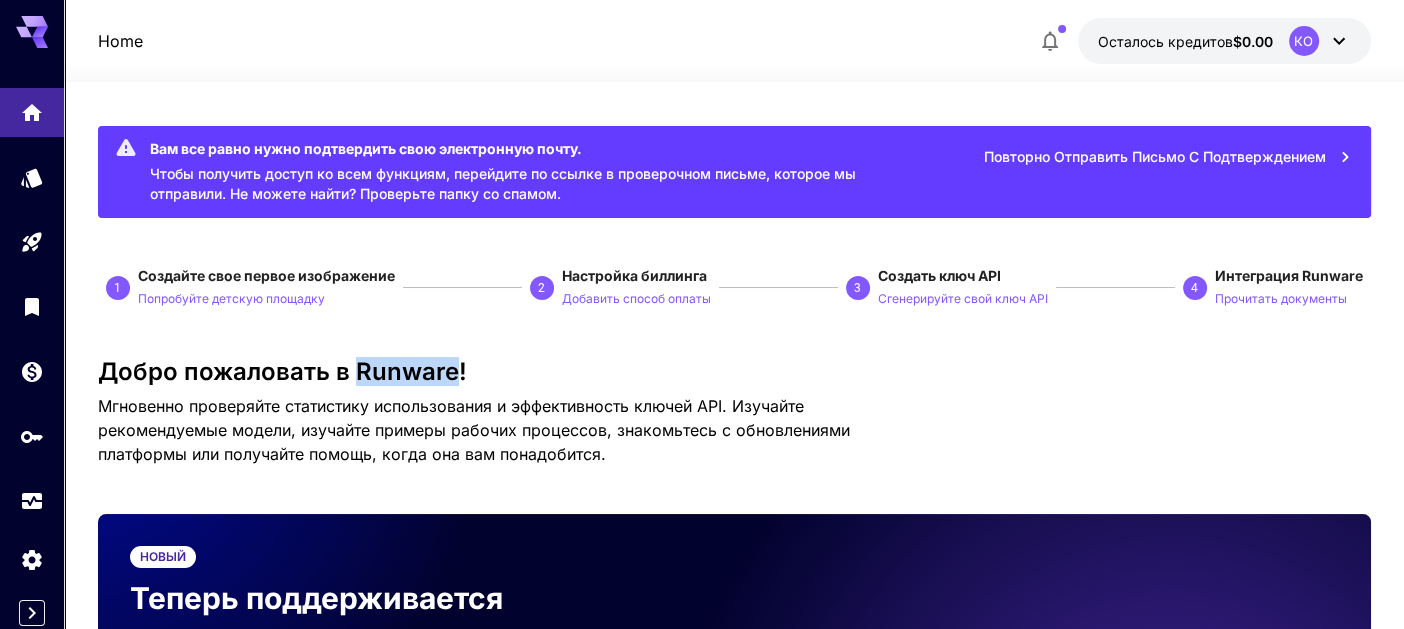 drag, startPoint x: 353, startPoint y: 377, endPoint x: 454, endPoint y: 366, distance: 101.597244 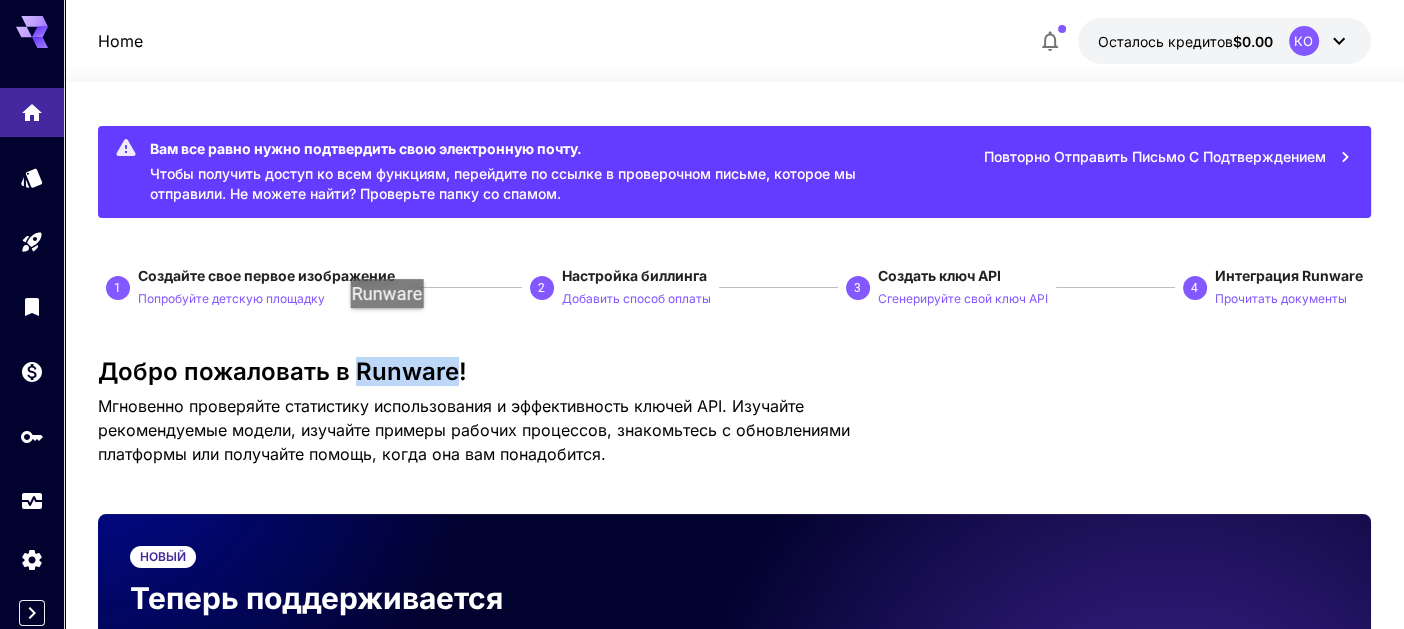 copy on "Runware" 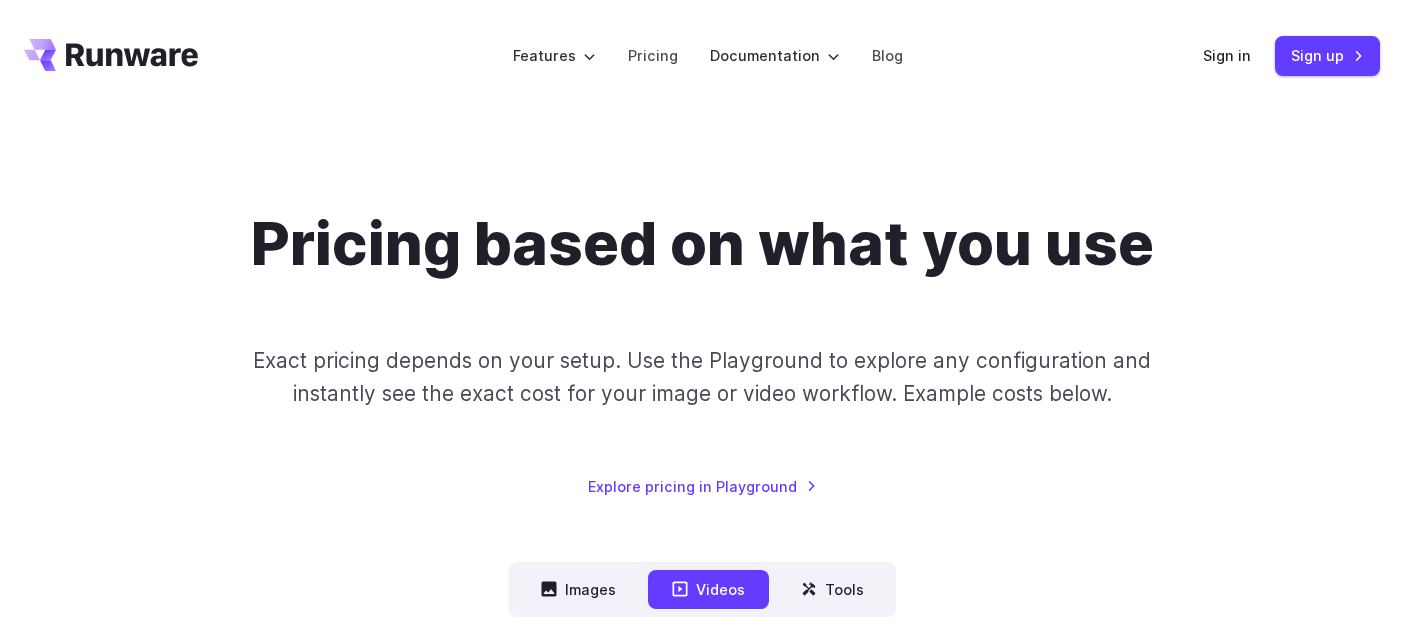 scroll, scrollTop: 0, scrollLeft: 0, axis: both 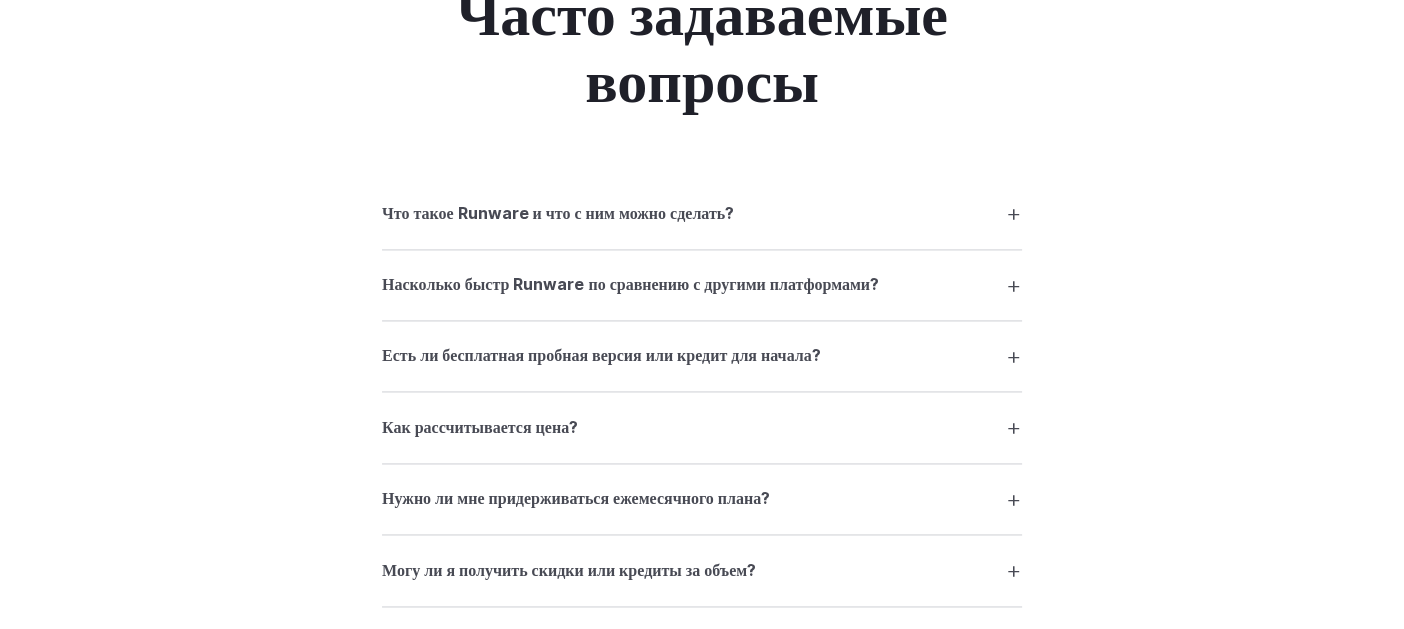 click on "Что такое Runware и что с ним можно сделать?" at bounding box center (702, 213) 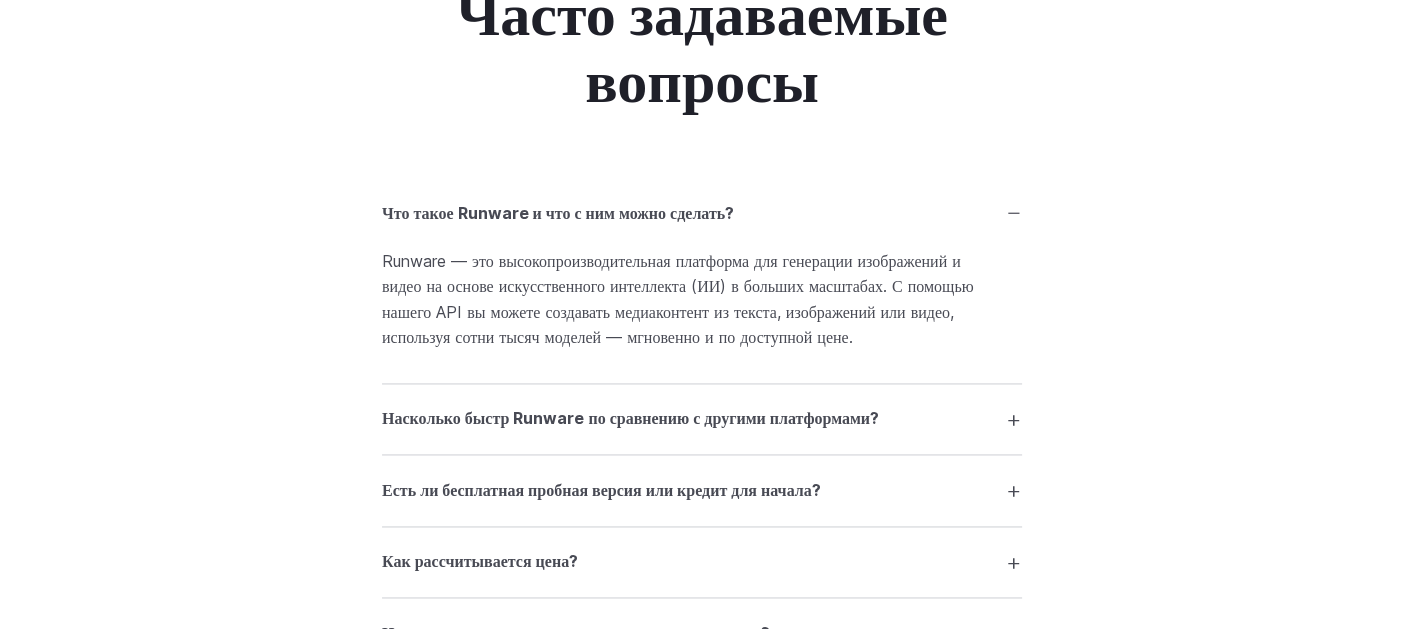 scroll, scrollTop: 3066, scrollLeft: 0, axis: vertical 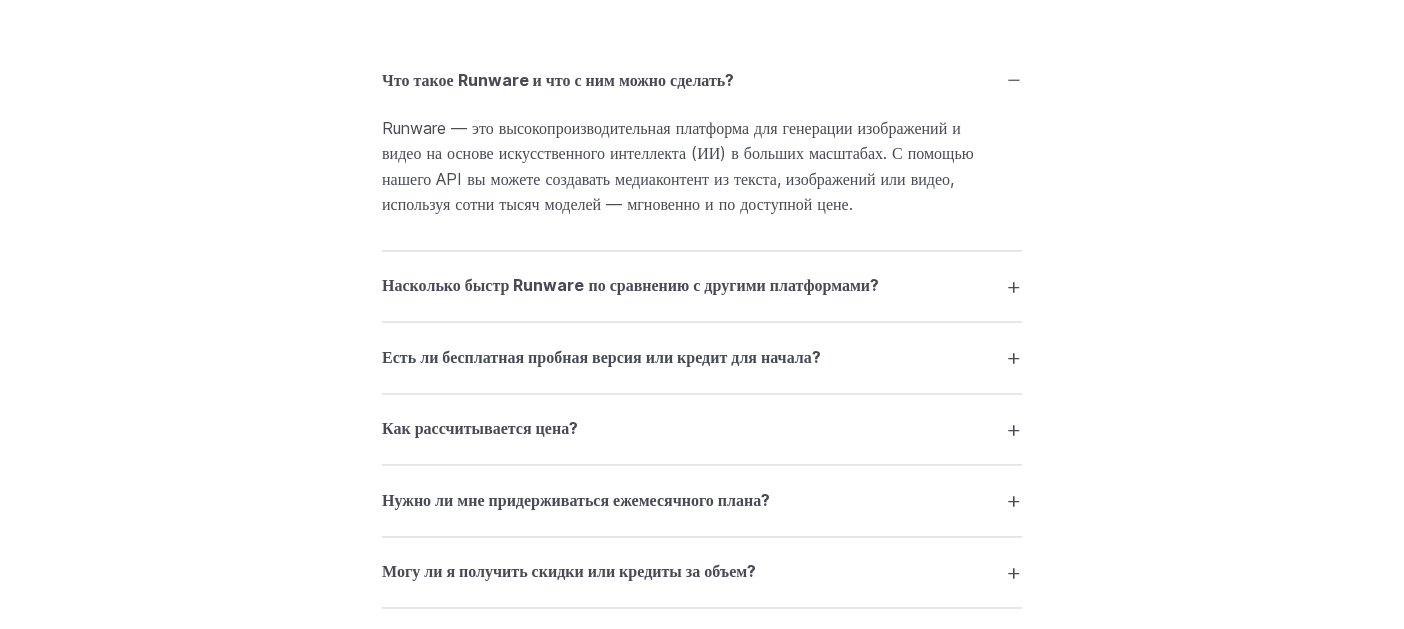 click on "Насколько быстр Runware по сравнению с другими платформами?" at bounding box center (702, 286) 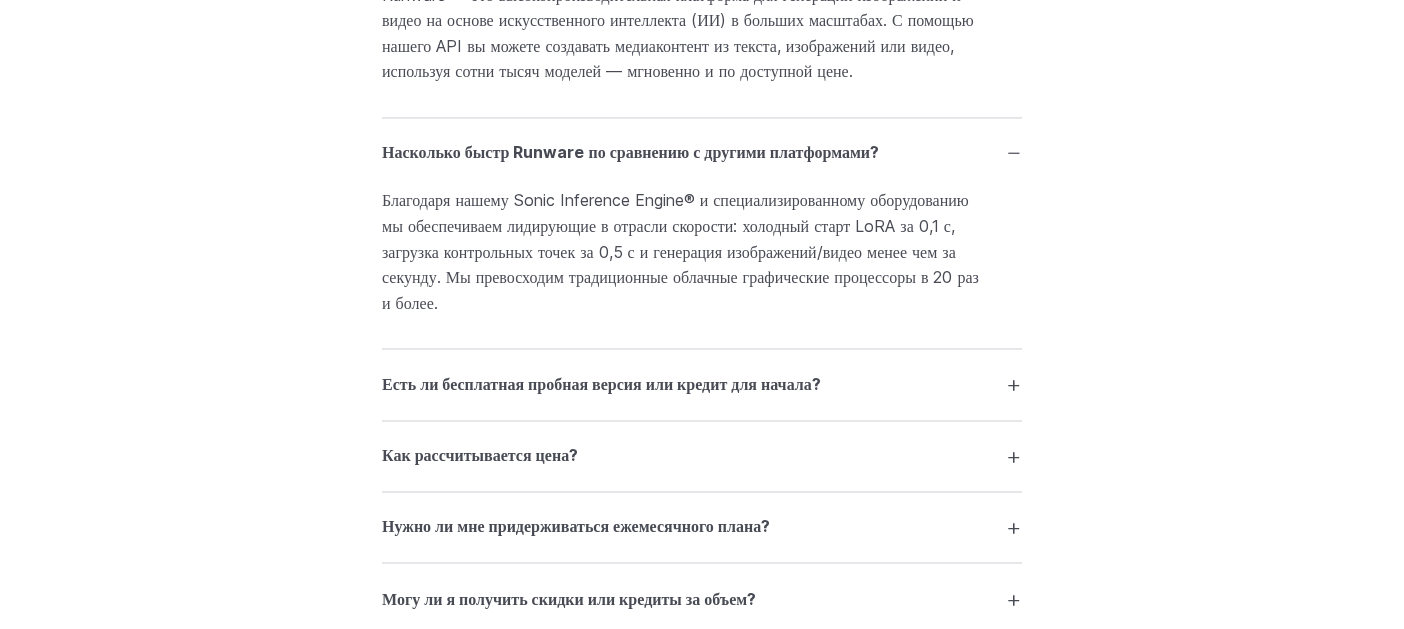 scroll, scrollTop: 3333, scrollLeft: 0, axis: vertical 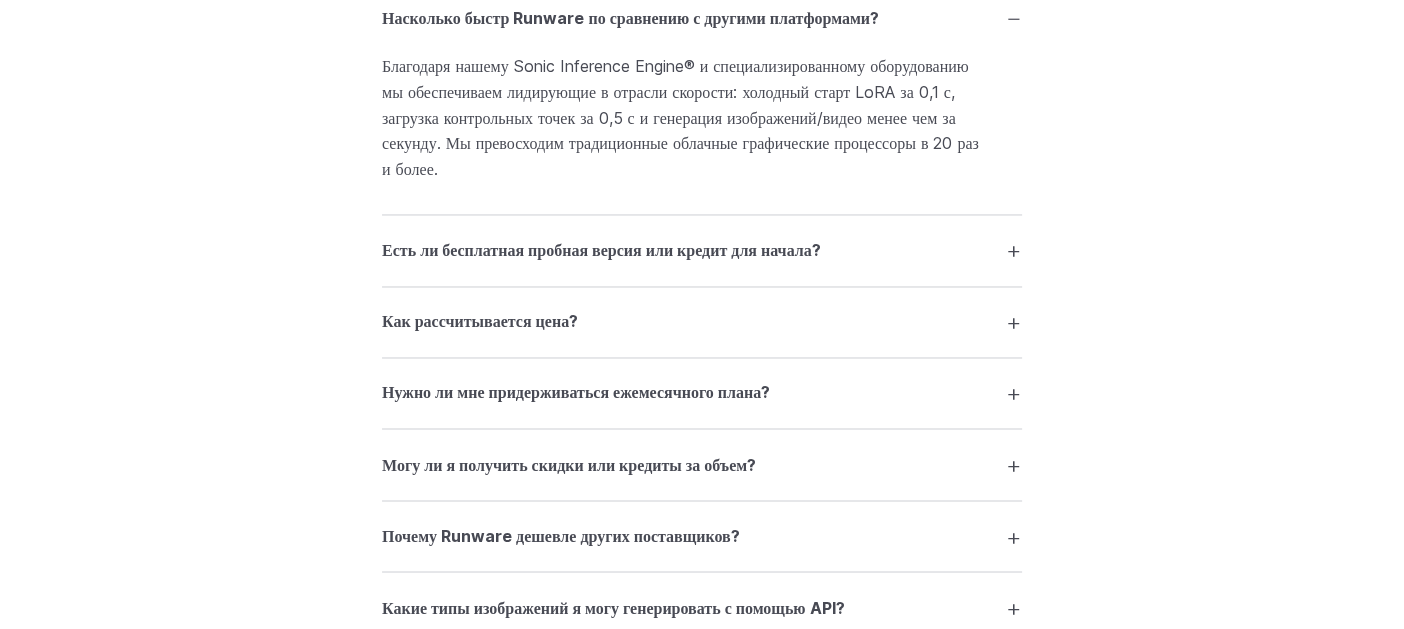 click on "Есть ли бесплатная пробная версия или кредит для начала?" at bounding box center [702, 250] 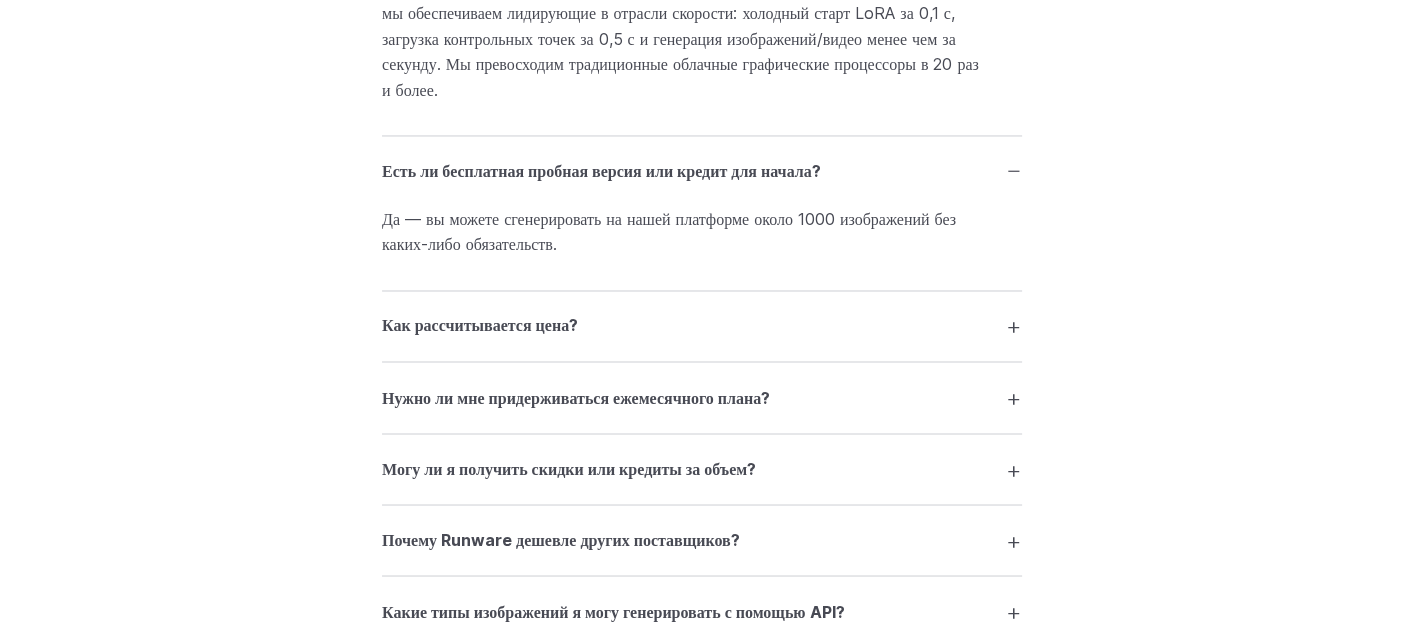 scroll, scrollTop: 3466, scrollLeft: 0, axis: vertical 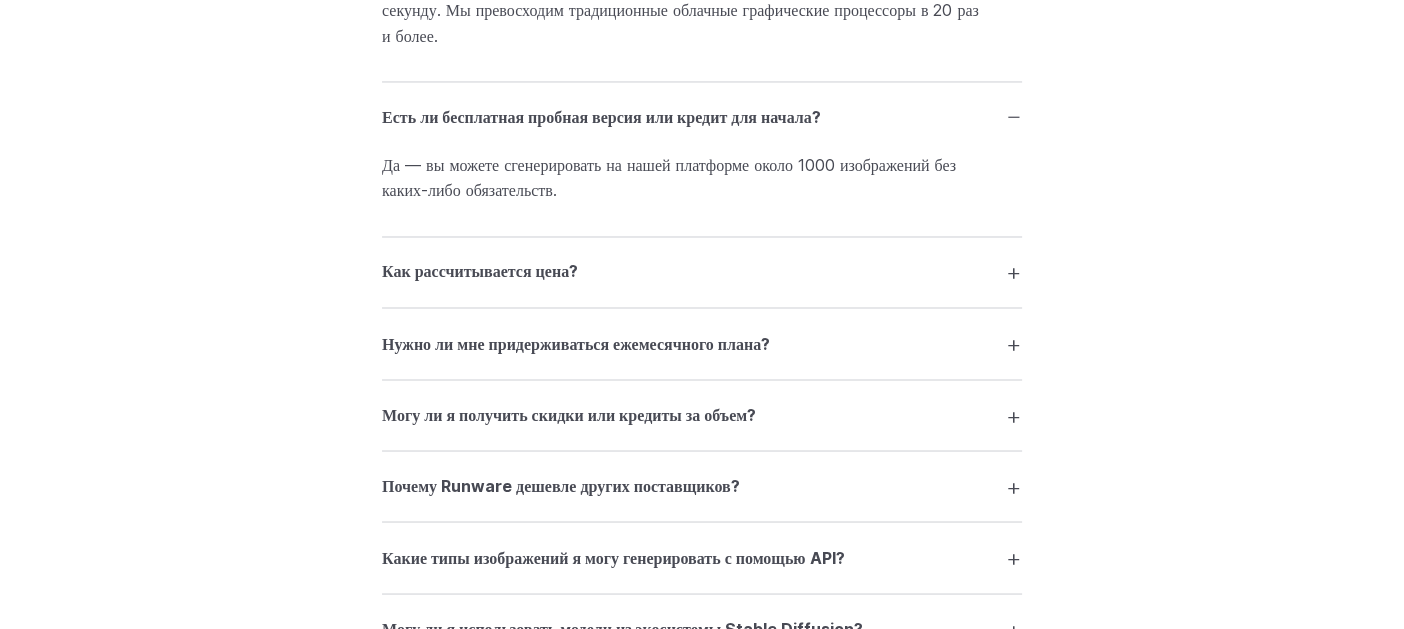 click on "Как рассчитывается цена?" at bounding box center (702, 272) 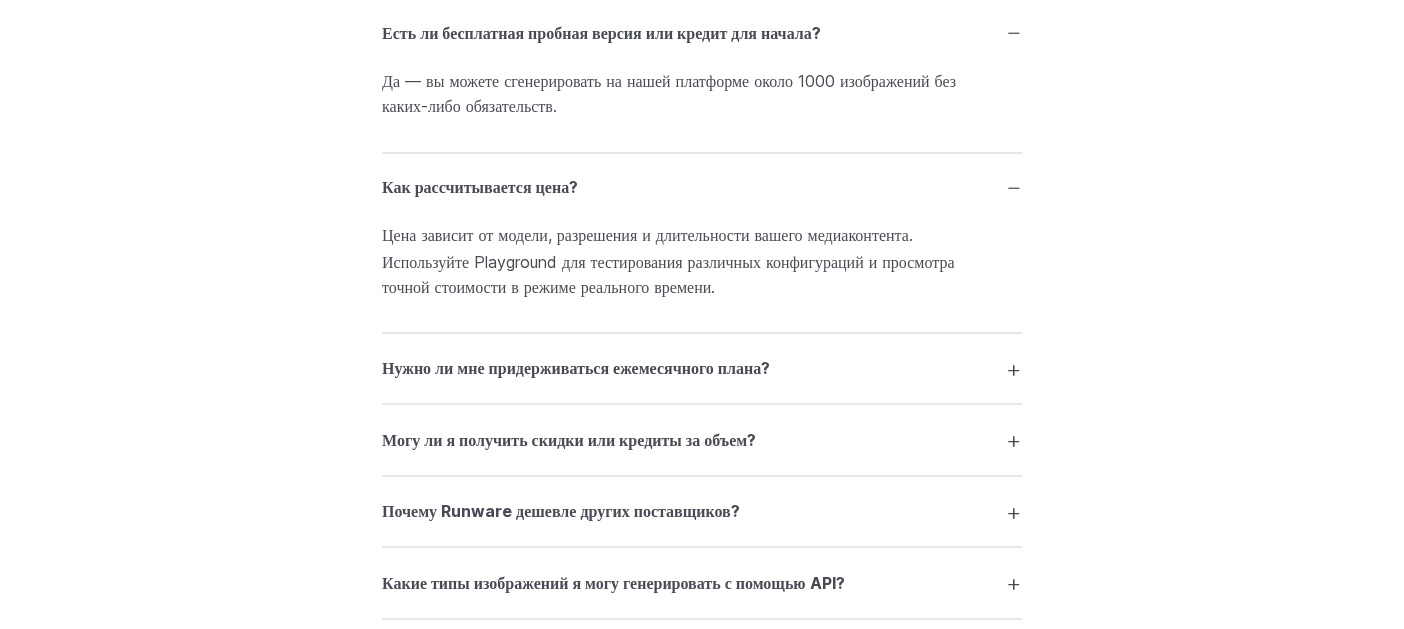 scroll, scrollTop: 3600, scrollLeft: 0, axis: vertical 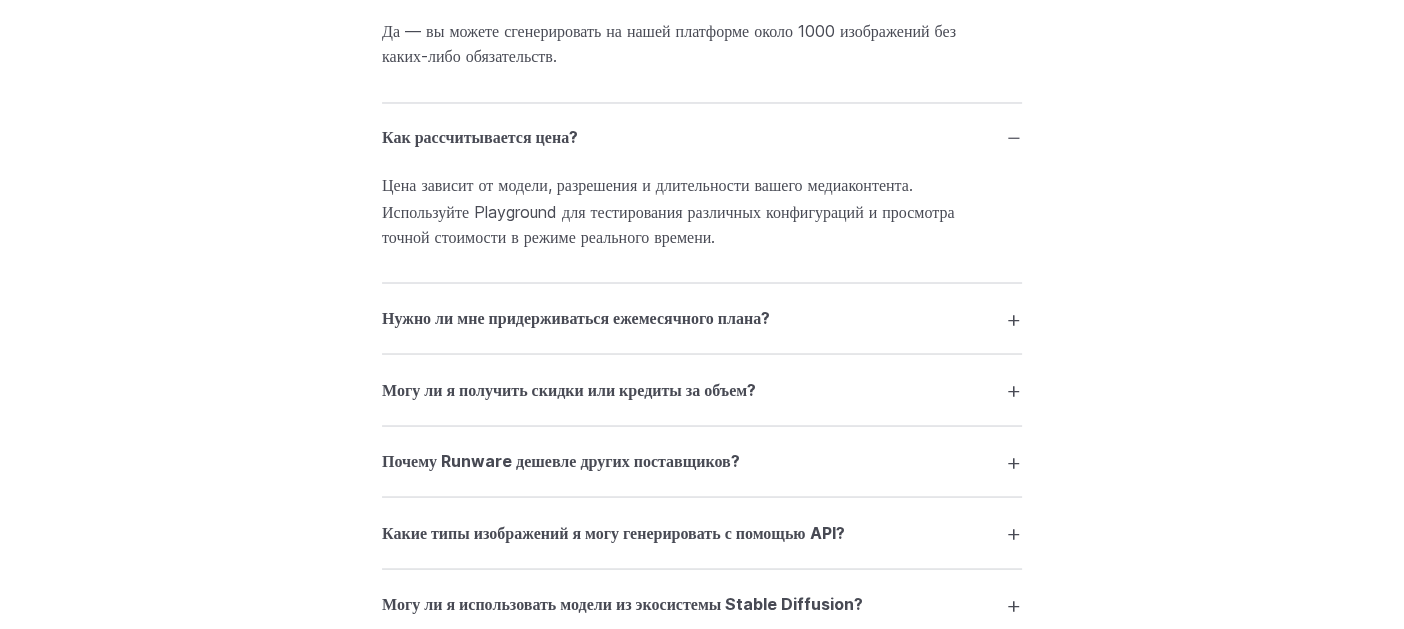 click on "Нужно ли мне придерживаться ежемесячного плана?" at bounding box center (702, 318) 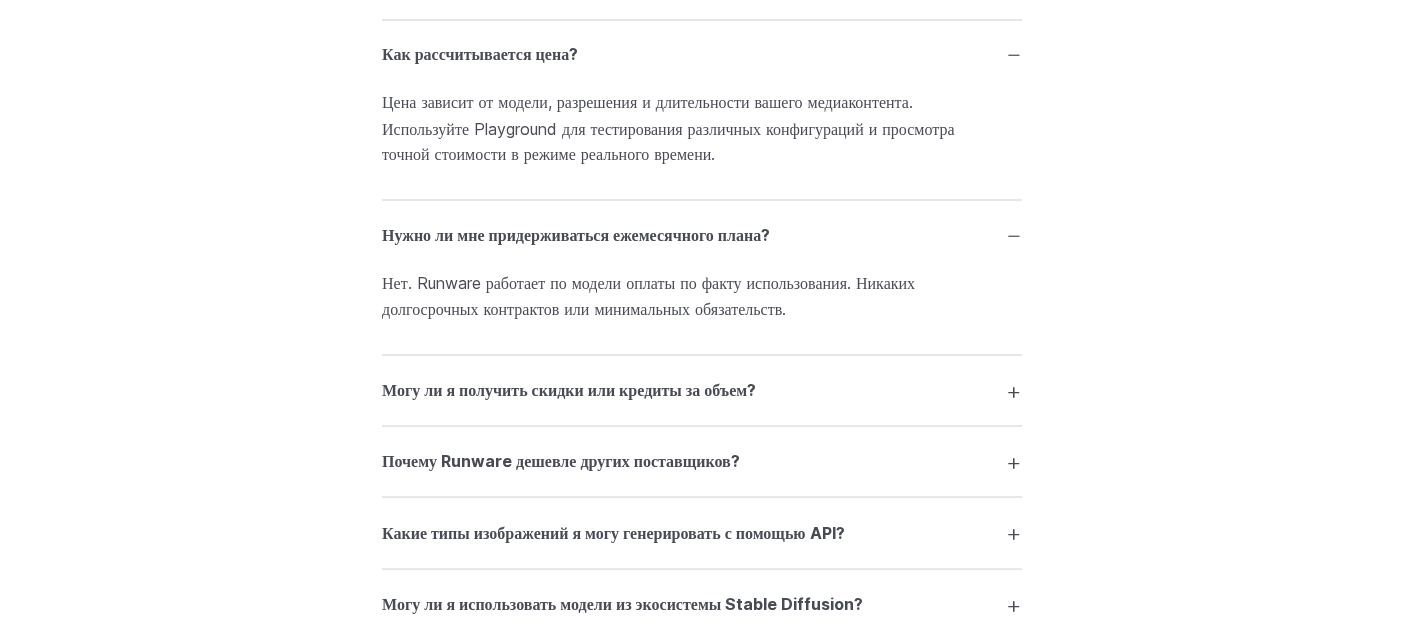 scroll, scrollTop: 3733, scrollLeft: 0, axis: vertical 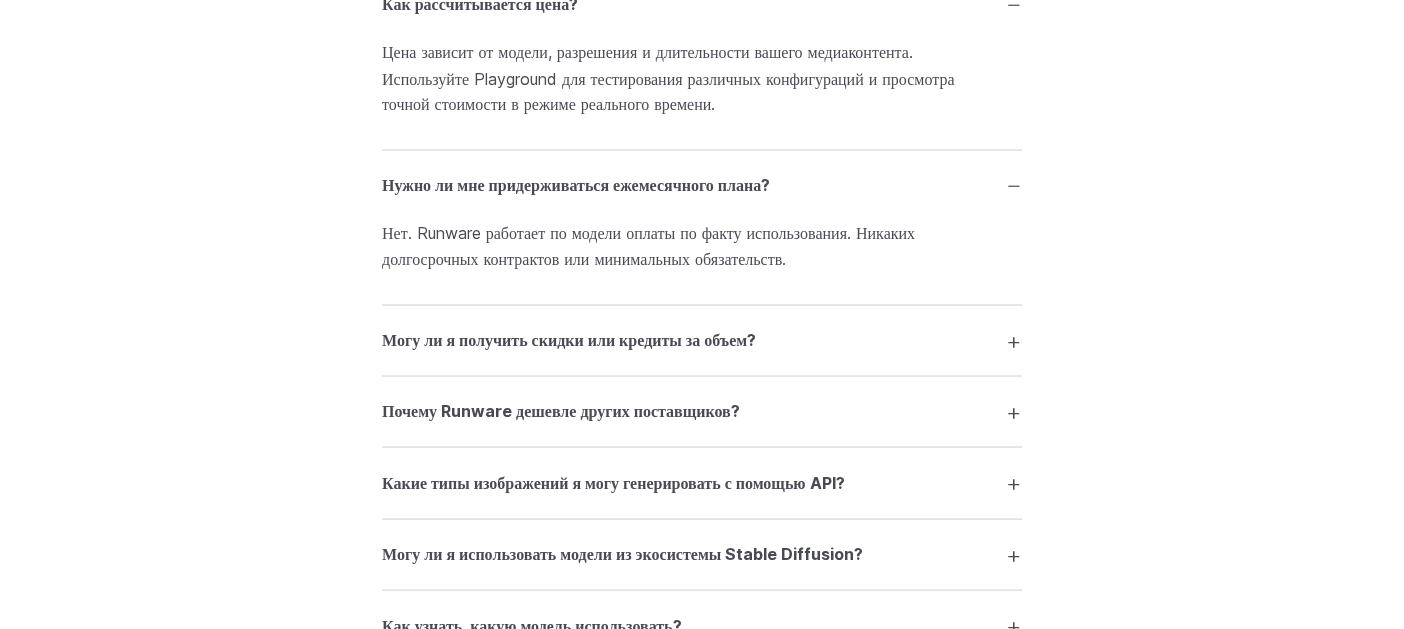 click on "Могу ли я получить скидки или кредиты за объем?" at bounding box center (702, 340) 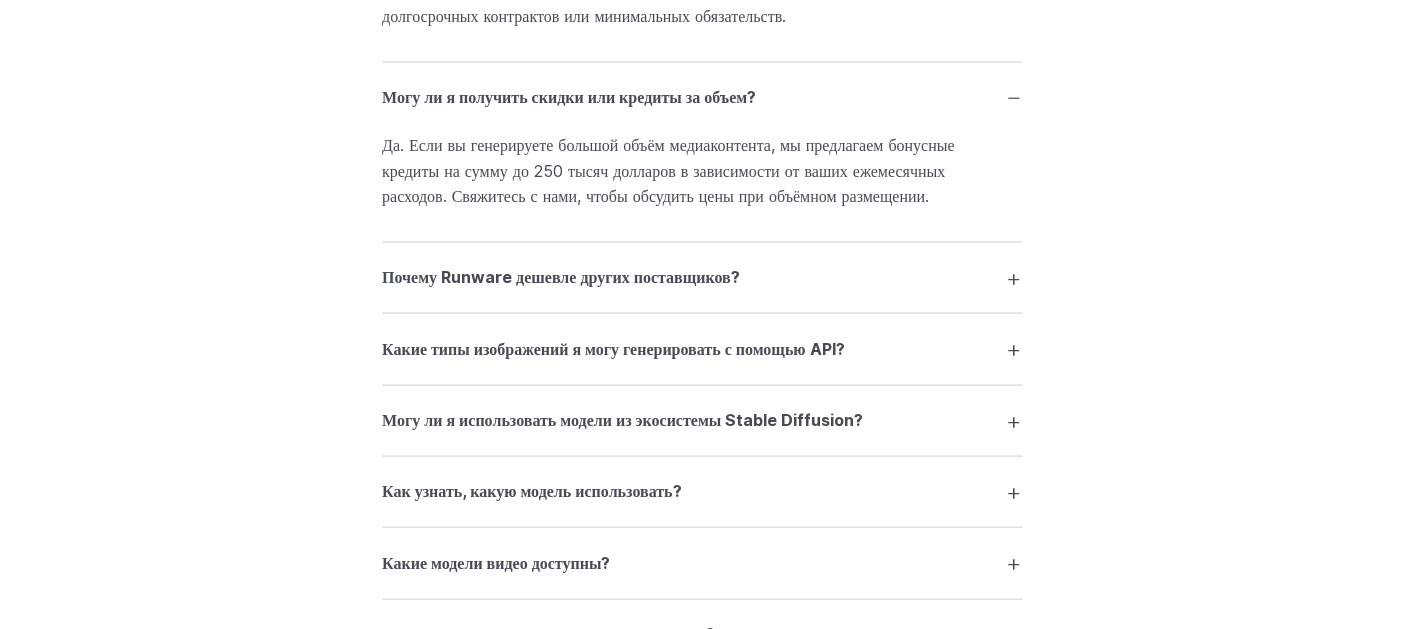 scroll, scrollTop: 4000, scrollLeft: 0, axis: vertical 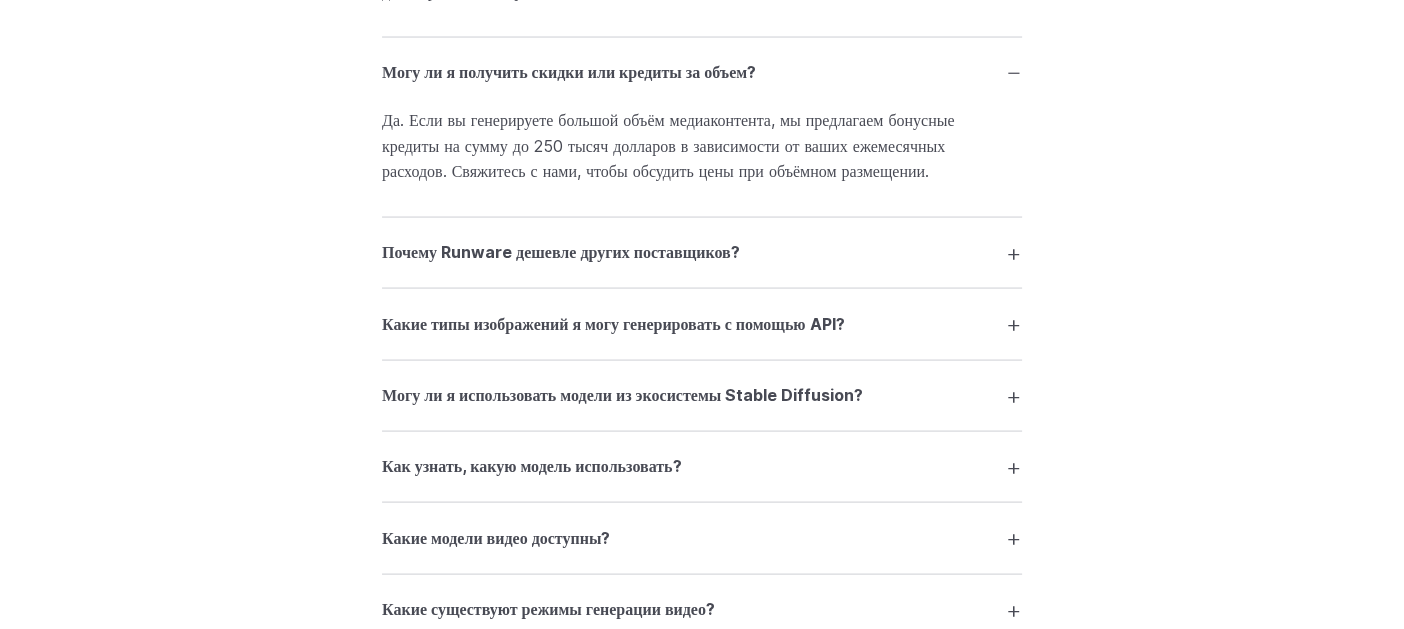 click on "Почему Runware дешевле других поставщиков?" at bounding box center [702, 253] 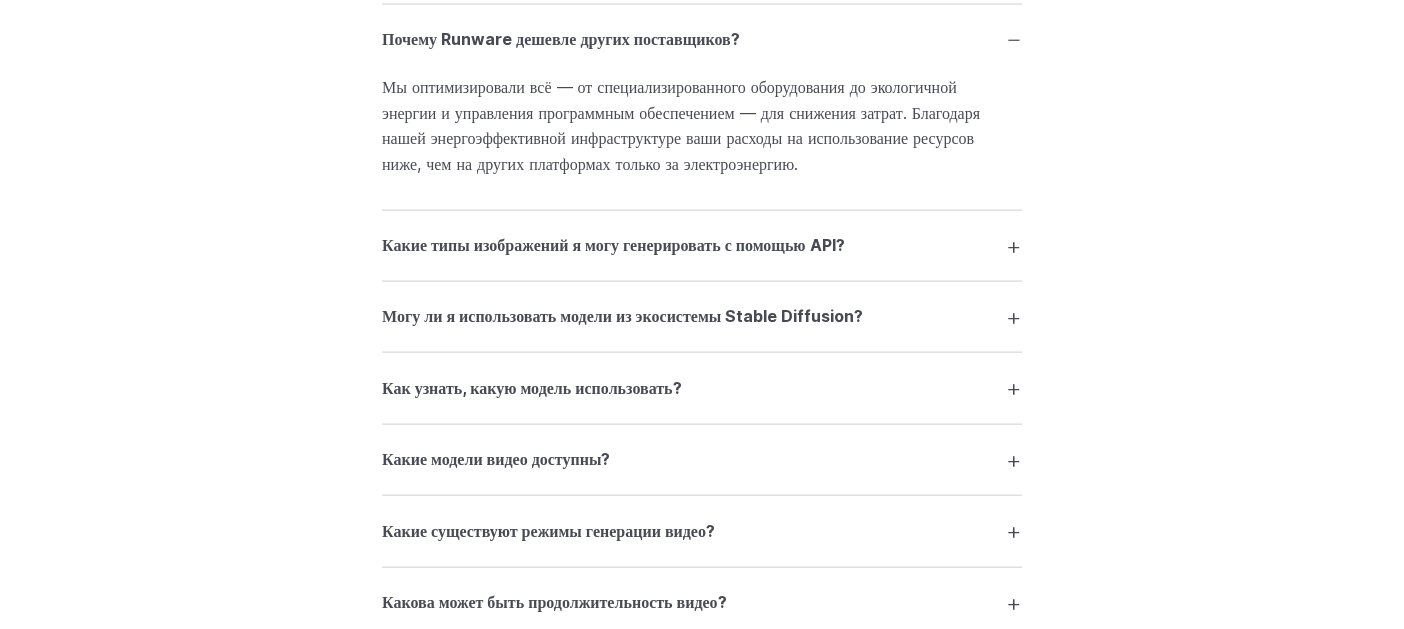 scroll, scrollTop: 4266, scrollLeft: 0, axis: vertical 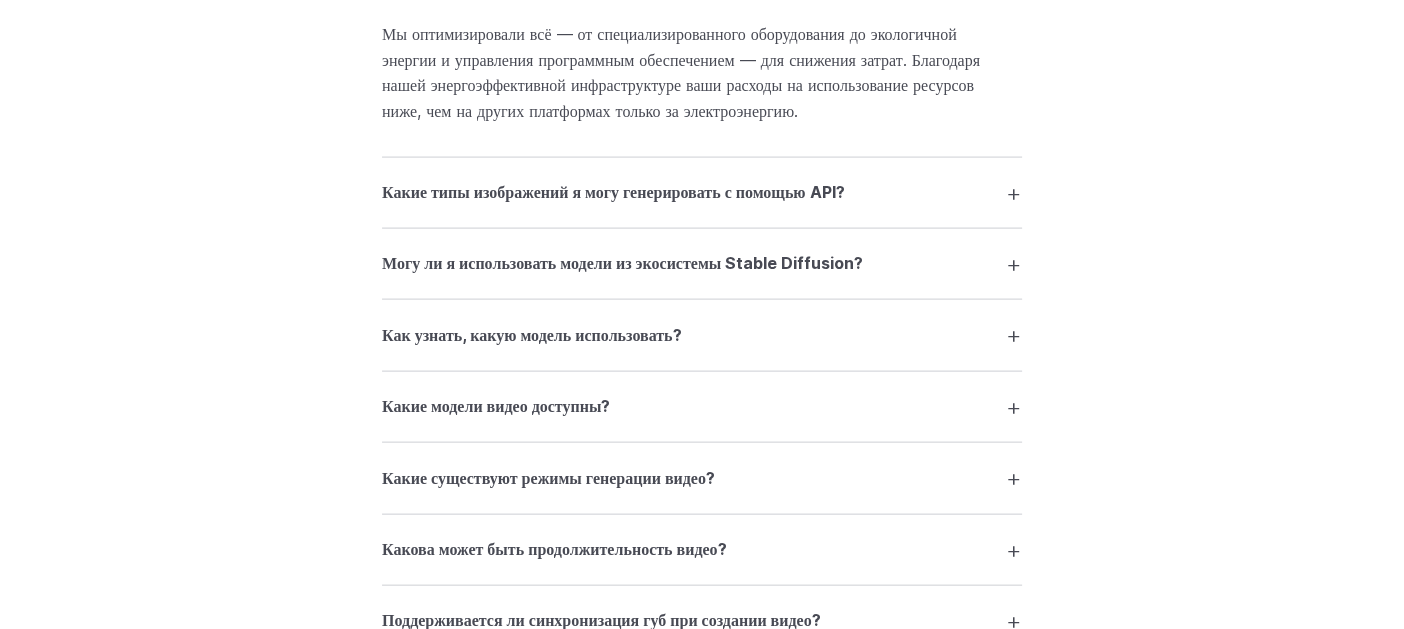 click on "Какие типы изображений я могу генерировать с помощью API?" at bounding box center [702, 193] 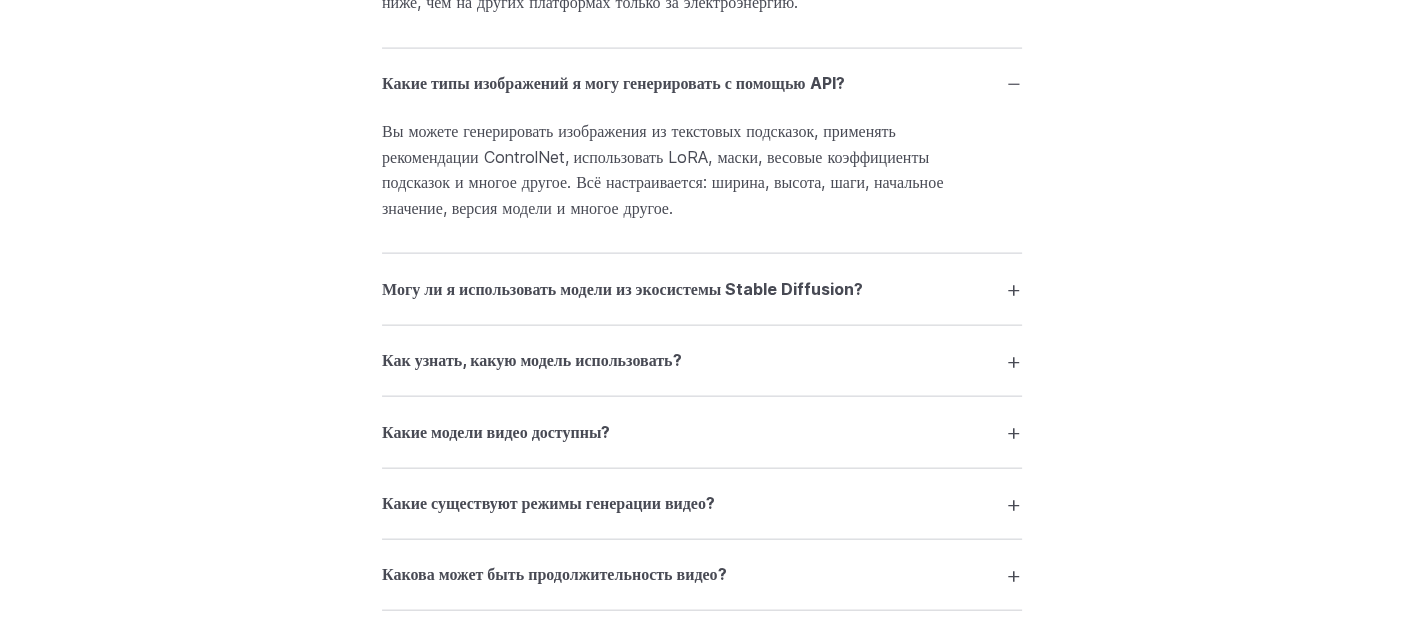 scroll, scrollTop: 4399, scrollLeft: 0, axis: vertical 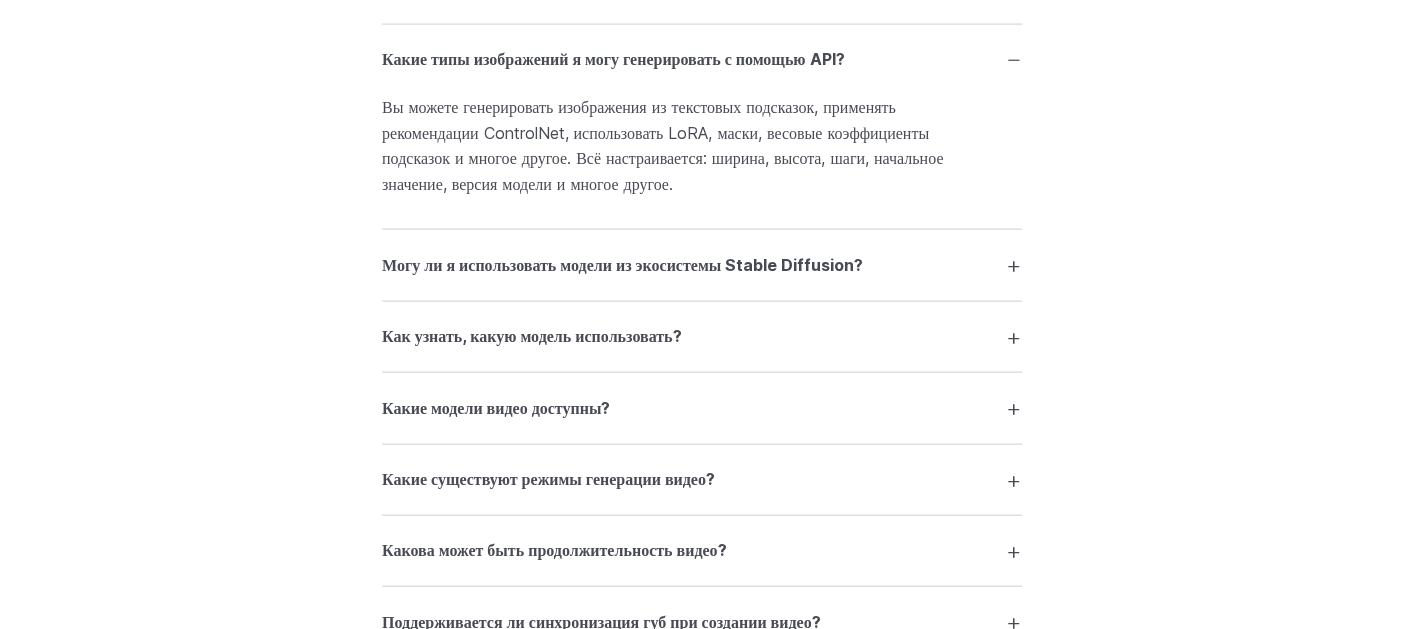 click on "Могу ли я использовать модели из экосистемы Stable Diffusion?" at bounding box center (702, 265) 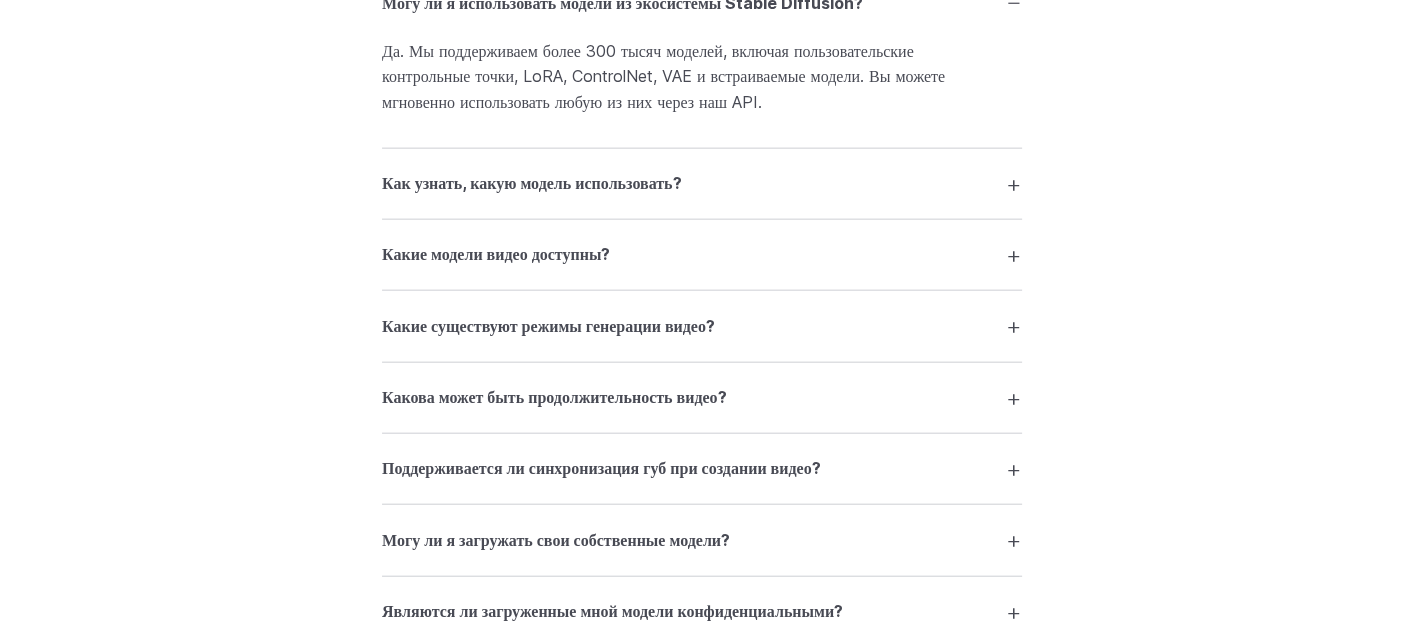 scroll, scrollTop: 4666, scrollLeft: 0, axis: vertical 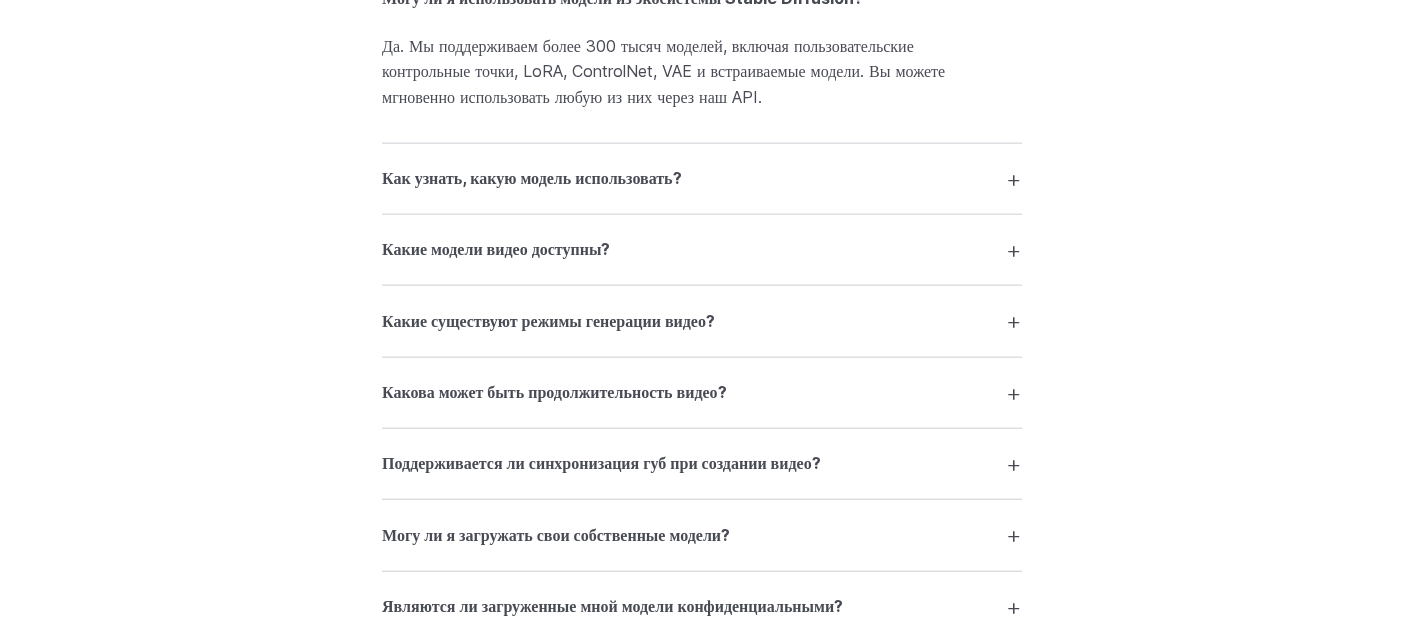 click on "Как узнать, какую модель использовать?" at bounding box center (702, 179) 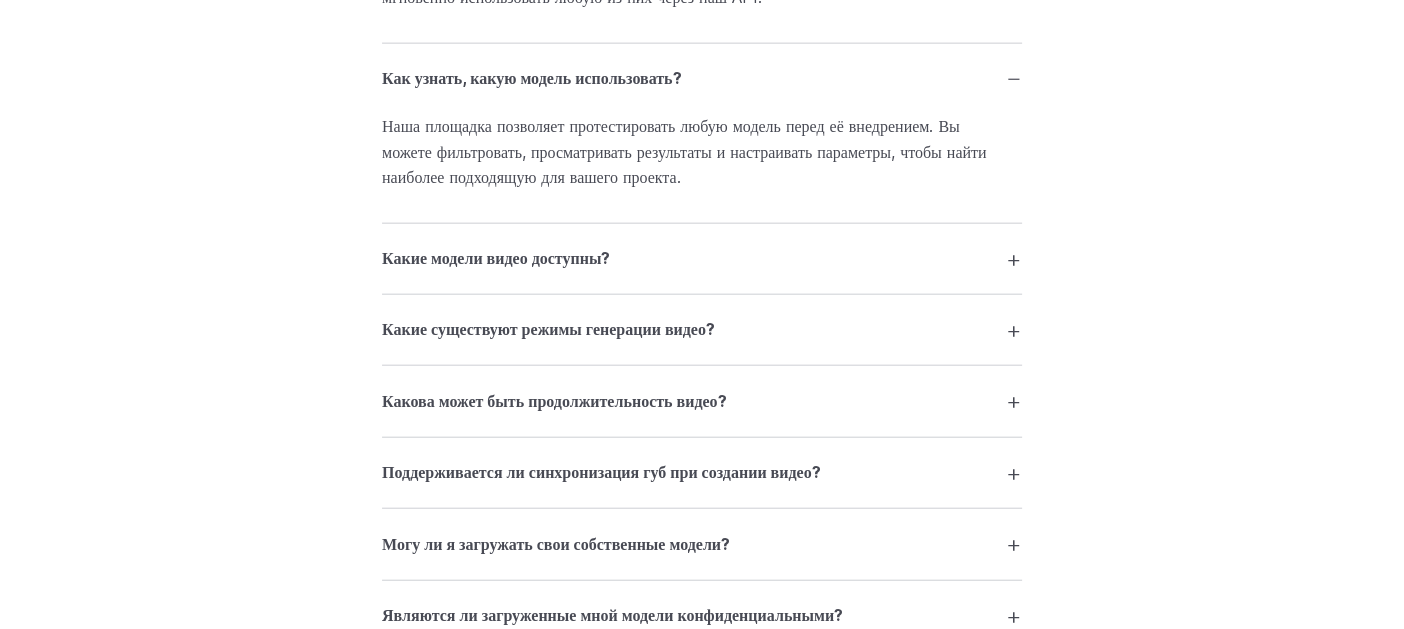 scroll, scrollTop: 4800, scrollLeft: 0, axis: vertical 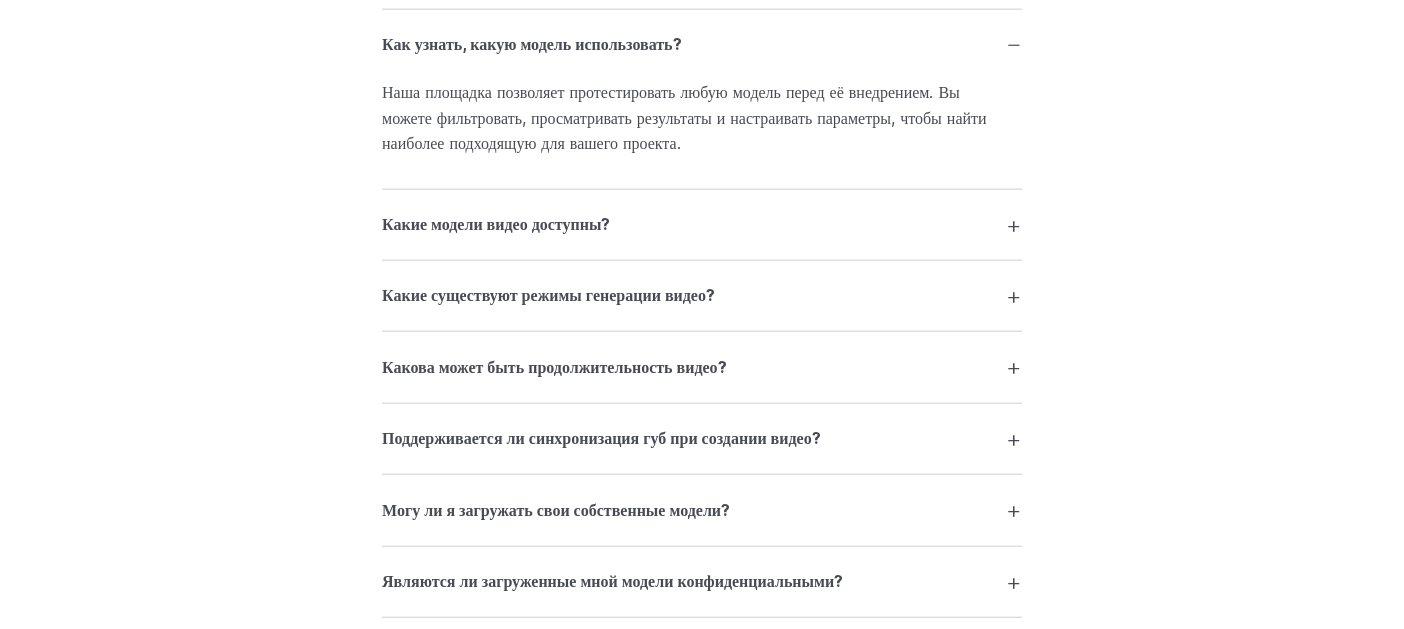click on "Часто задаваемые вопросы          Что такое Runware и что с ним можно сделать?        Runware — это высокопроизводительная платформа для генерации изображений и видео на основе искусственного интеллекта (ИИ) в больших масштабах. С помощью нашего API вы можете создавать медиаконтент из текста, изображений или видео, используя сотни тысяч моделей — мгновенно и по доступной цене.             Насколько быстр Runware по сравнению с другими платформами?                    Есть ли бесплатная пробная версия или кредит для начала?                    Как рассчитывается цена?" at bounding box center [702, -456] 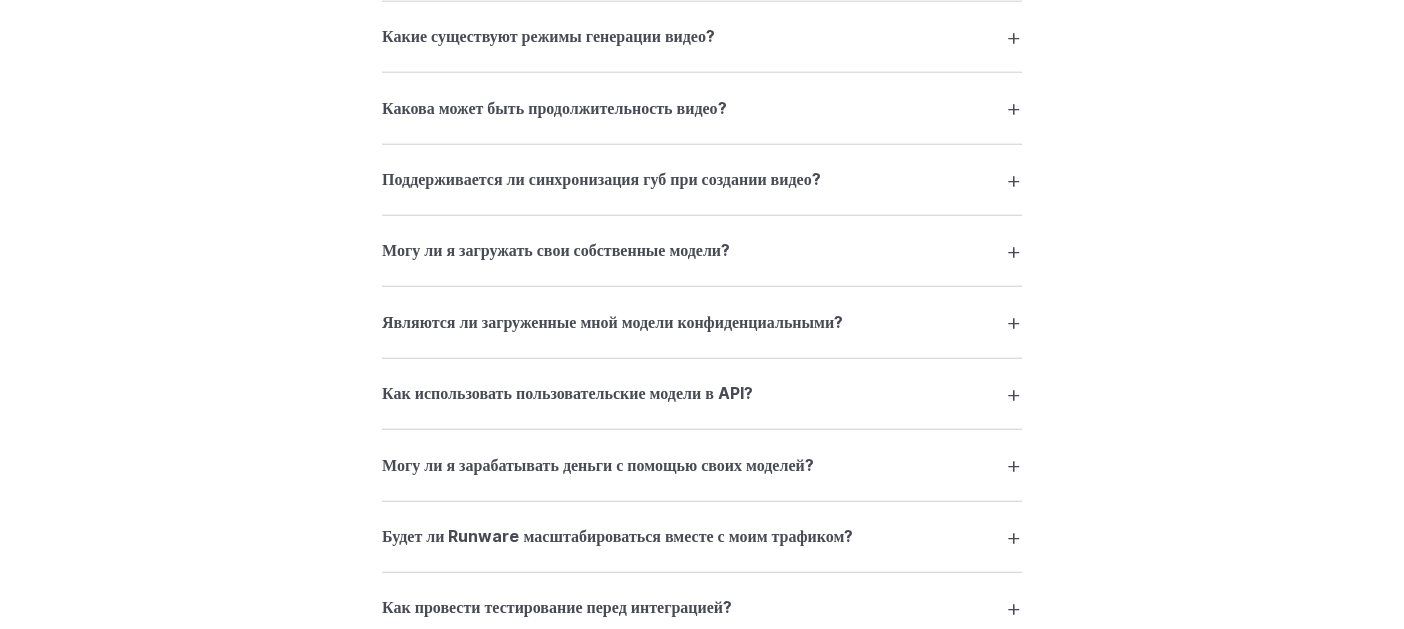 scroll, scrollTop: 5200, scrollLeft: 0, axis: vertical 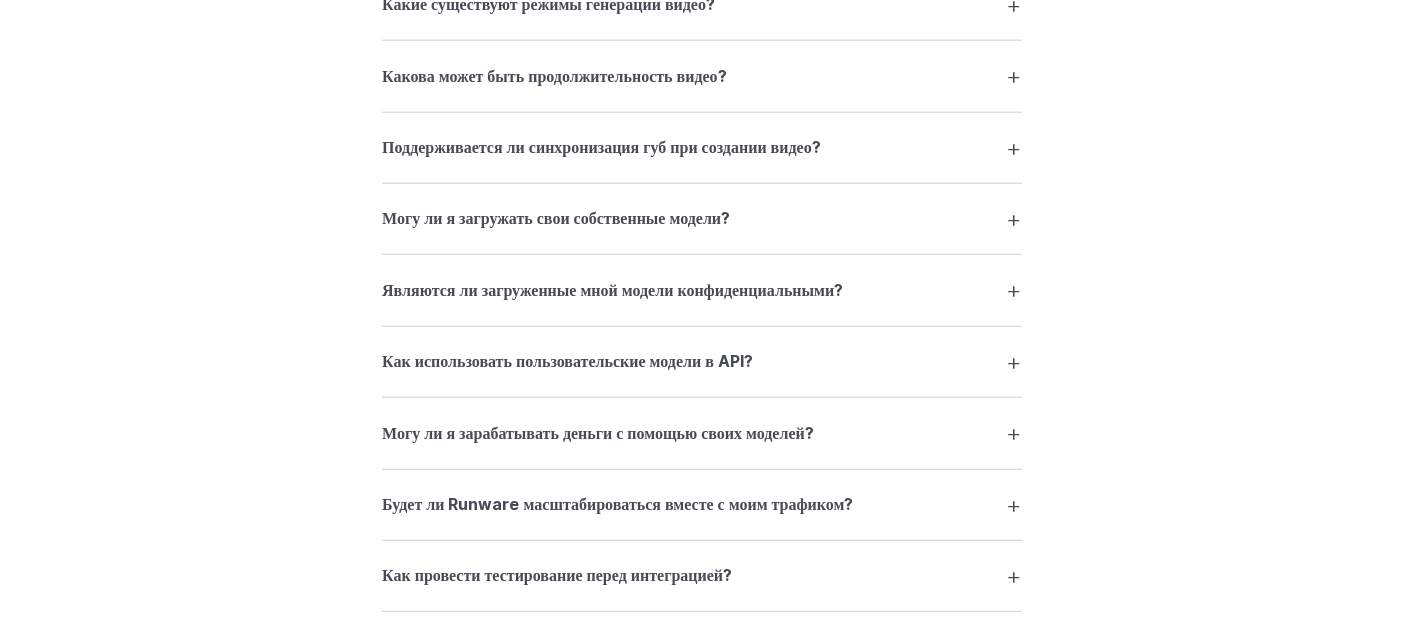click on "Поддерживается ли синхронизация губ при создании видео?" at bounding box center (702, 148) 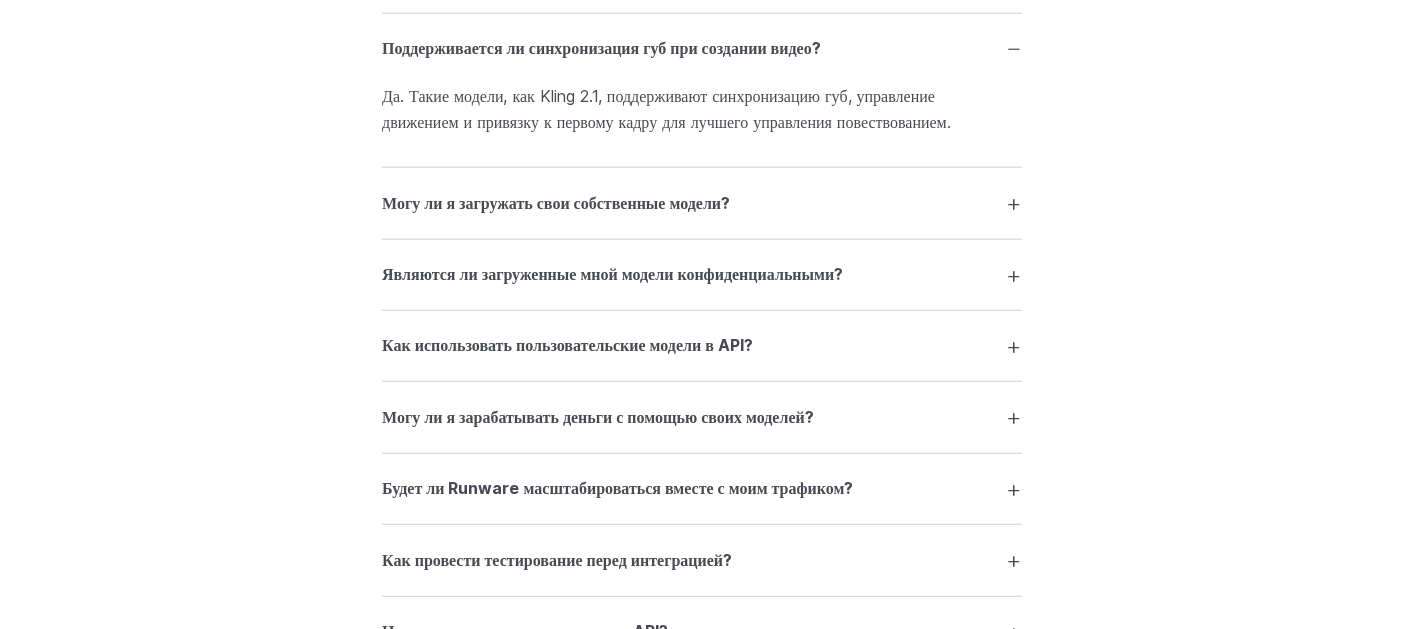 scroll, scrollTop: 5333, scrollLeft: 0, axis: vertical 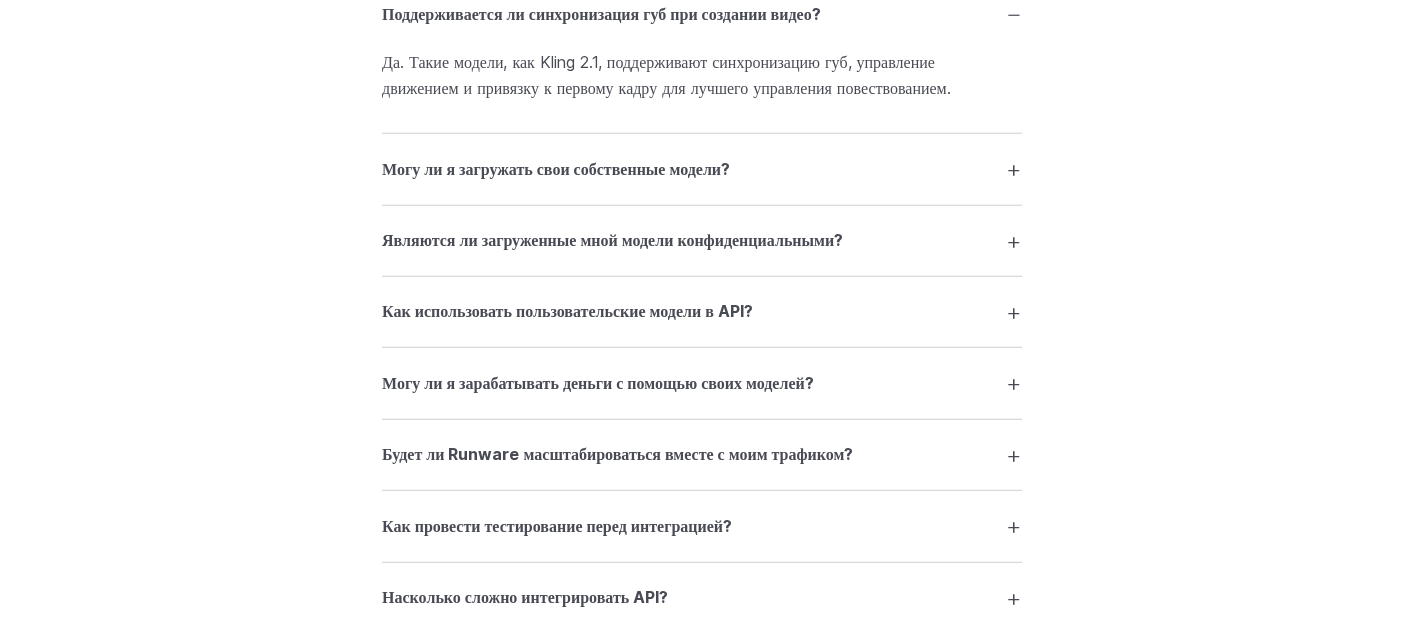 click on "Могу ли я загружать свои собственные модели?" at bounding box center (702, 169) 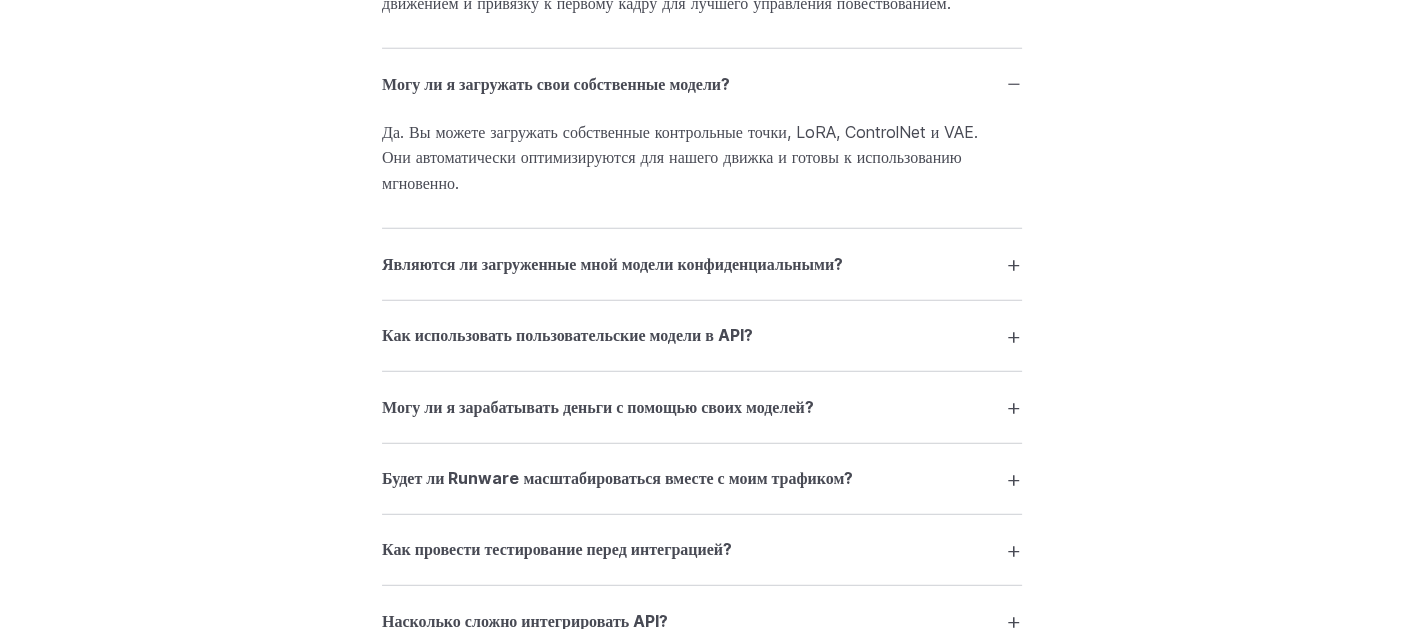 scroll, scrollTop: 5466, scrollLeft: 0, axis: vertical 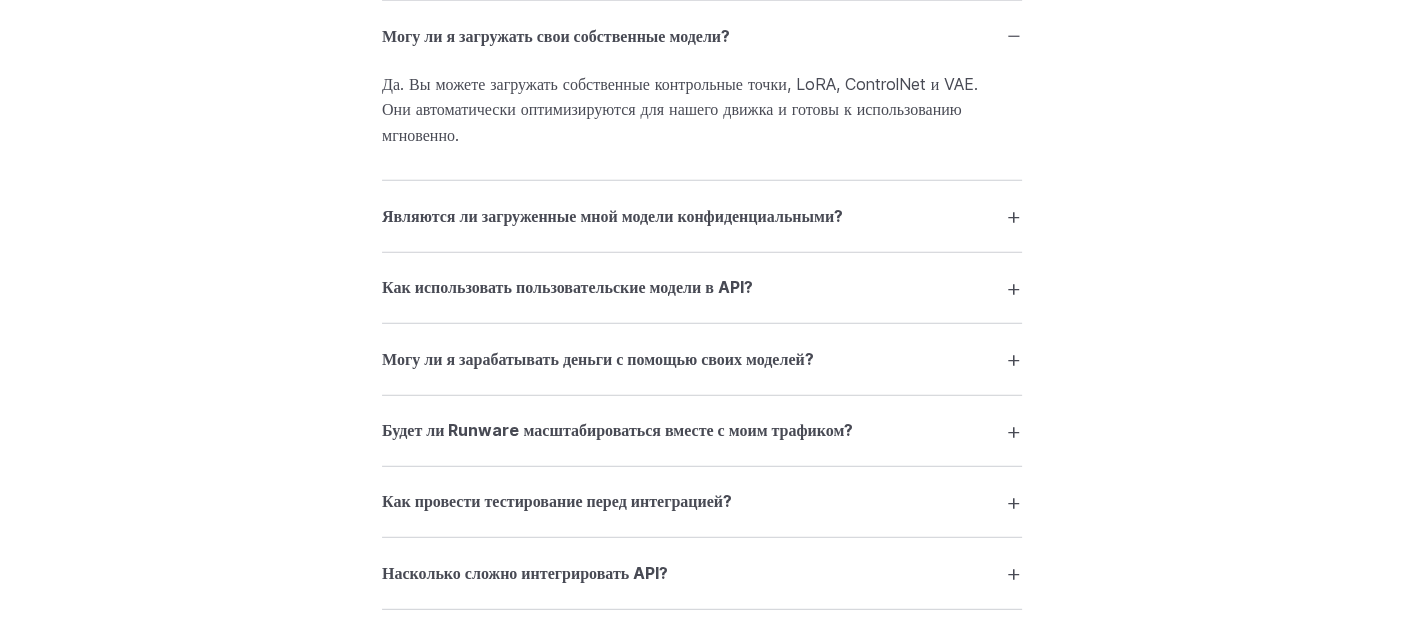 click on "Являются ли загруженные мной модели конфиденциальными?" at bounding box center (702, 216) 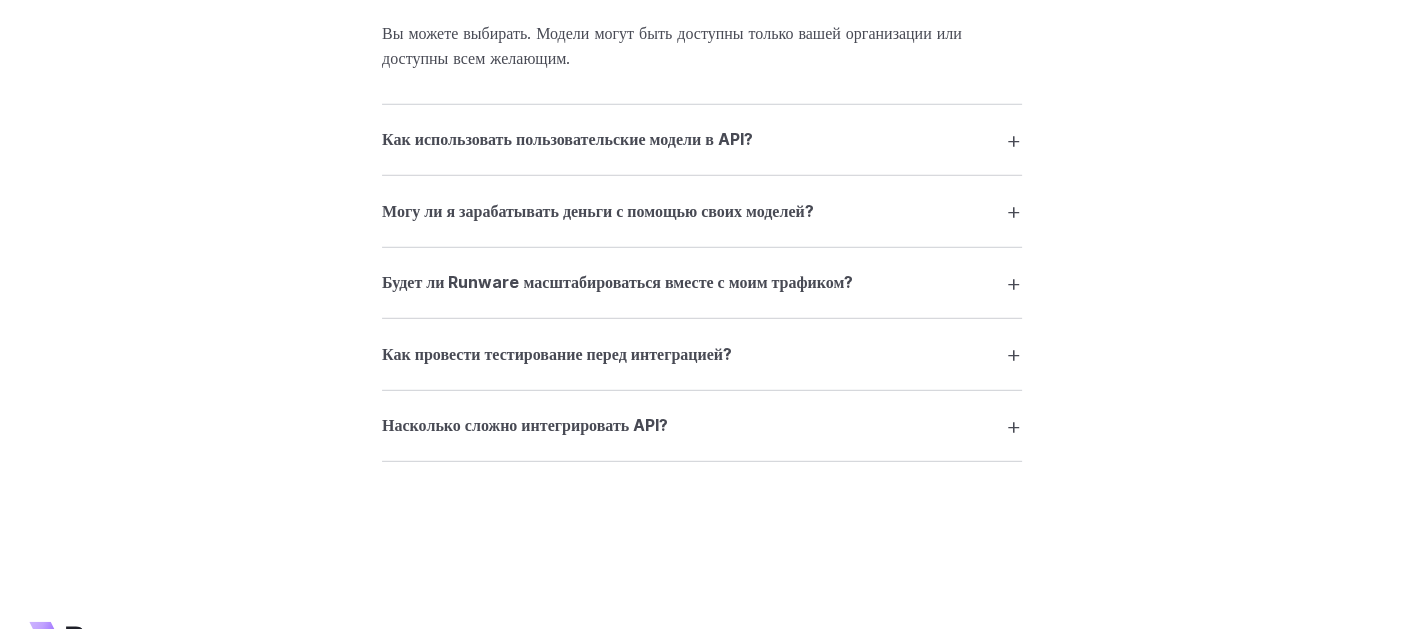 scroll, scrollTop: 5733, scrollLeft: 0, axis: vertical 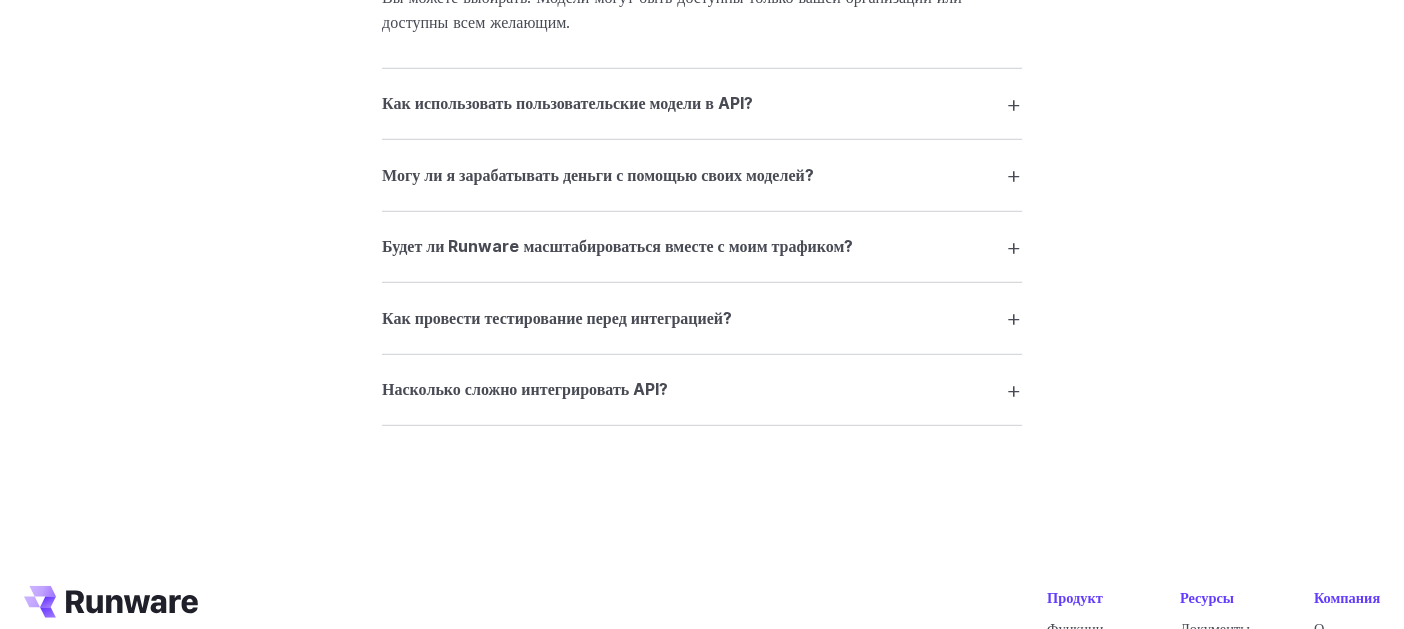 click on "Могу ли я зарабатывать деньги с помощью своих моделей?" at bounding box center [702, 175] 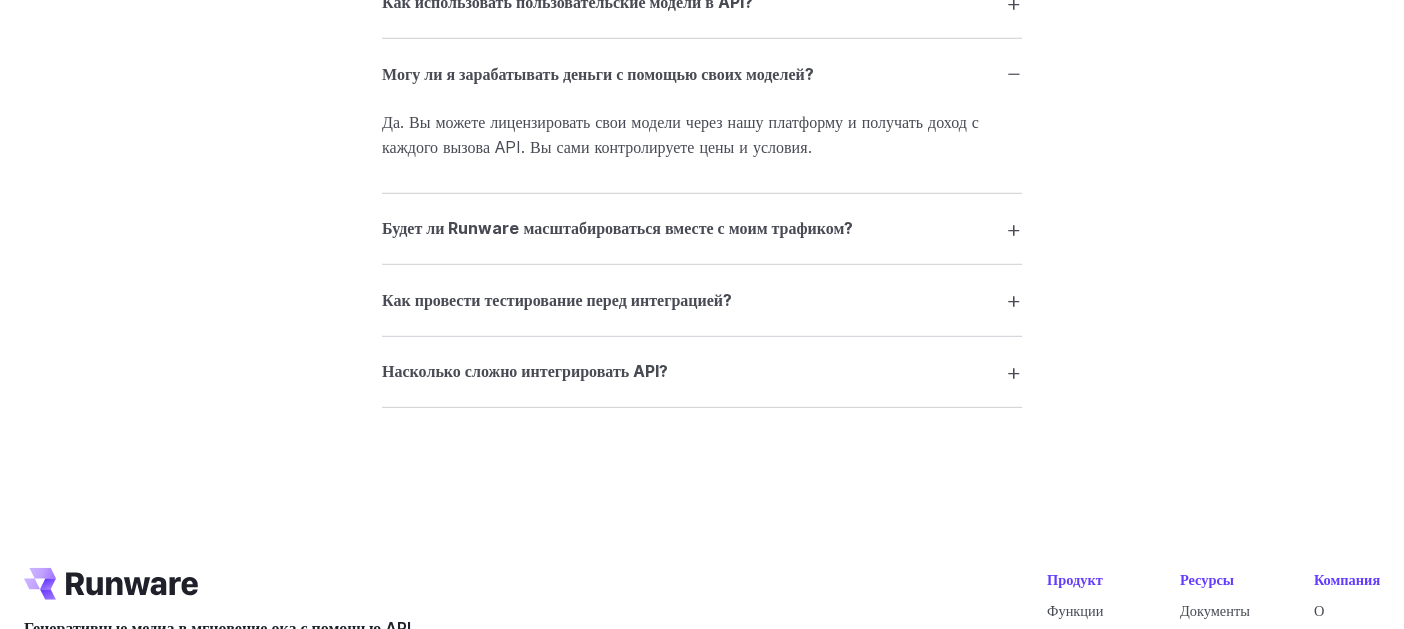 scroll, scrollTop: 5866, scrollLeft: 0, axis: vertical 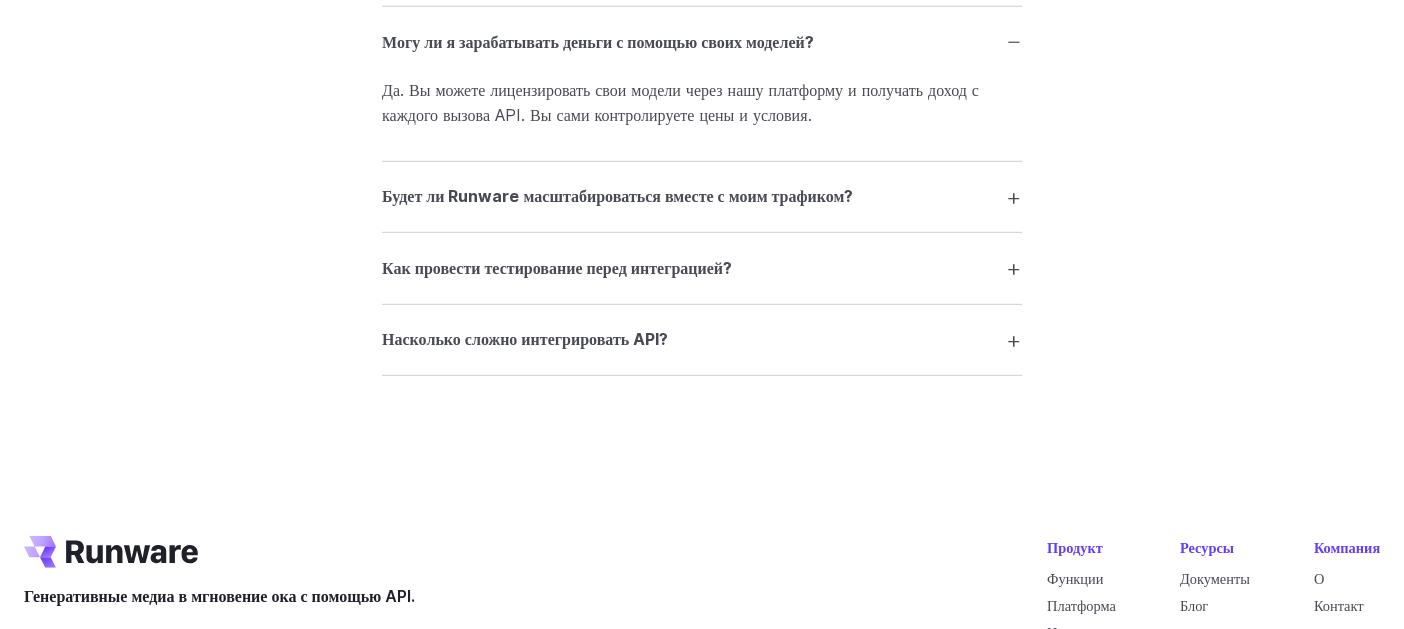 click on "Как провести тестирование перед интеграцией?" at bounding box center (702, 268) 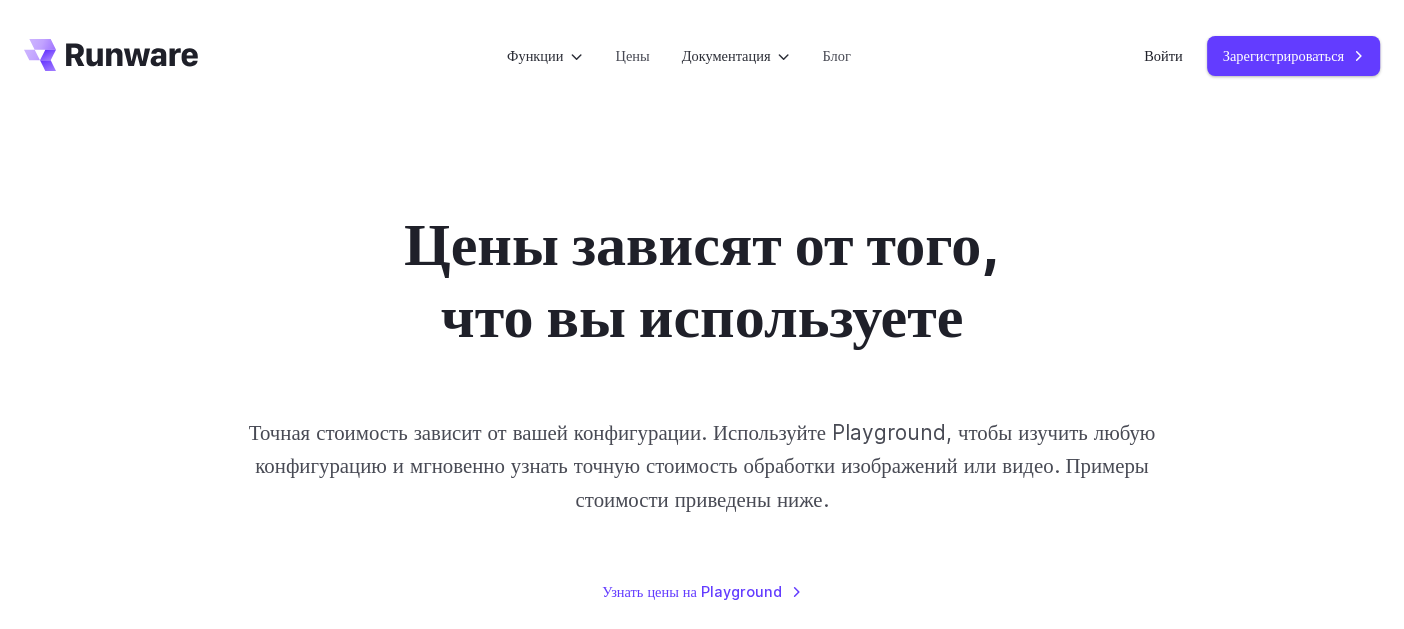 scroll, scrollTop: 0, scrollLeft: 0, axis: both 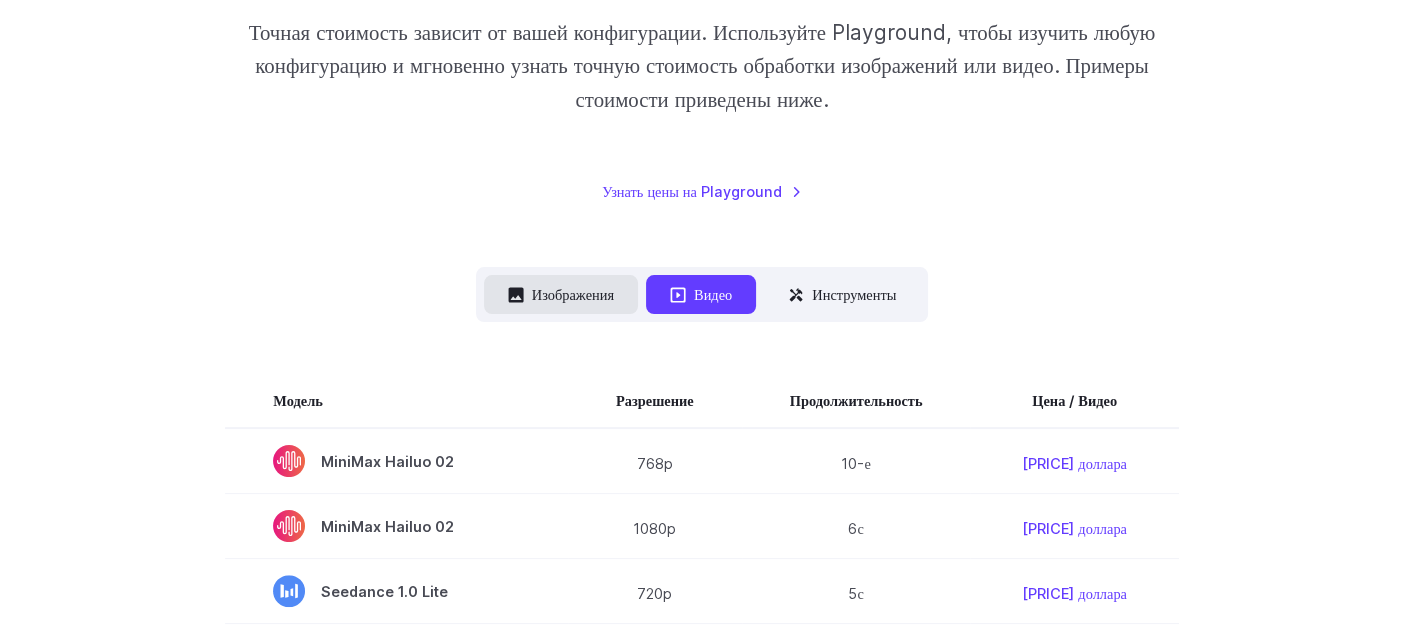 click on "Изображения" at bounding box center [573, 294] 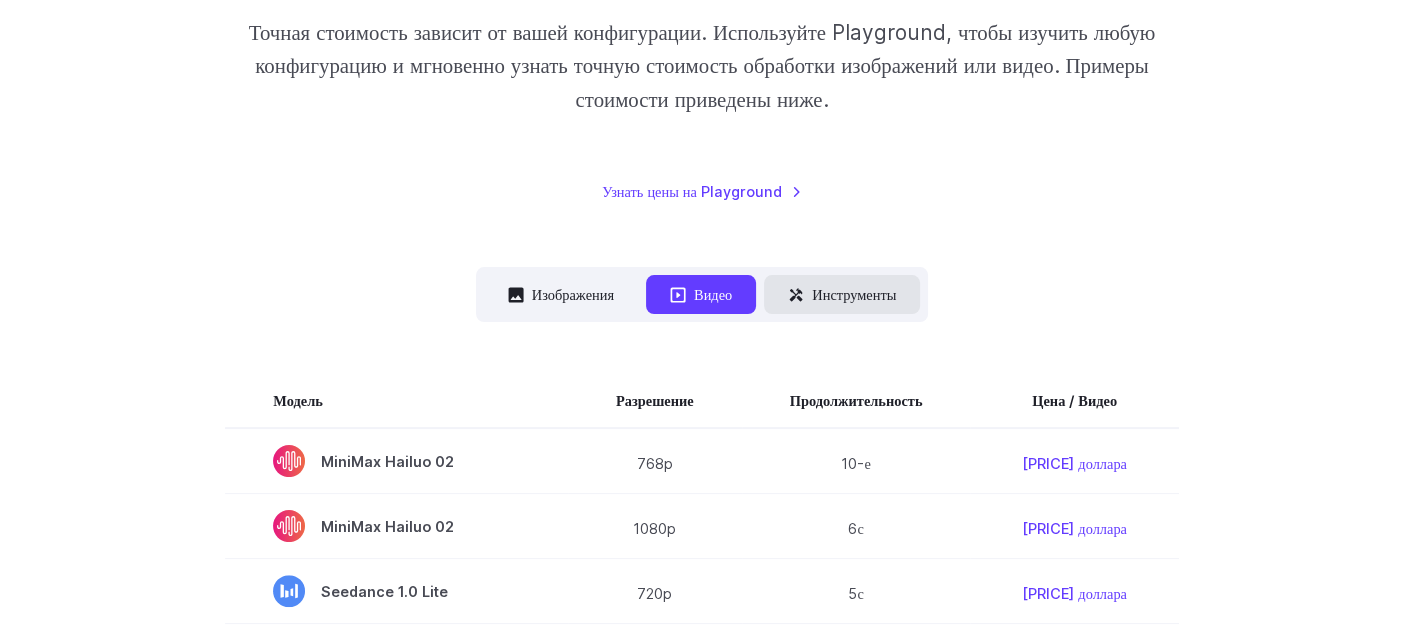 click on "Инструменты" at bounding box center (854, 294) 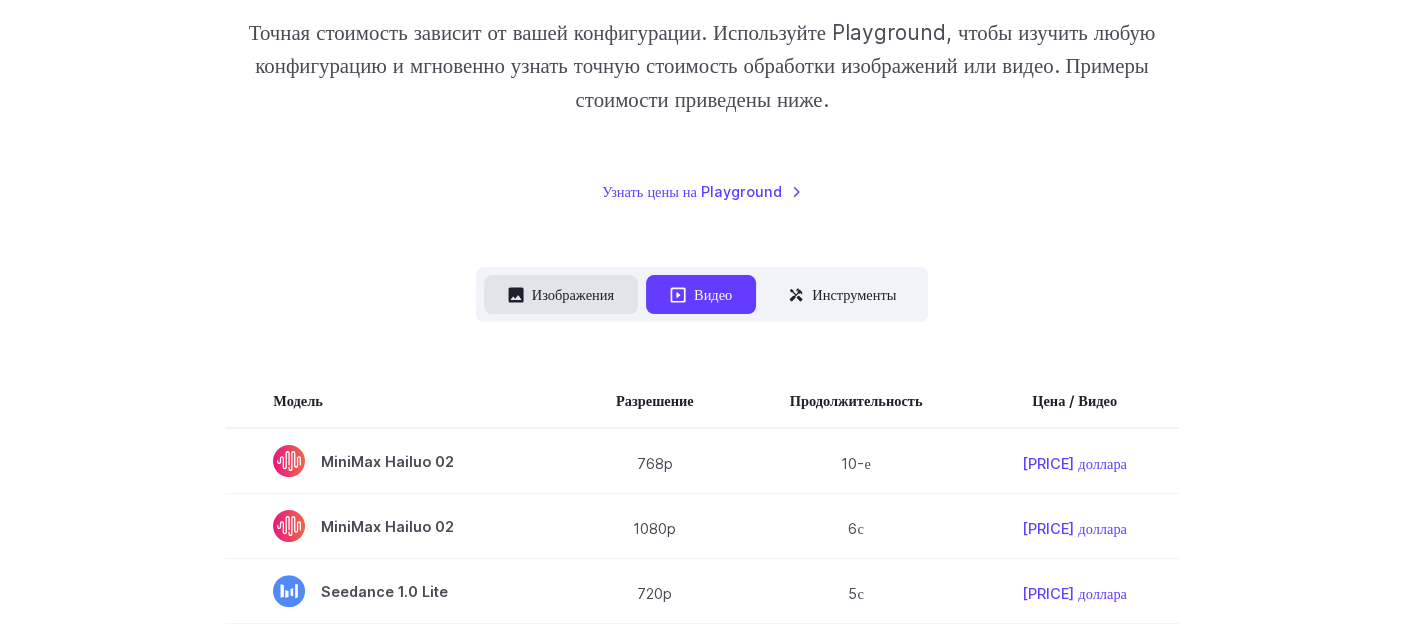 click on "Изображения" at bounding box center (573, 294) 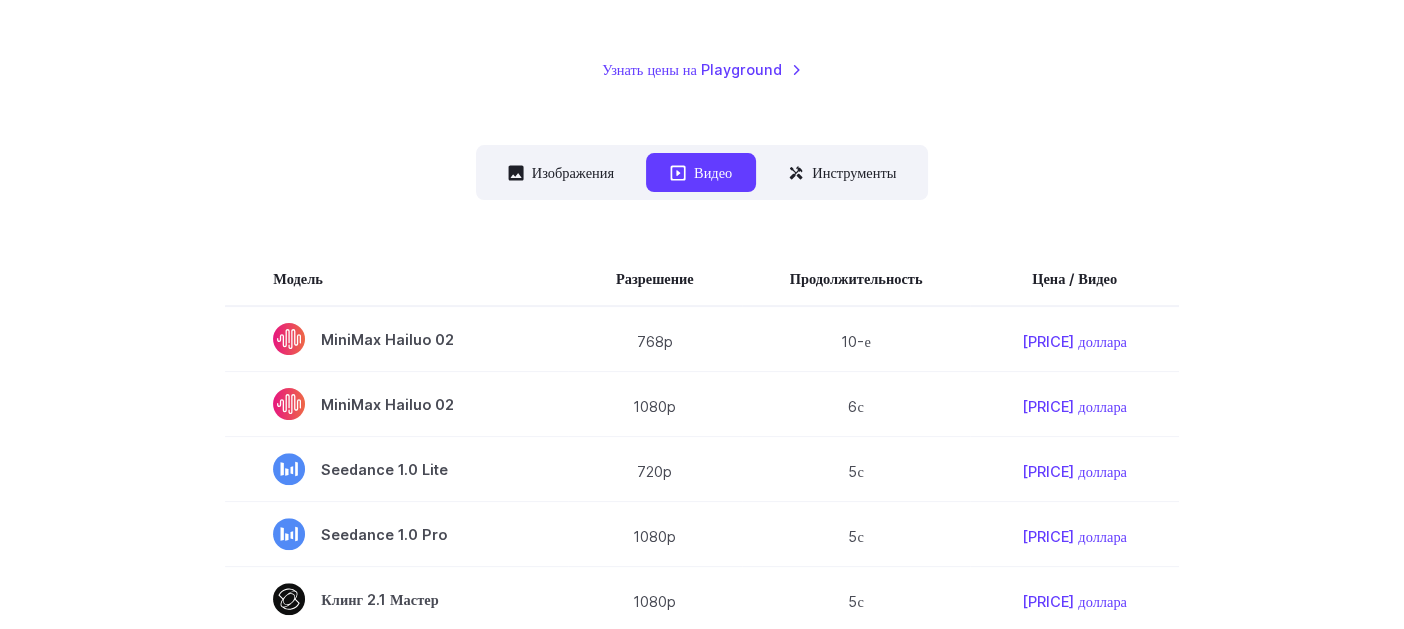 scroll, scrollTop: 533, scrollLeft: 0, axis: vertical 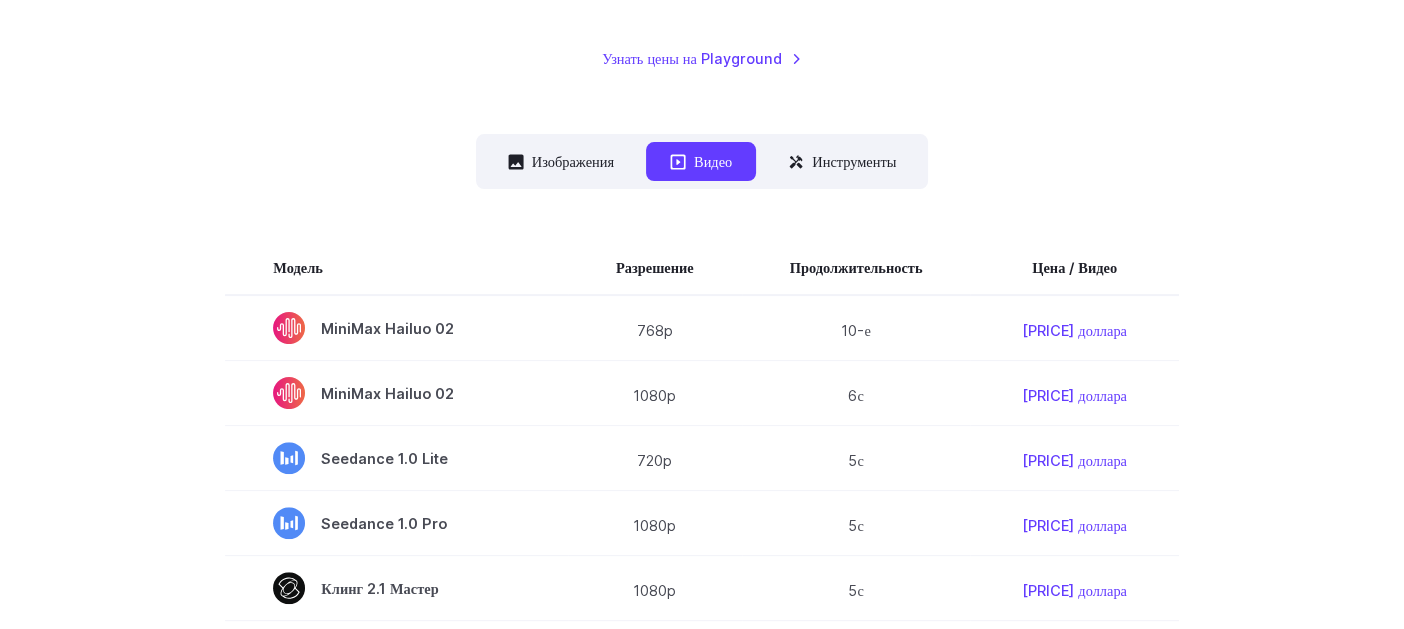 click on "Видео" at bounding box center (713, 161) 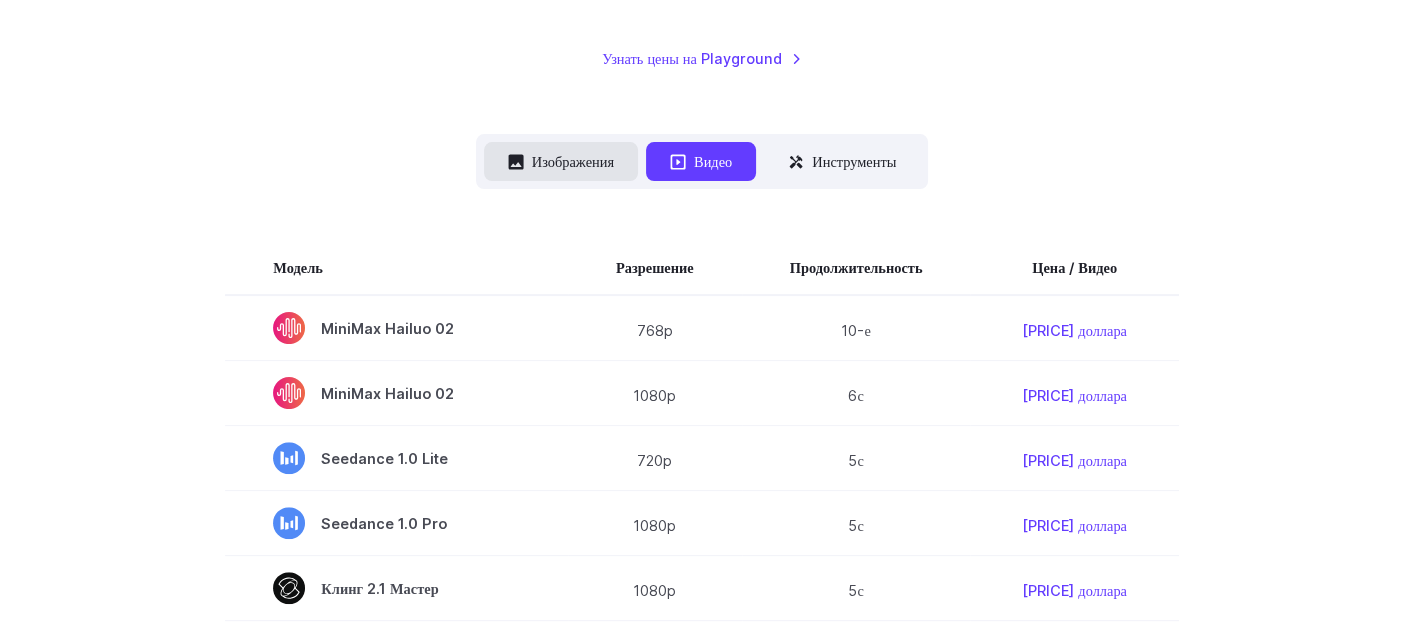 click on "Изображения" at bounding box center (573, 161) 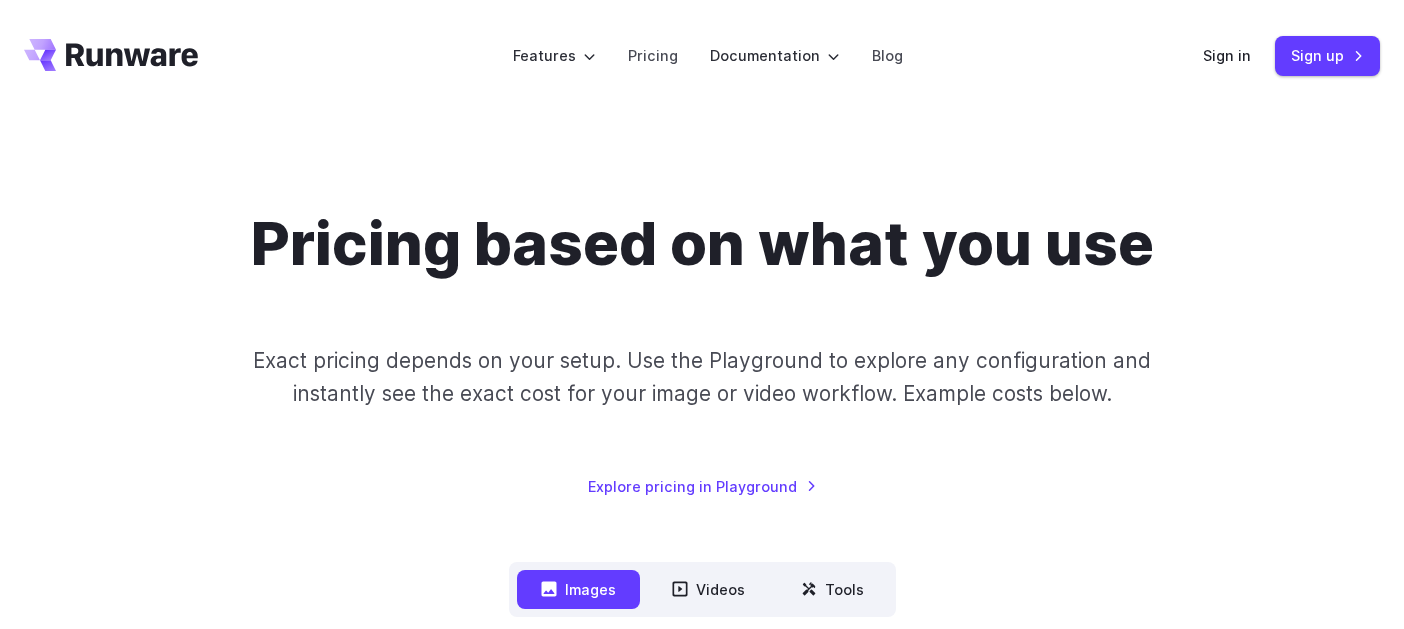 scroll, scrollTop: 533, scrollLeft: 0, axis: vertical 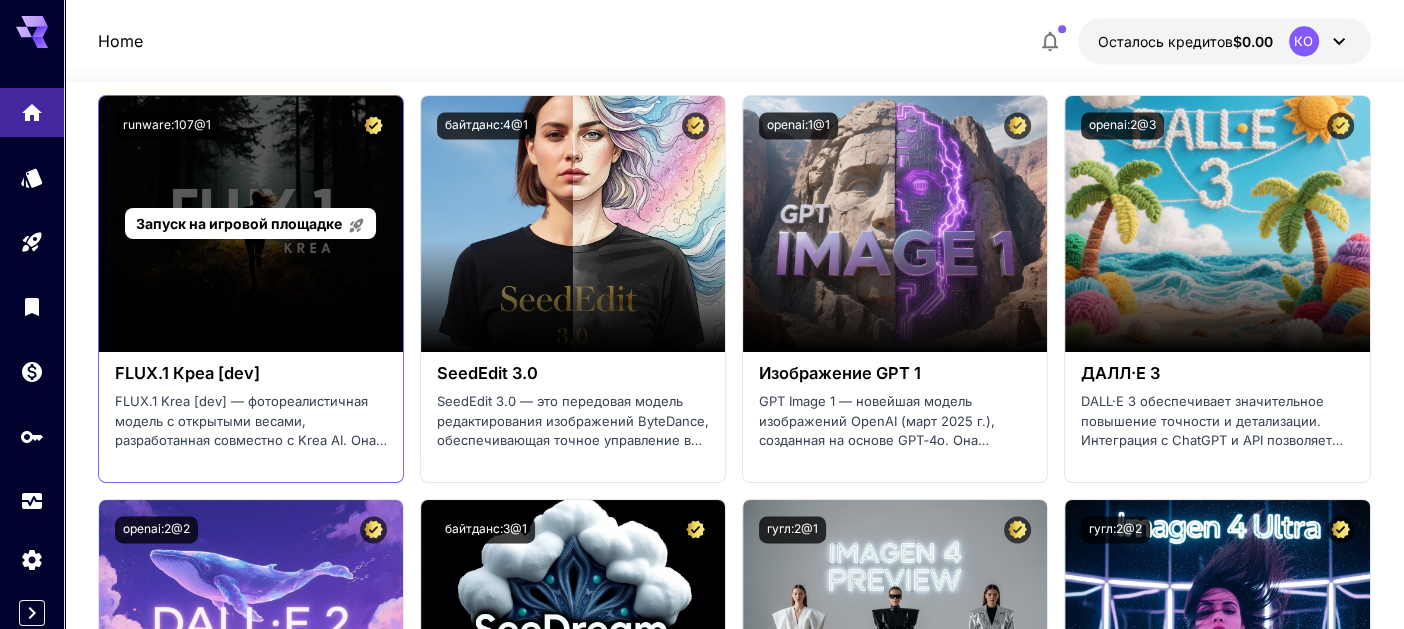click on "Запуск на игровой площадке" at bounding box center [250, 223] 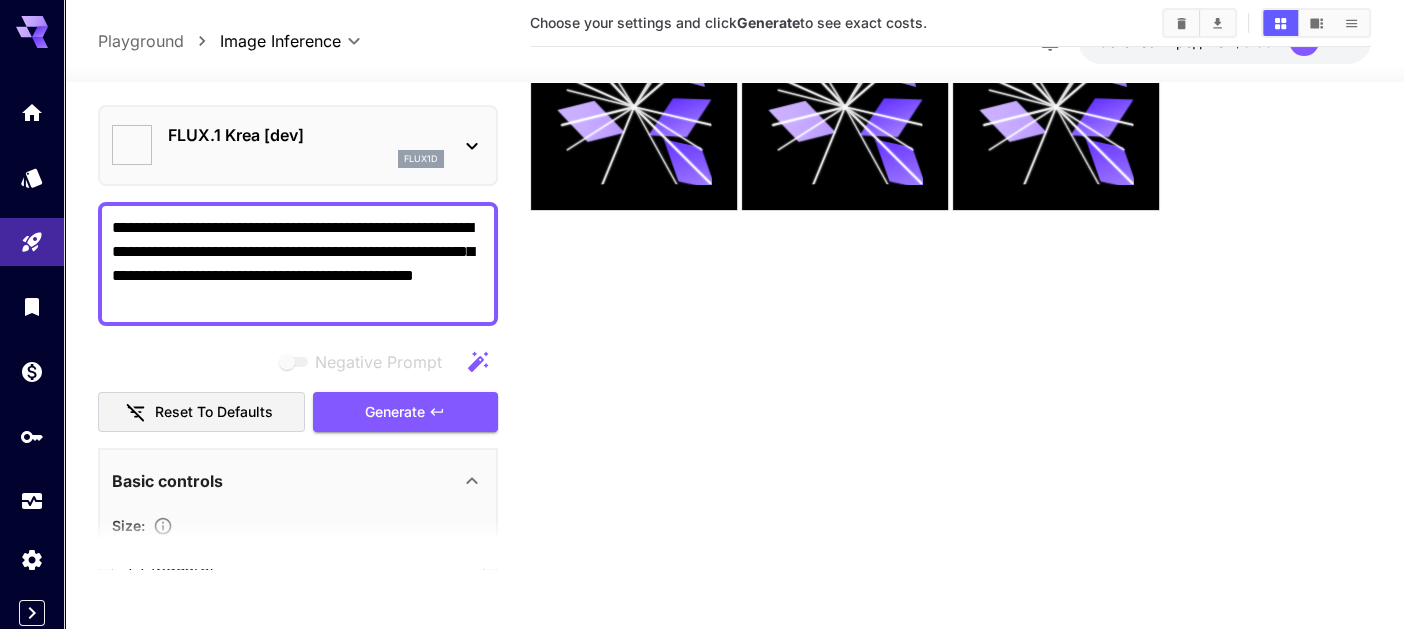 type on "*******" 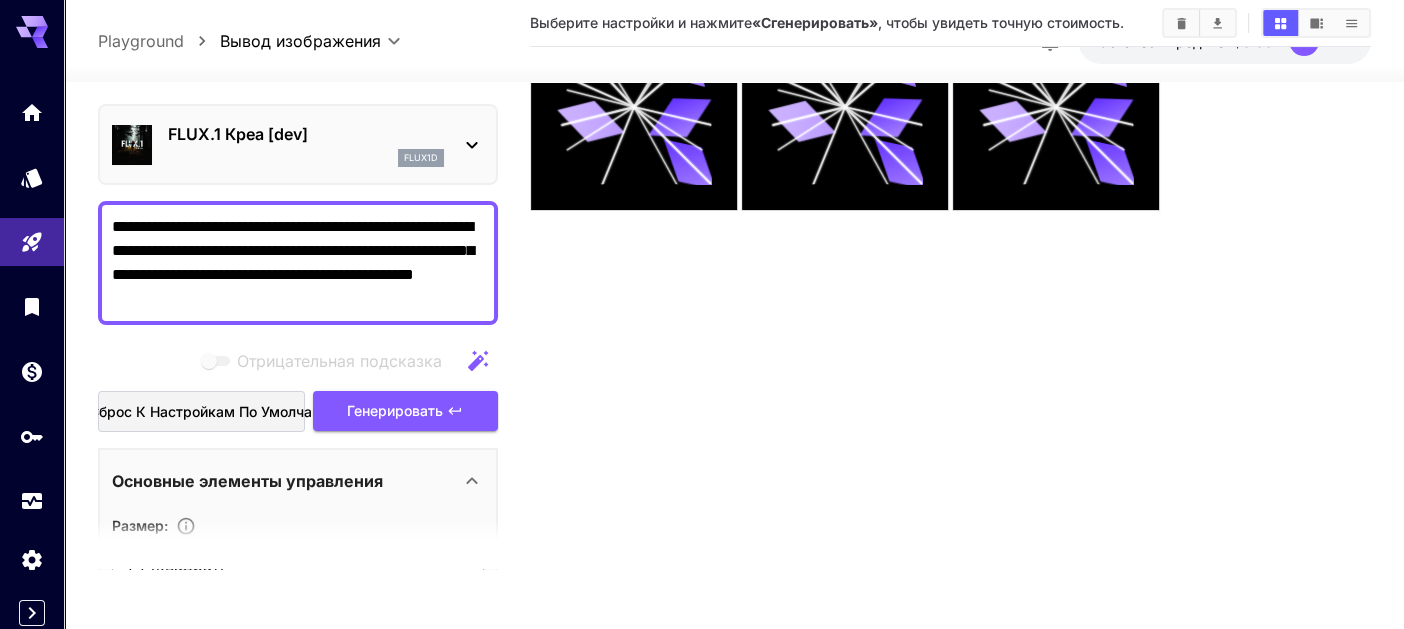 scroll, scrollTop: 0, scrollLeft: 0, axis: both 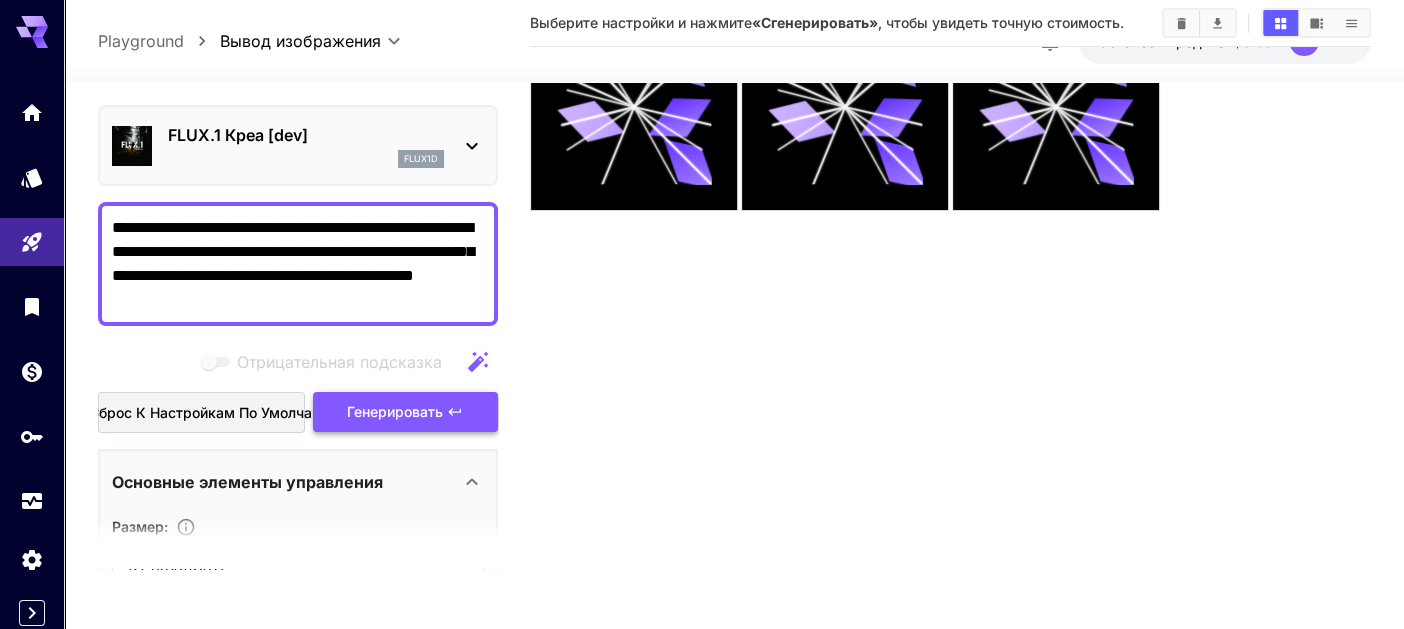 click on "Генерировать" at bounding box center (395, 412) 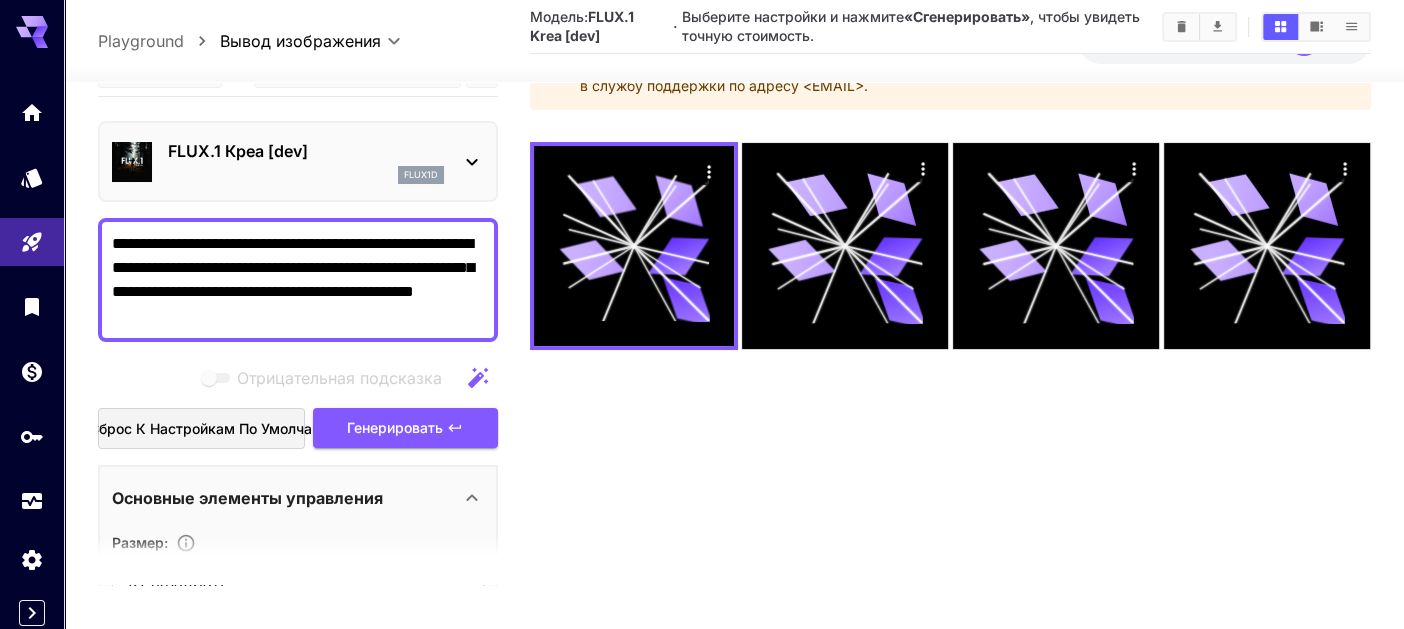 scroll, scrollTop: 158, scrollLeft: 0, axis: vertical 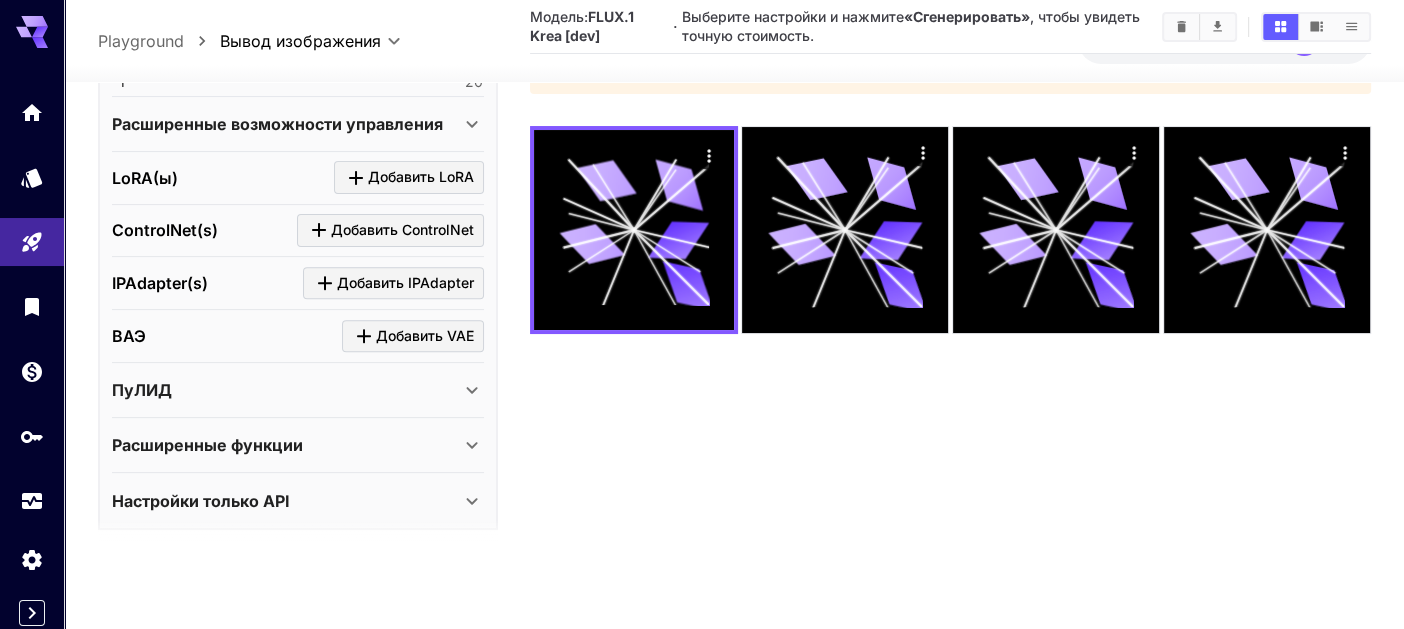 click 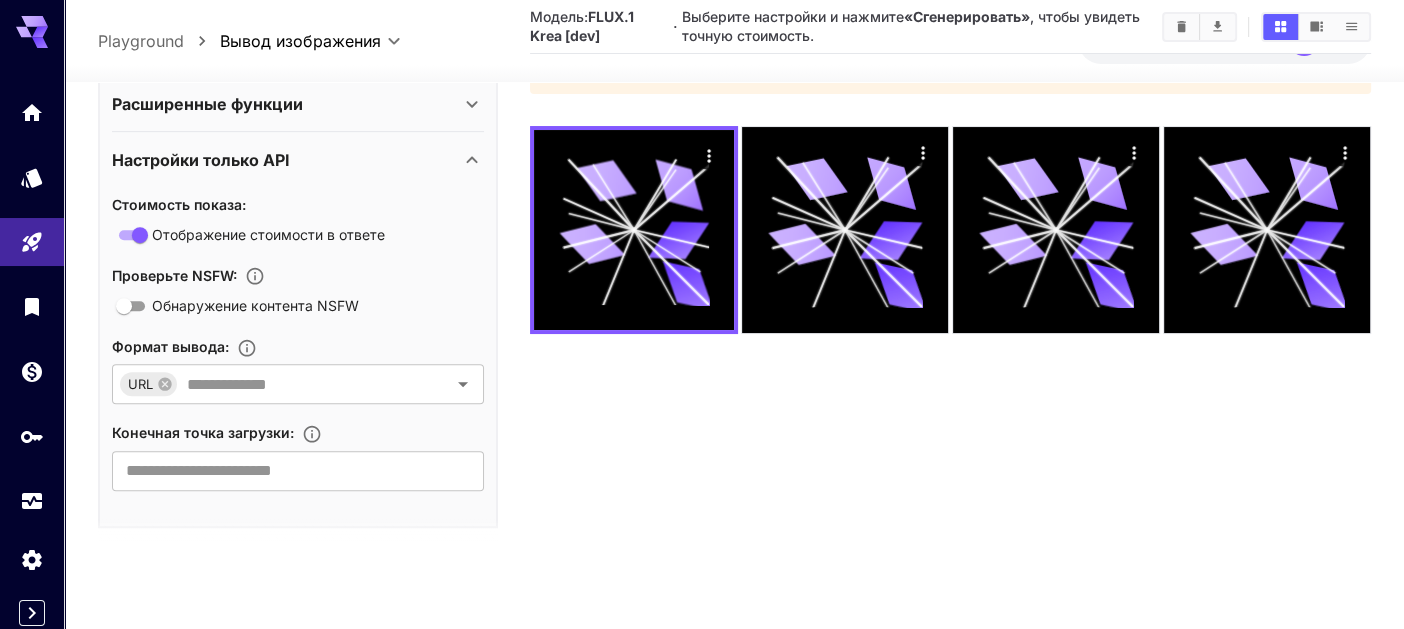 scroll, scrollTop: 799, scrollLeft: 0, axis: vertical 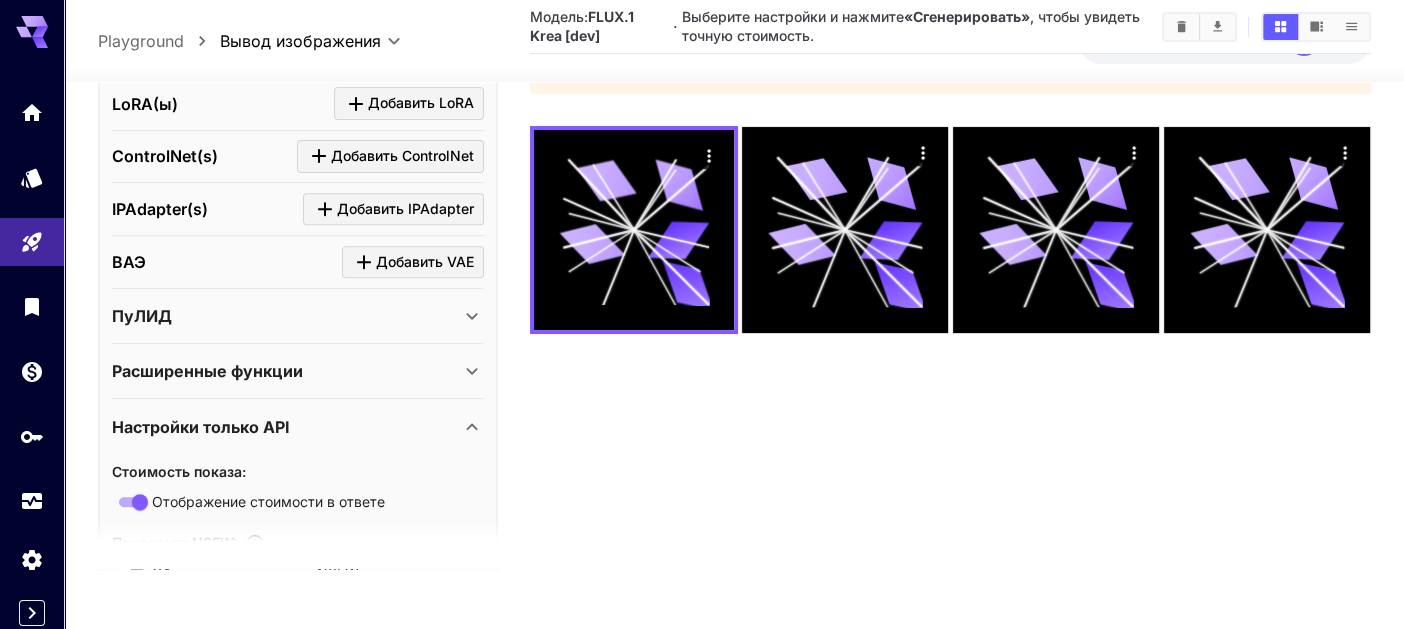 click 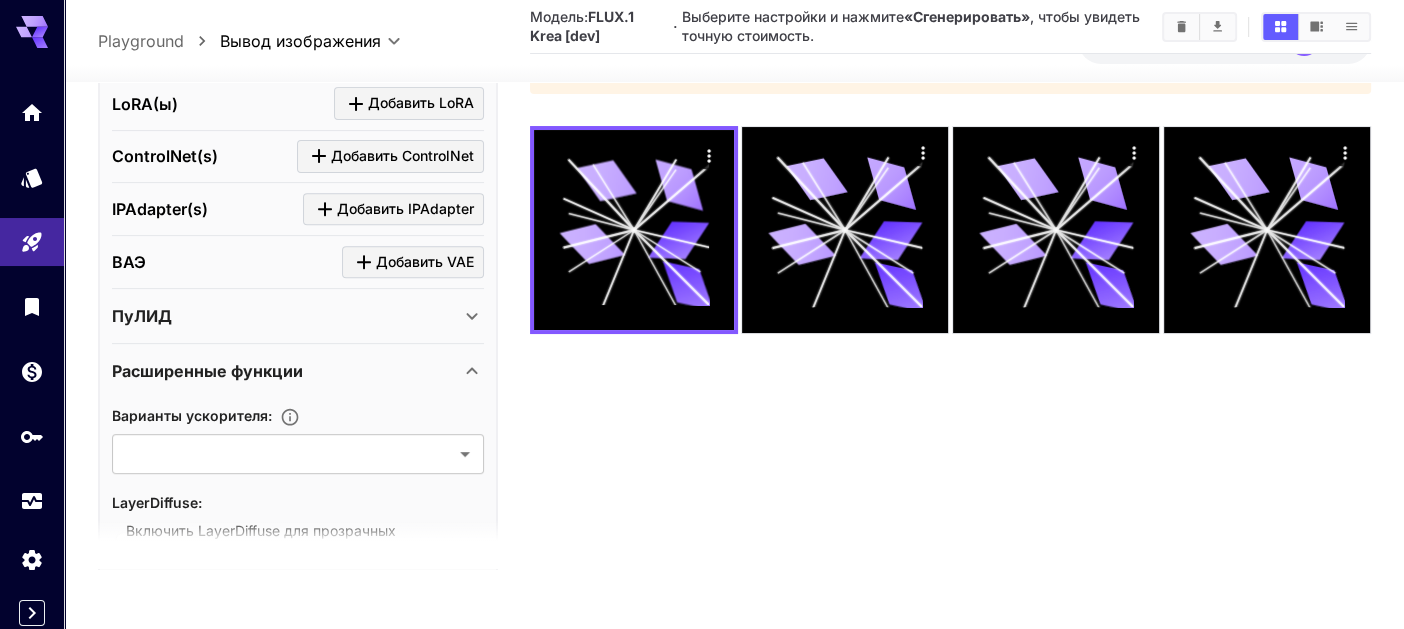 click on "ПуЛИД" at bounding box center [298, 316] 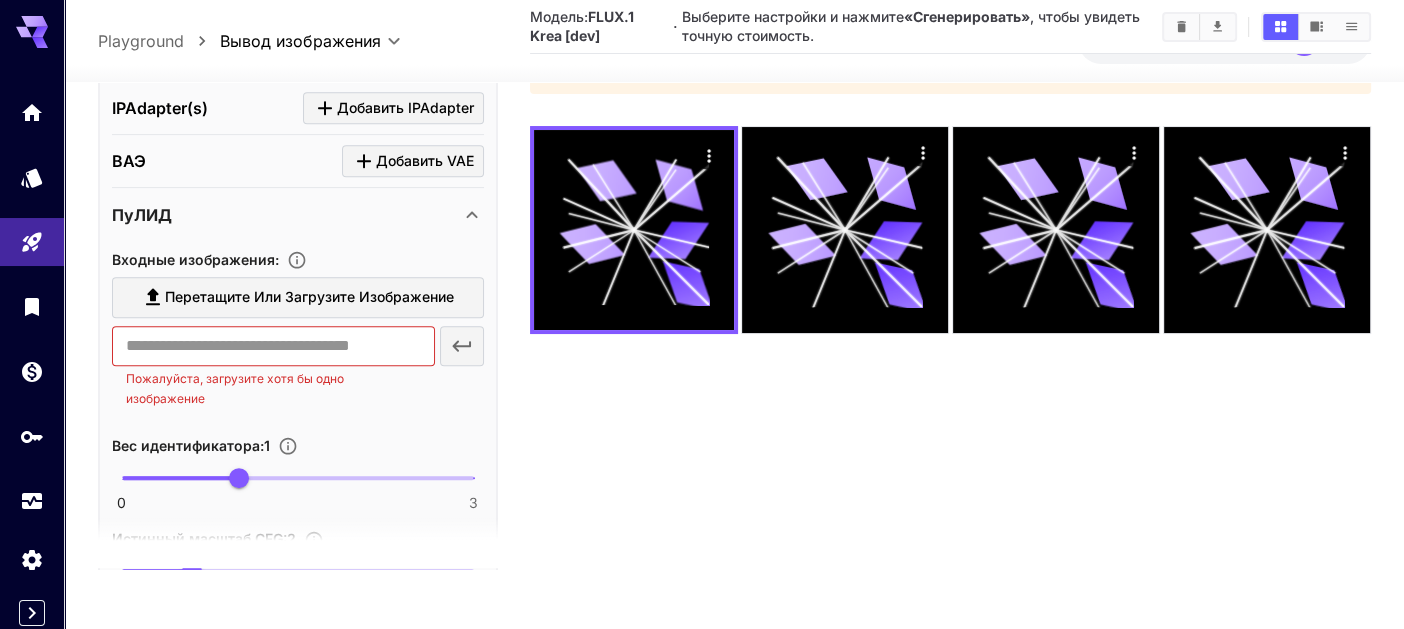 scroll, scrollTop: 932, scrollLeft: 0, axis: vertical 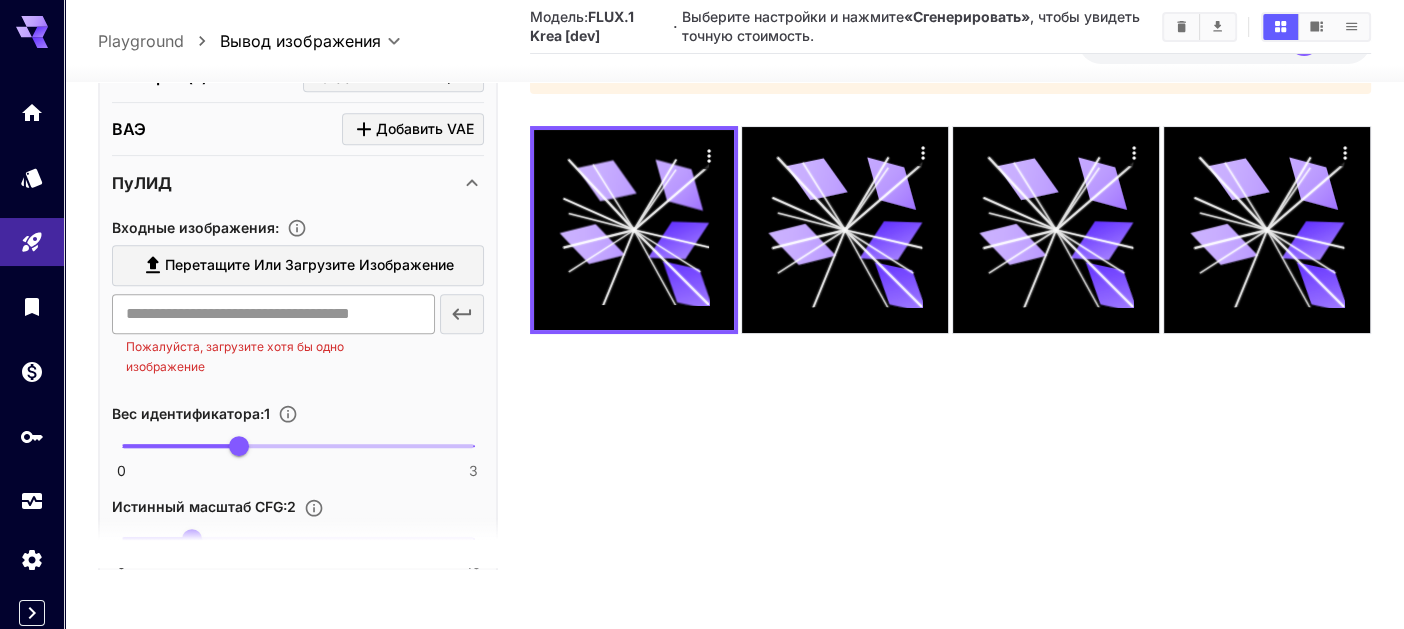 click at bounding box center [273, 314] 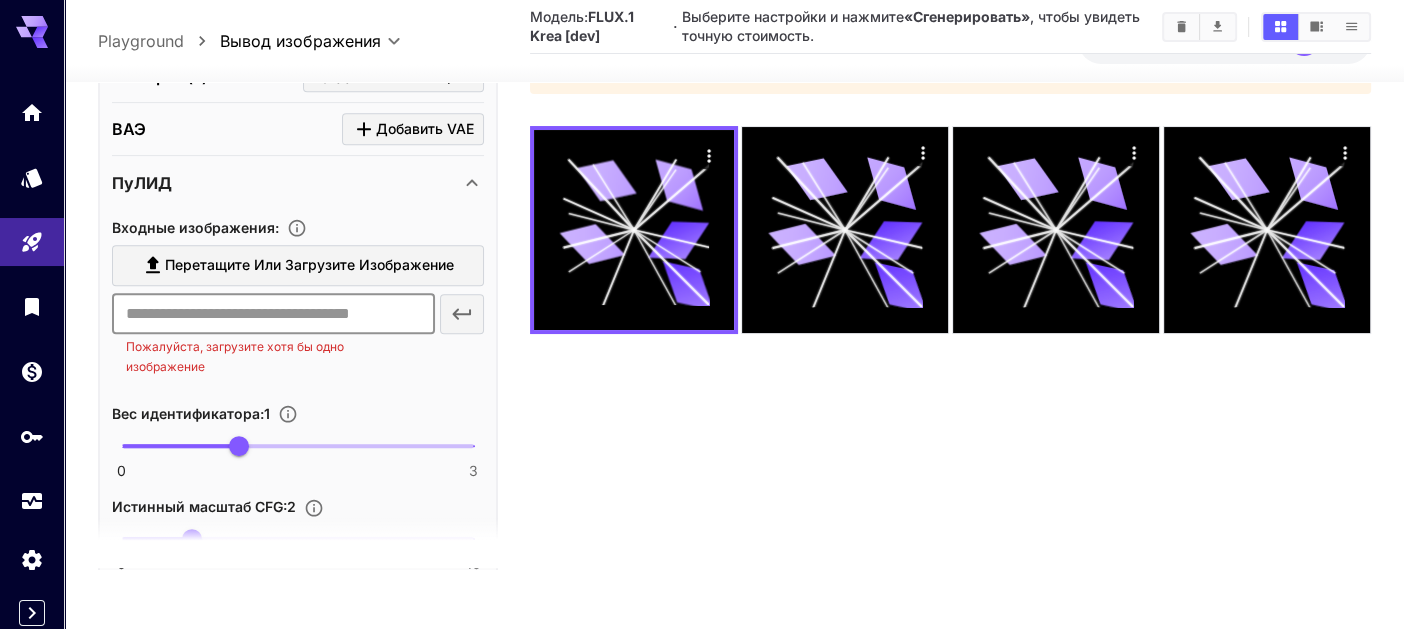click on "​ Пожалуйста, загрузите хотя бы одно изображение" at bounding box center (298, 335) 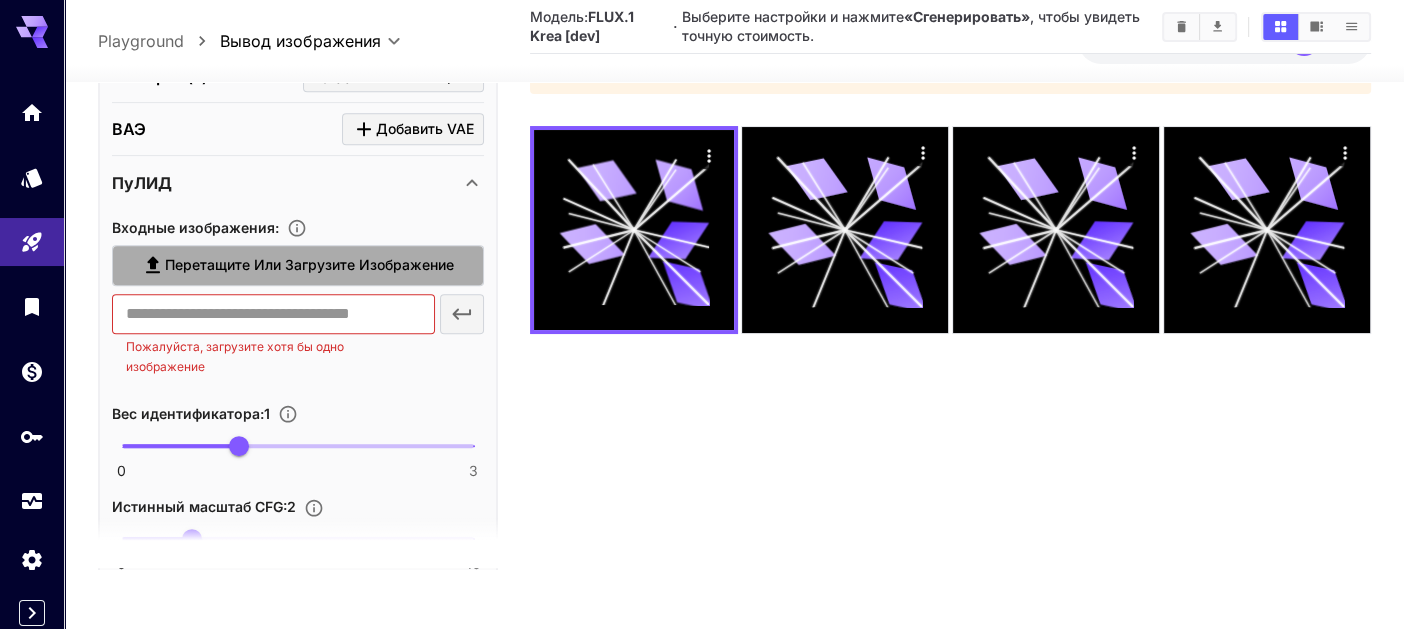 click on "Перетащите или загрузите изображение" at bounding box center [309, 265] 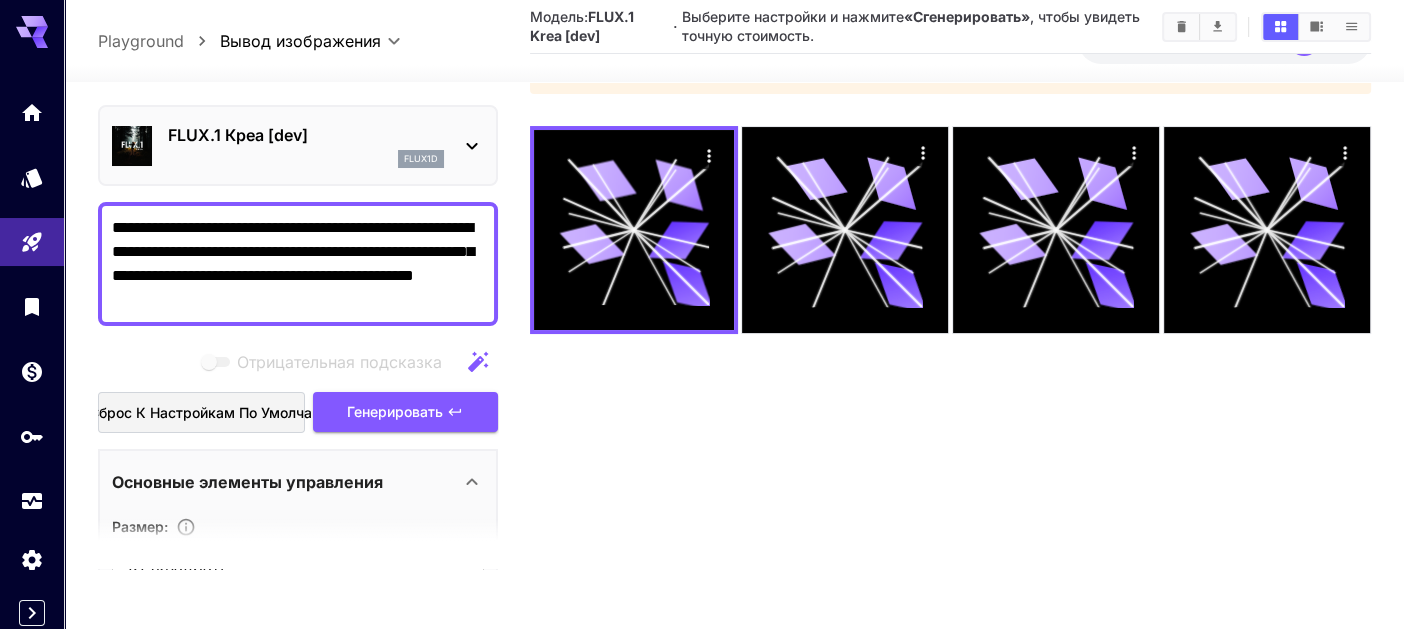 scroll, scrollTop: 400, scrollLeft: 0, axis: vertical 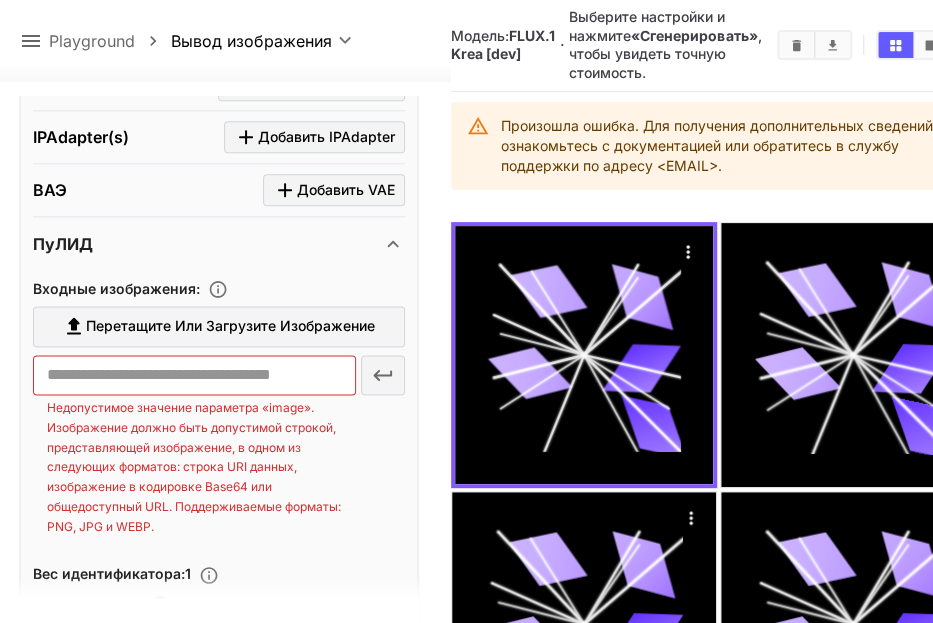 click on "Перетащите или загрузите изображение" at bounding box center (230, 325) 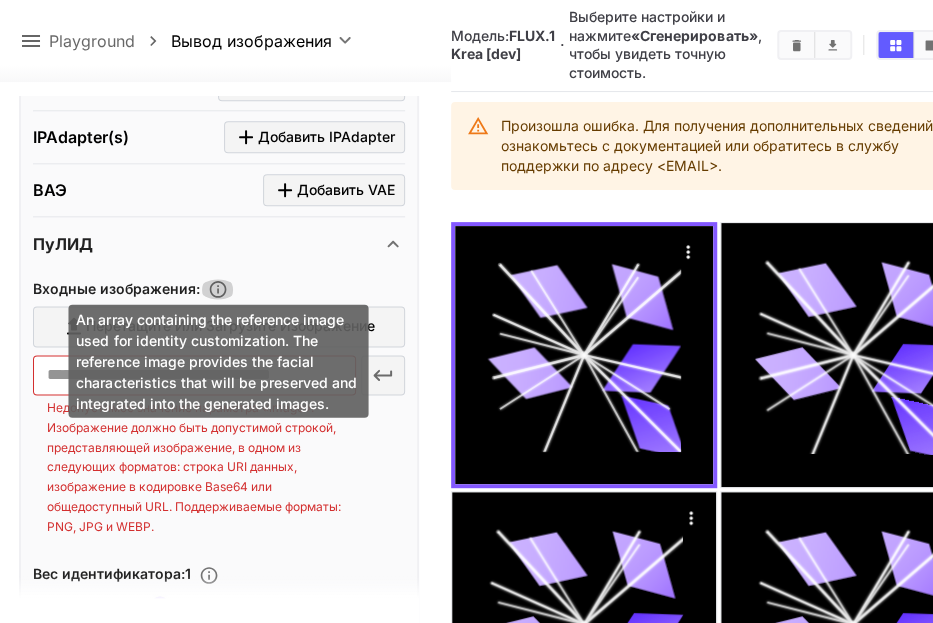 click 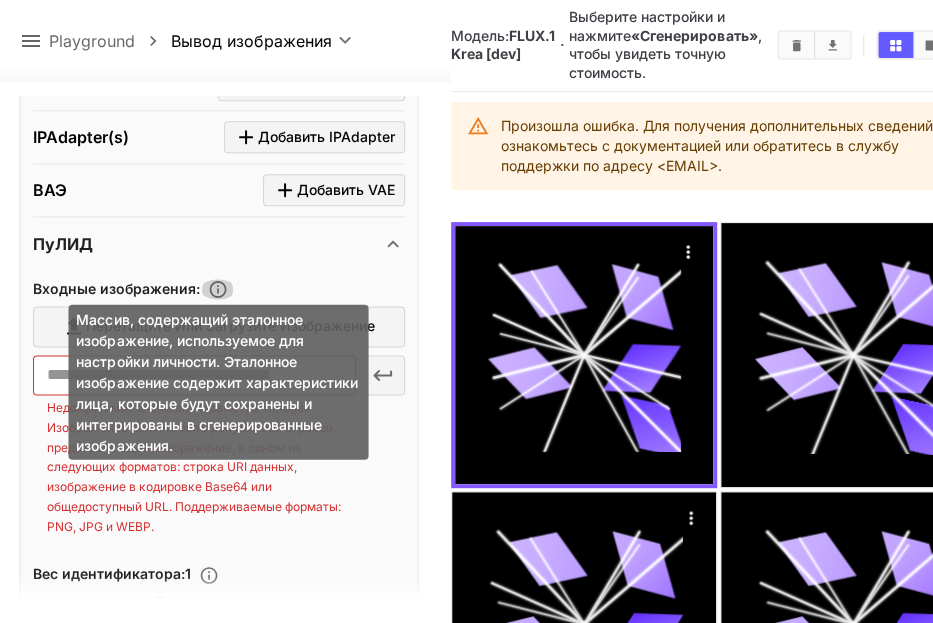 click 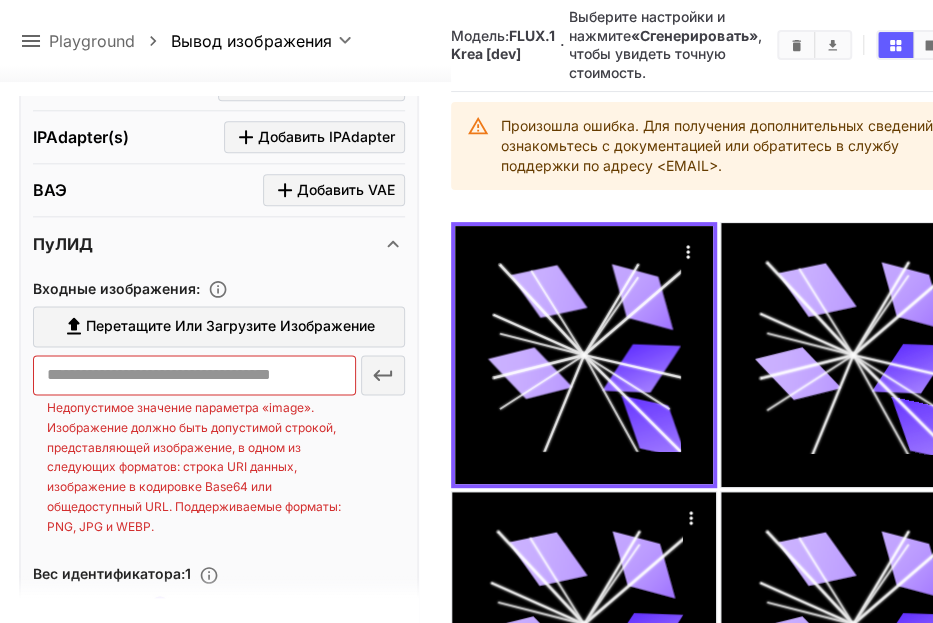 click on "Входные изображения  :" at bounding box center [219, 288] 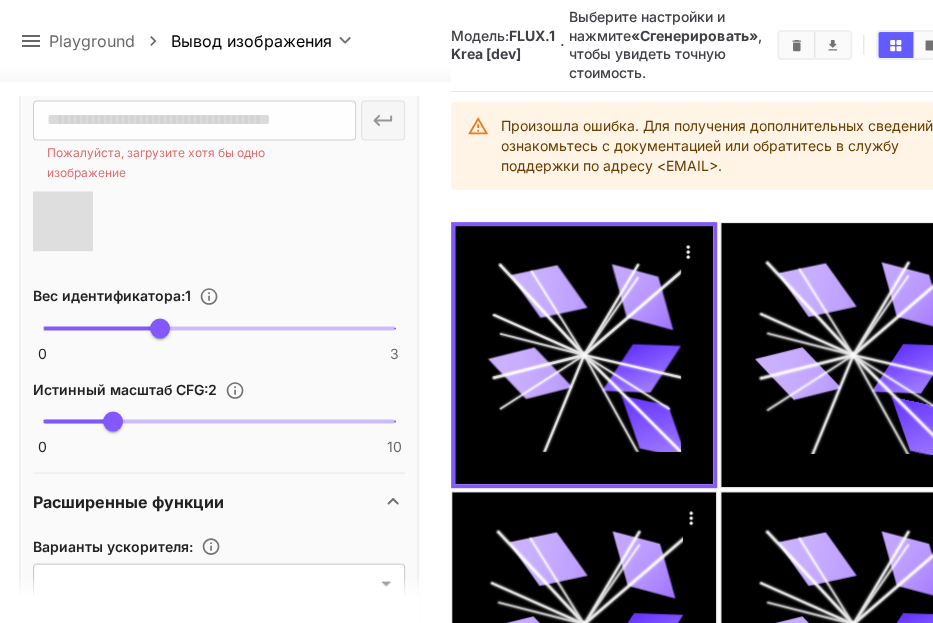 scroll, scrollTop: 1200, scrollLeft: 0, axis: vertical 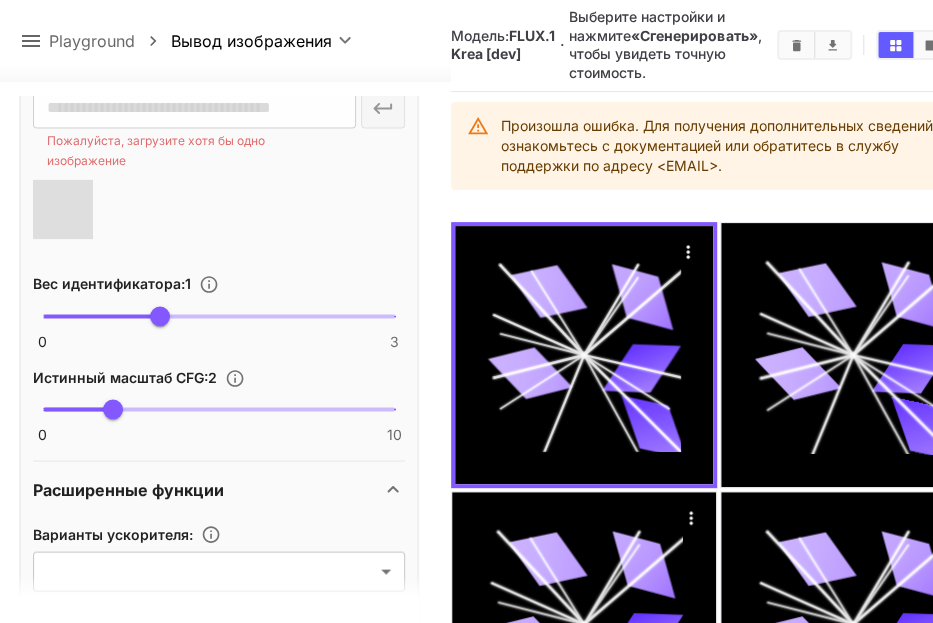 type on "**********" 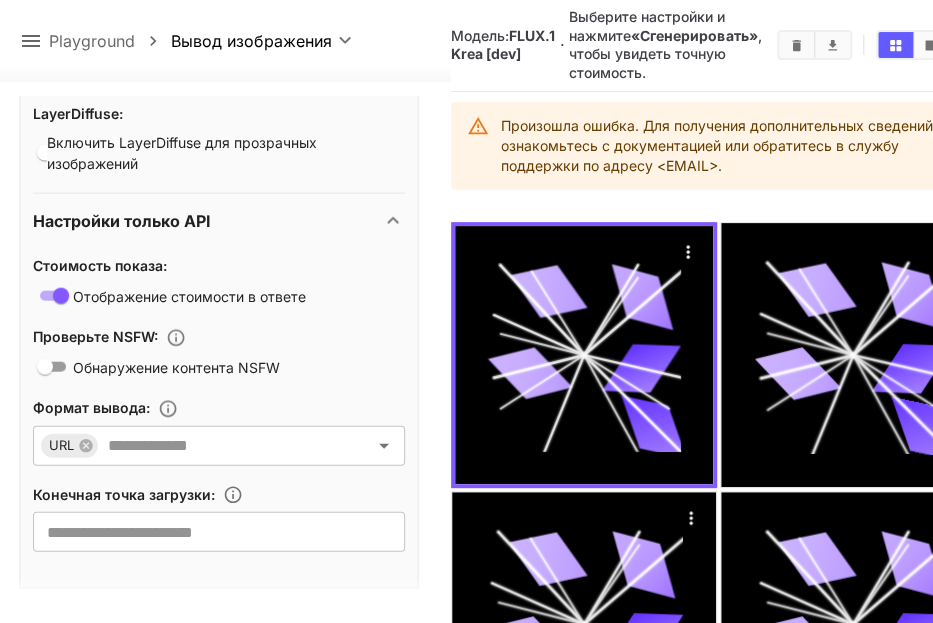 scroll, scrollTop: 1665, scrollLeft: 0, axis: vertical 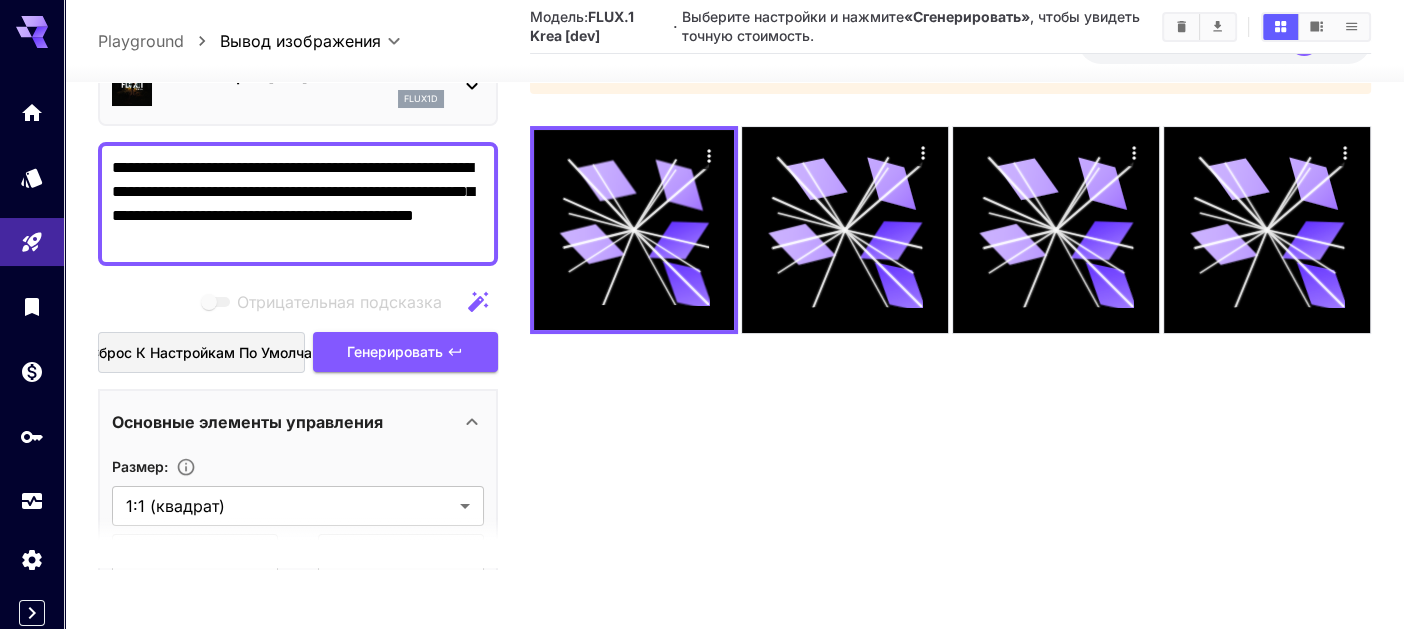 click on "**********" at bounding box center (298, 204) 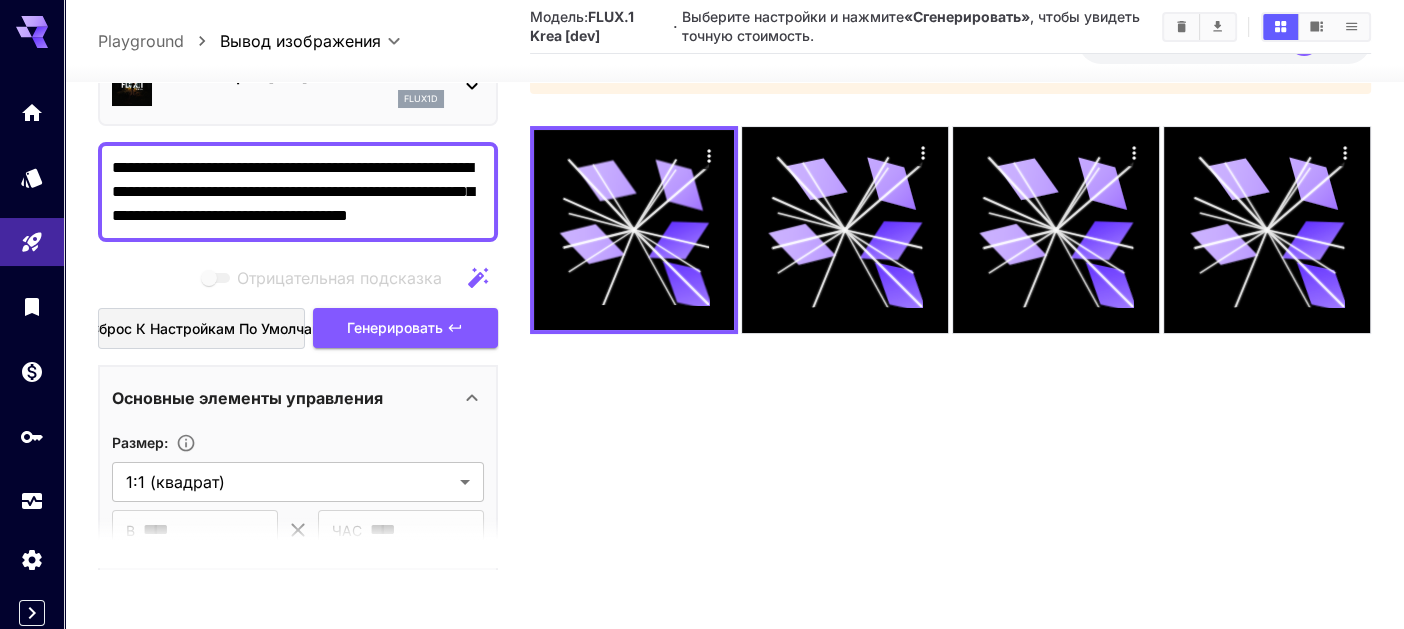 drag, startPoint x: 226, startPoint y: 186, endPoint x: 327, endPoint y: 190, distance: 101.07918 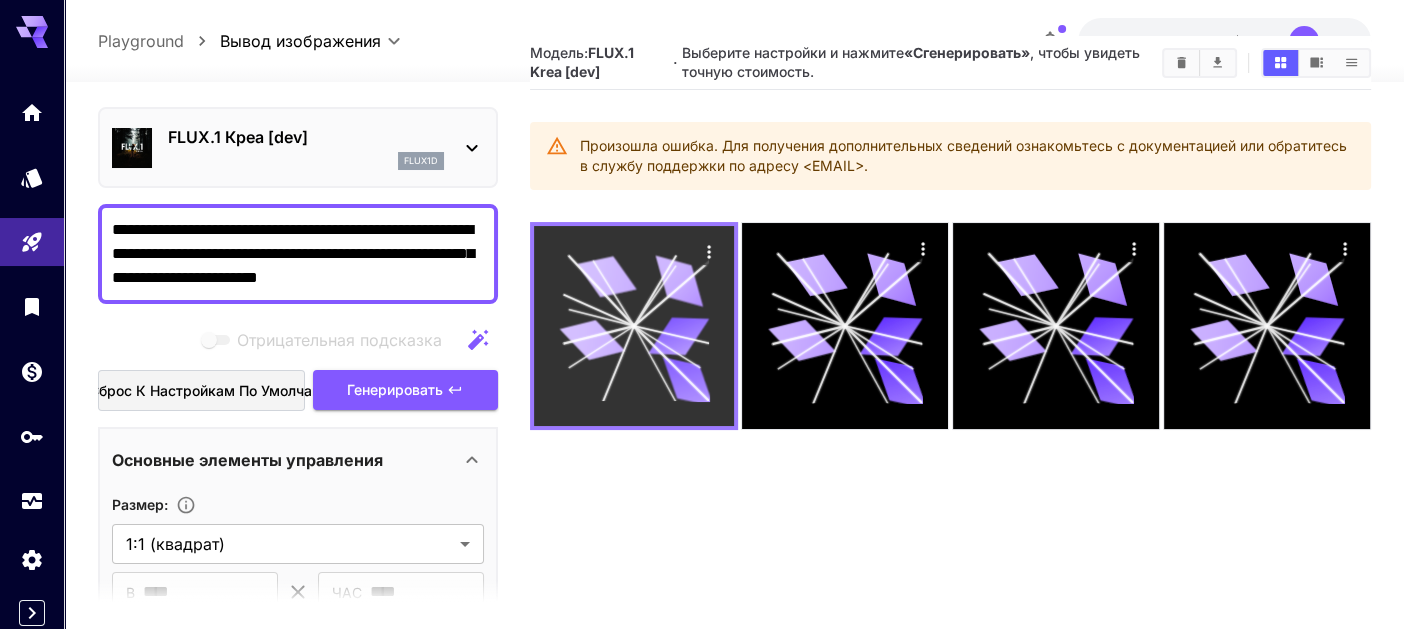 scroll, scrollTop: 0, scrollLeft: 0, axis: both 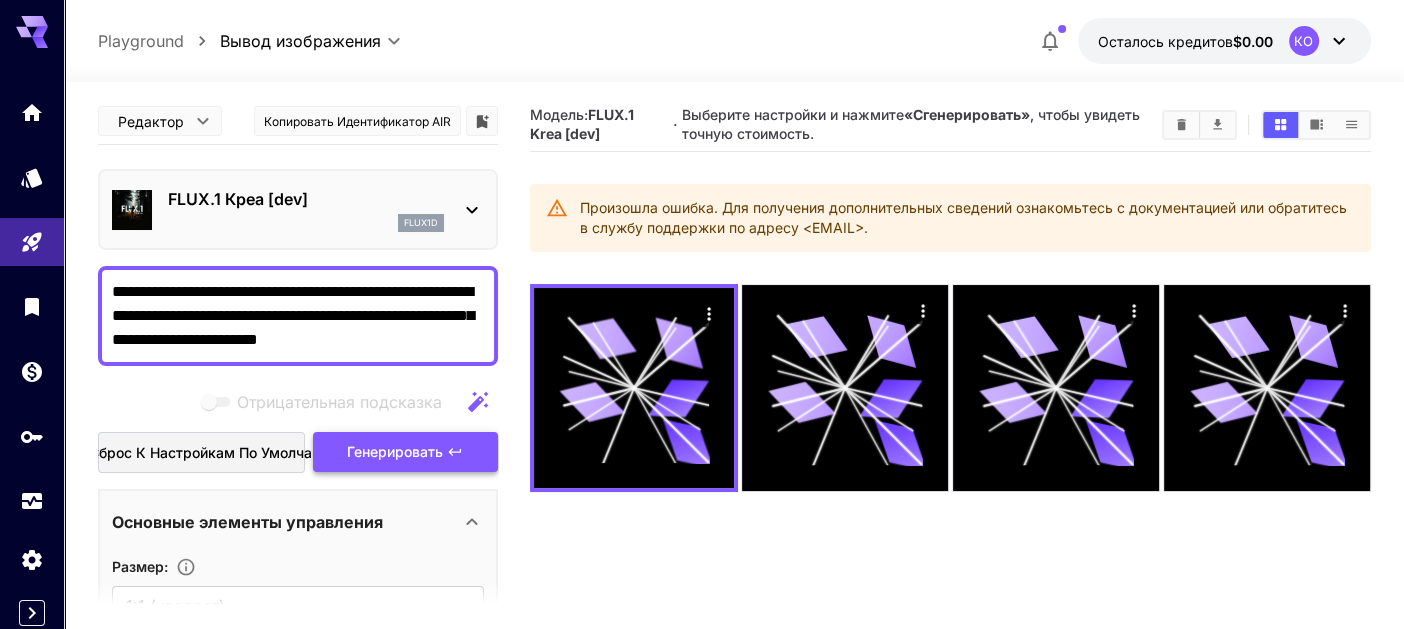 type on "**********" 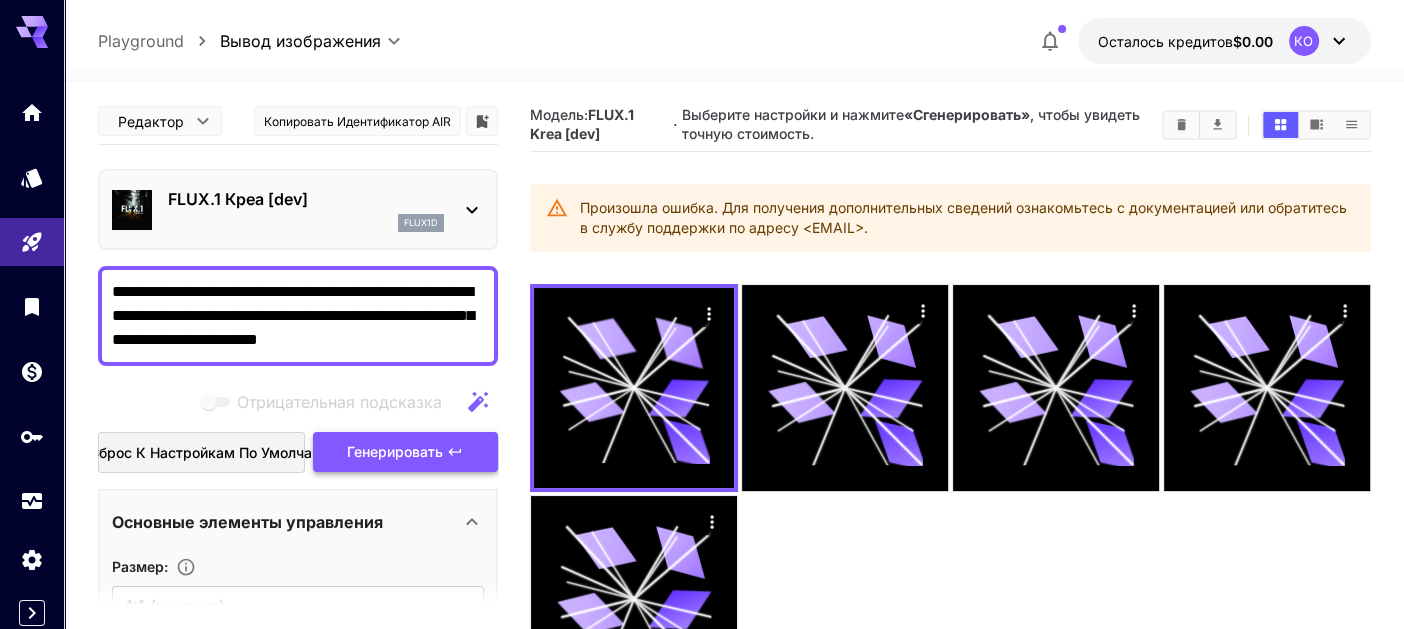 click on "Генерировать" at bounding box center (395, 451) 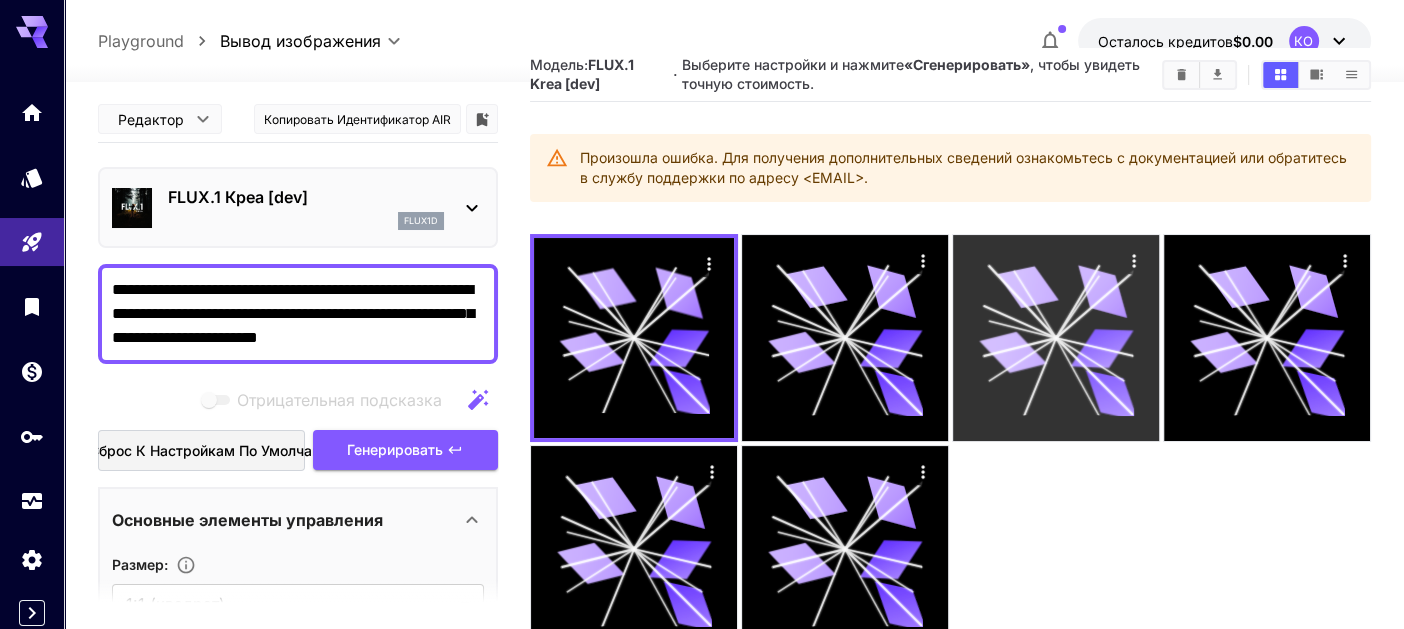 scroll, scrollTop: 0, scrollLeft: 0, axis: both 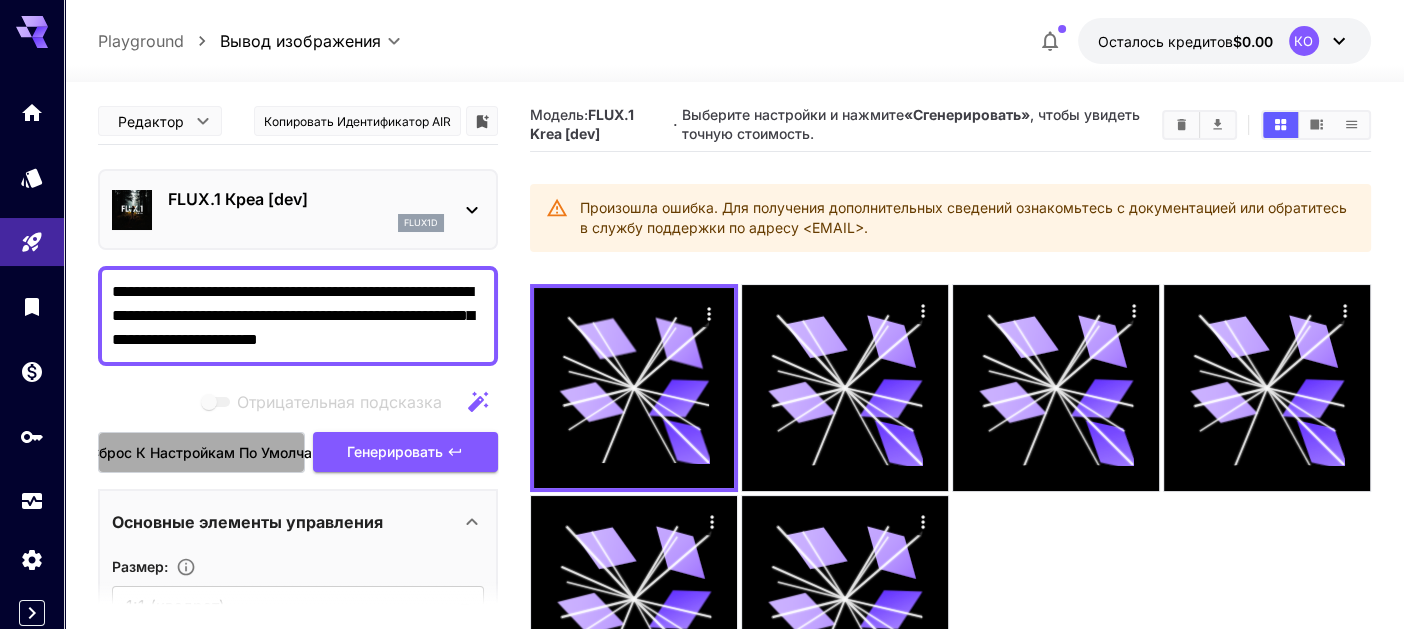 click on "Сброс к настройкам по умолчанию" at bounding box center (214, 452) 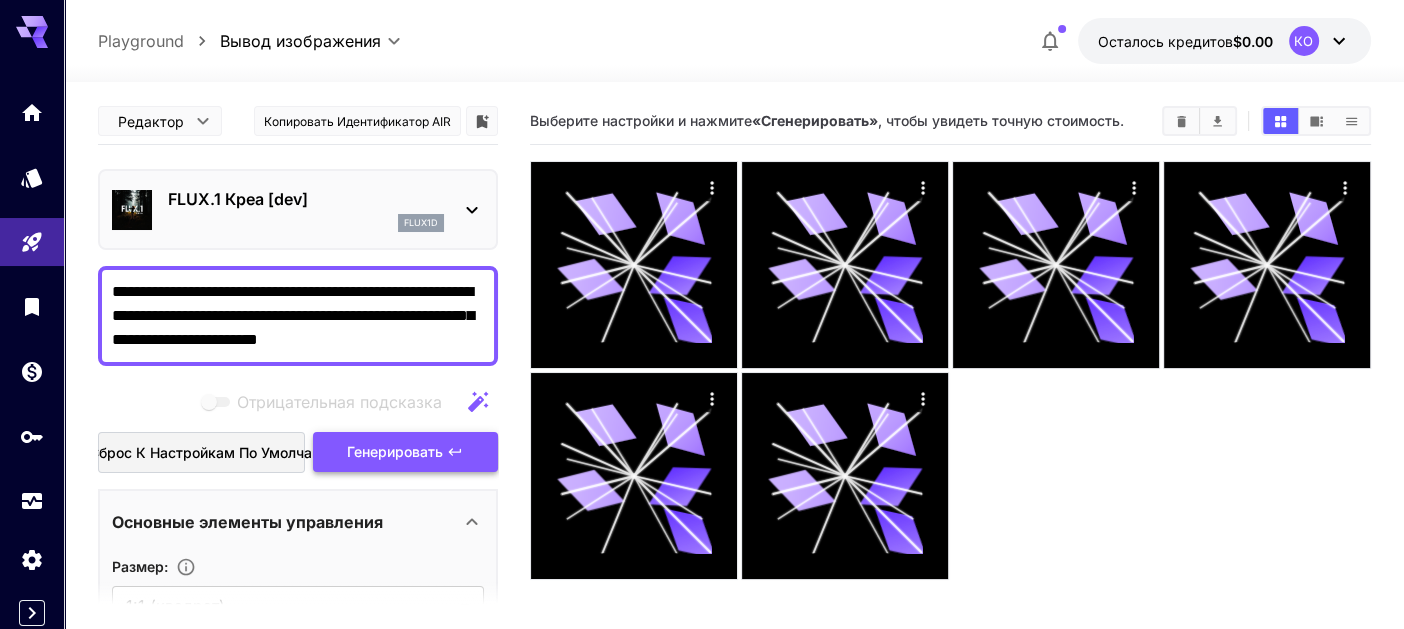 click on "Генерировать" at bounding box center (395, 451) 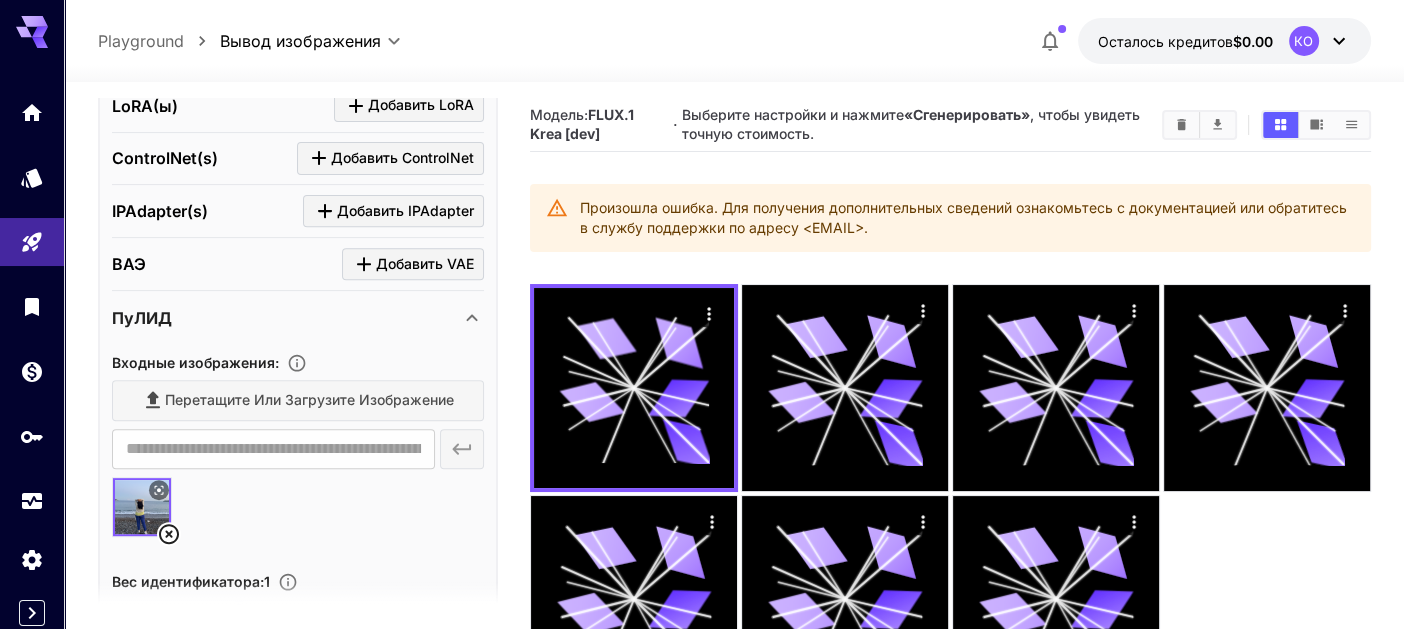 scroll, scrollTop: 0, scrollLeft: 0, axis: both 